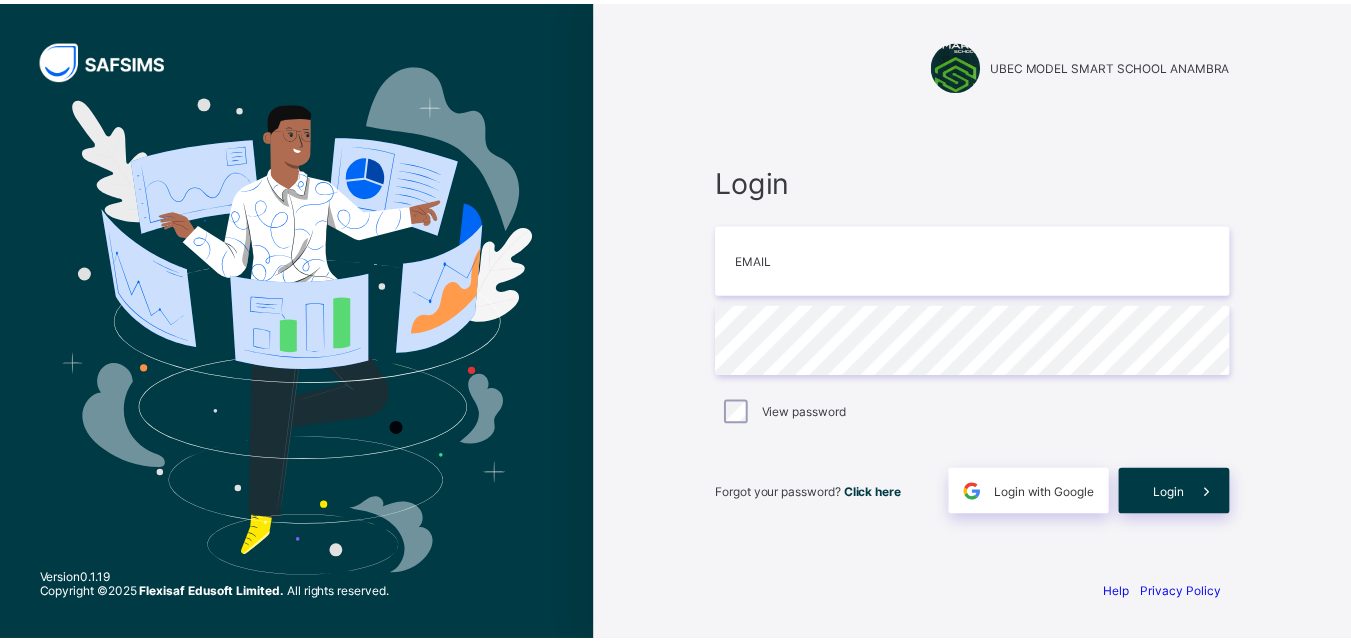 scroll, scrollTop: 0, scrollLeft: 0, axis: both 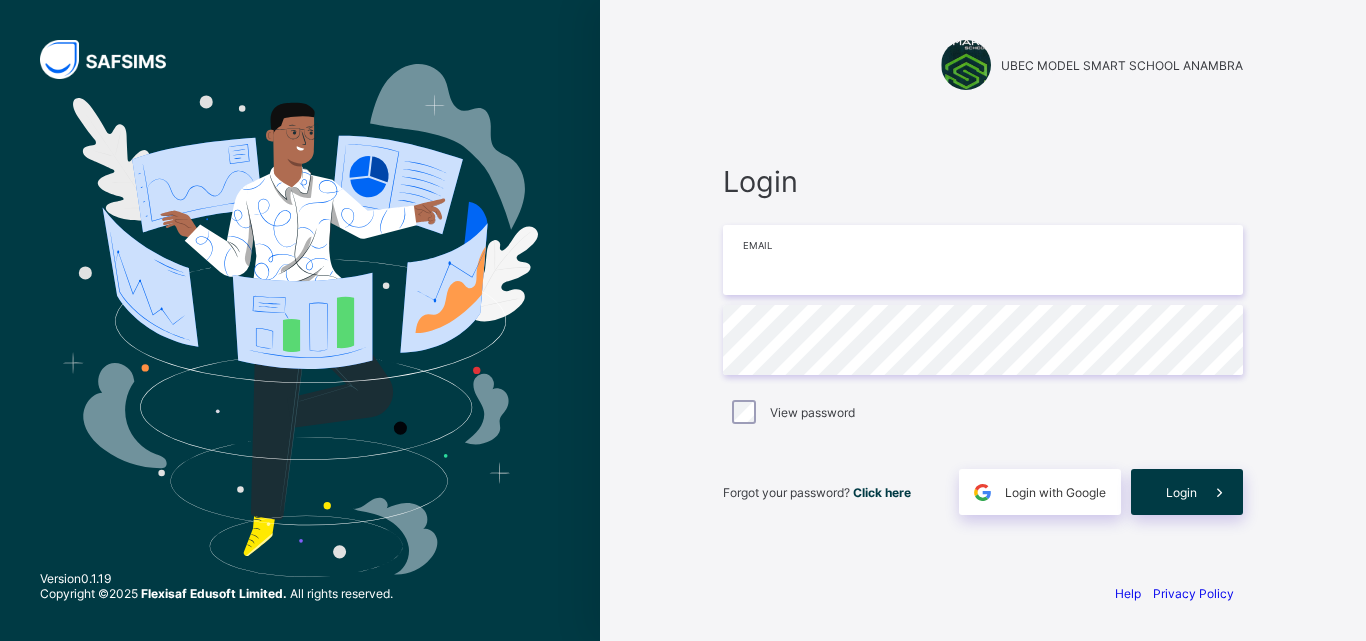 type on "**********" 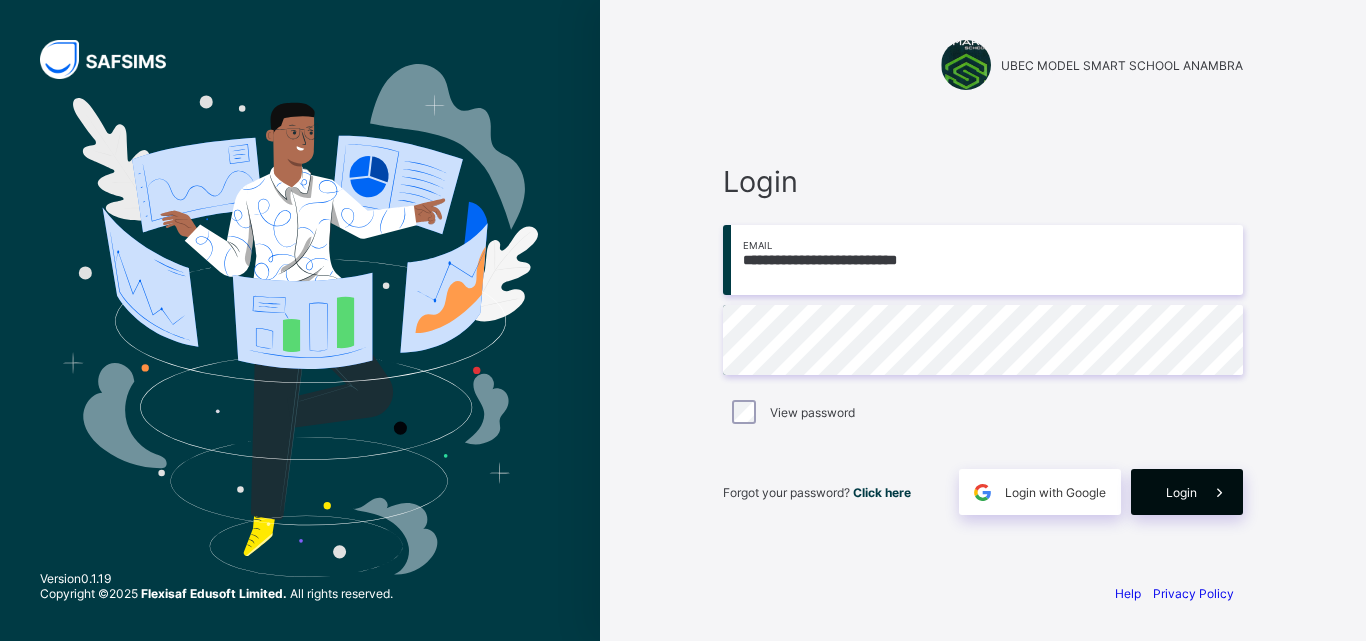 click on "Login" at bounding box center (1187, 492) 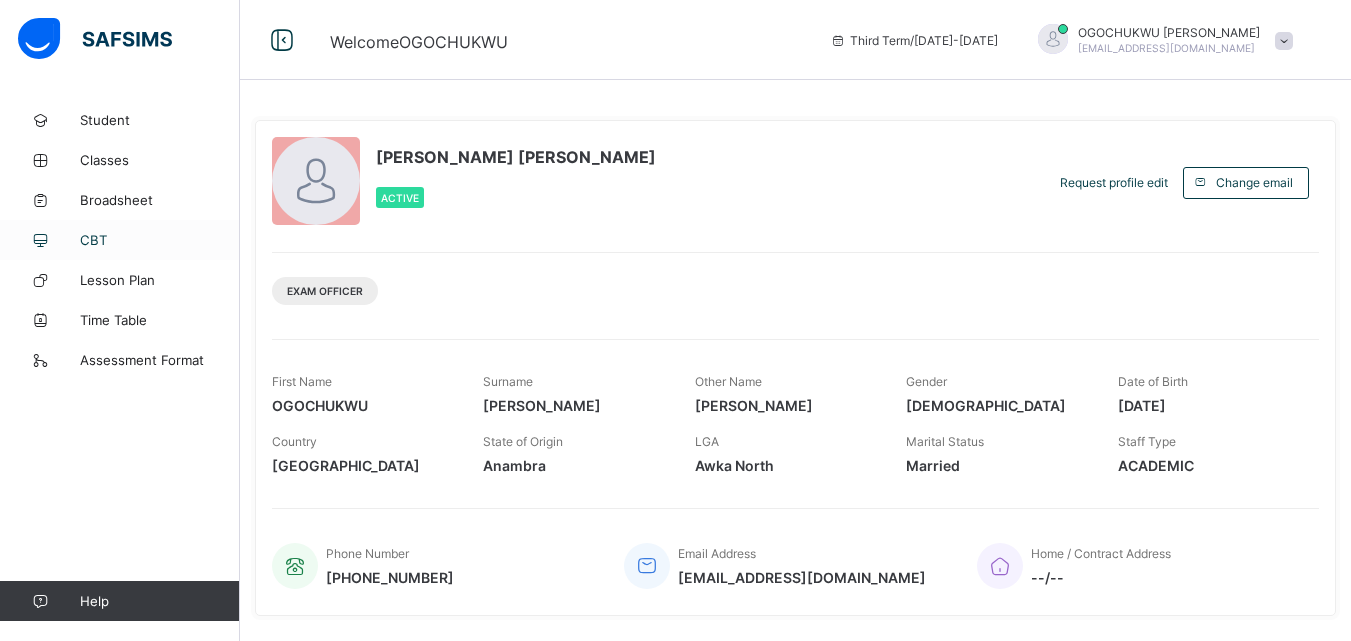 click on "CBT" at bounding box center (160, 240) 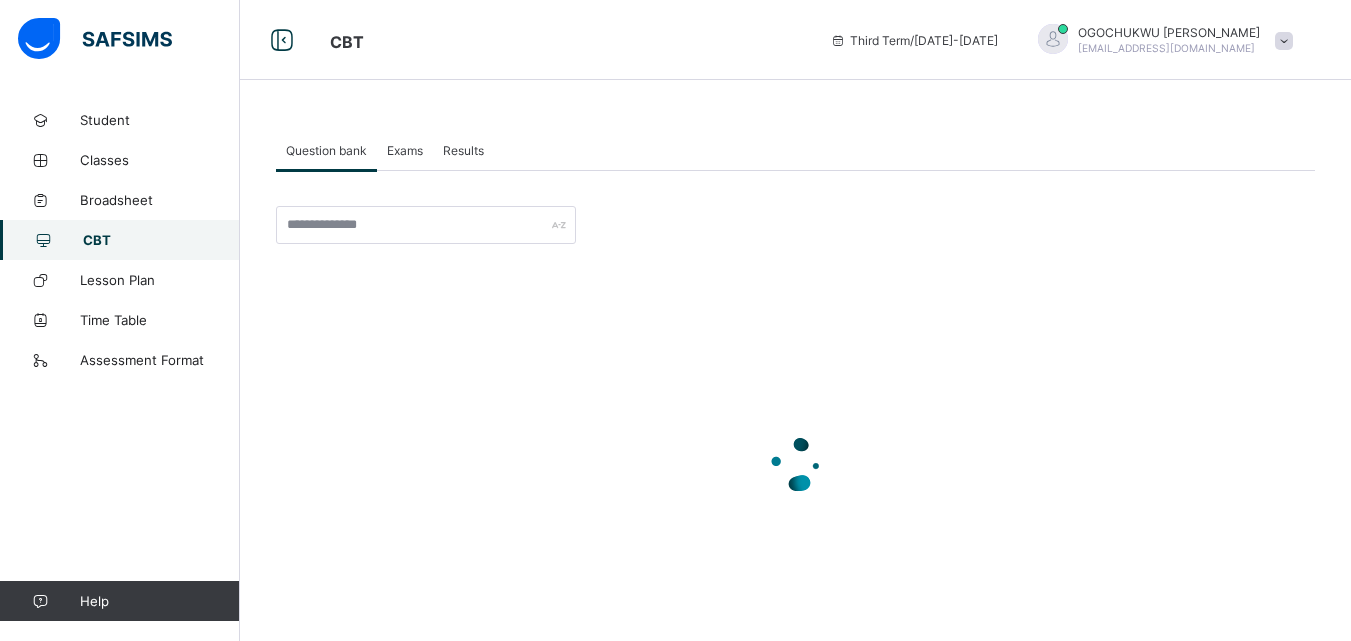 click on "Exams" at bounding box center (405, 150) 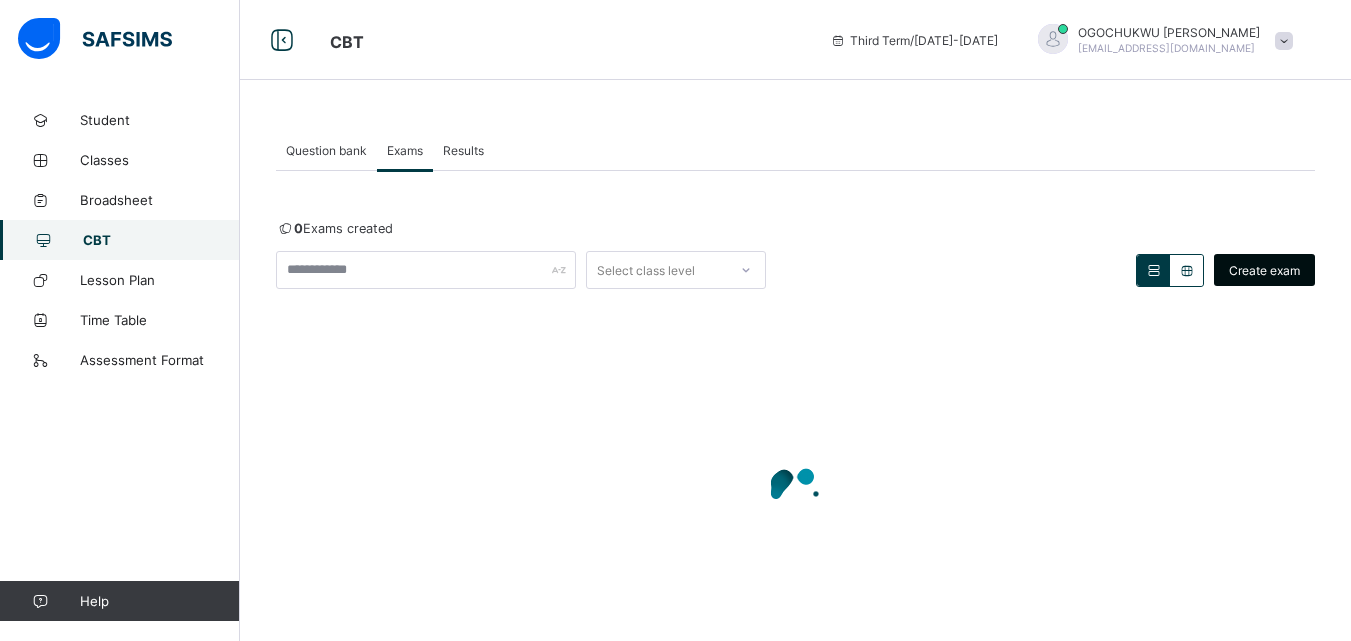 click on "Create exam" at bounding box center (1264, 270) 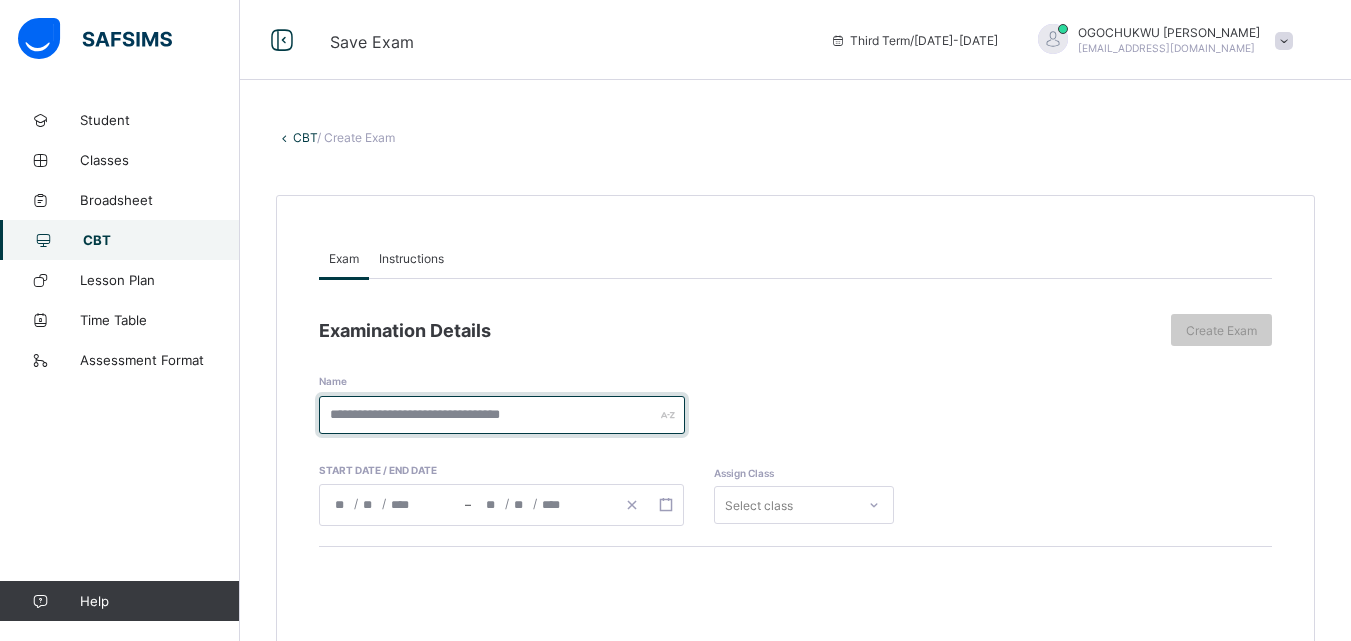 click at bounding box center (502, 415) 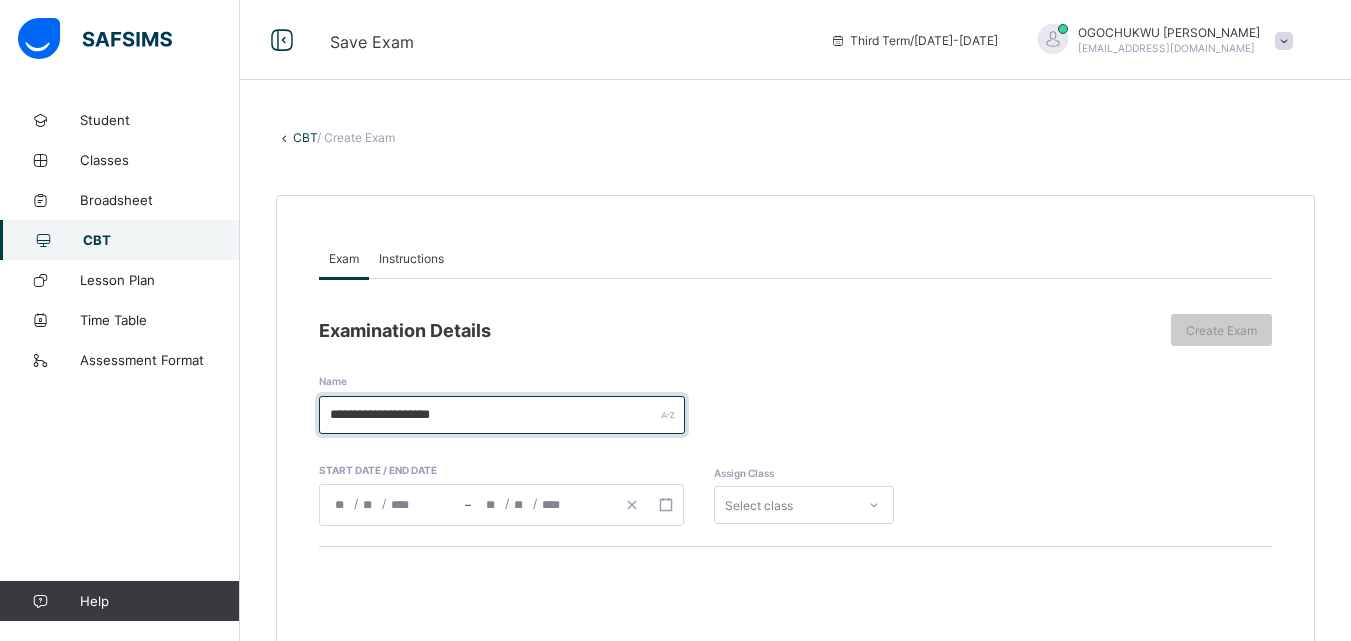type on "**********" 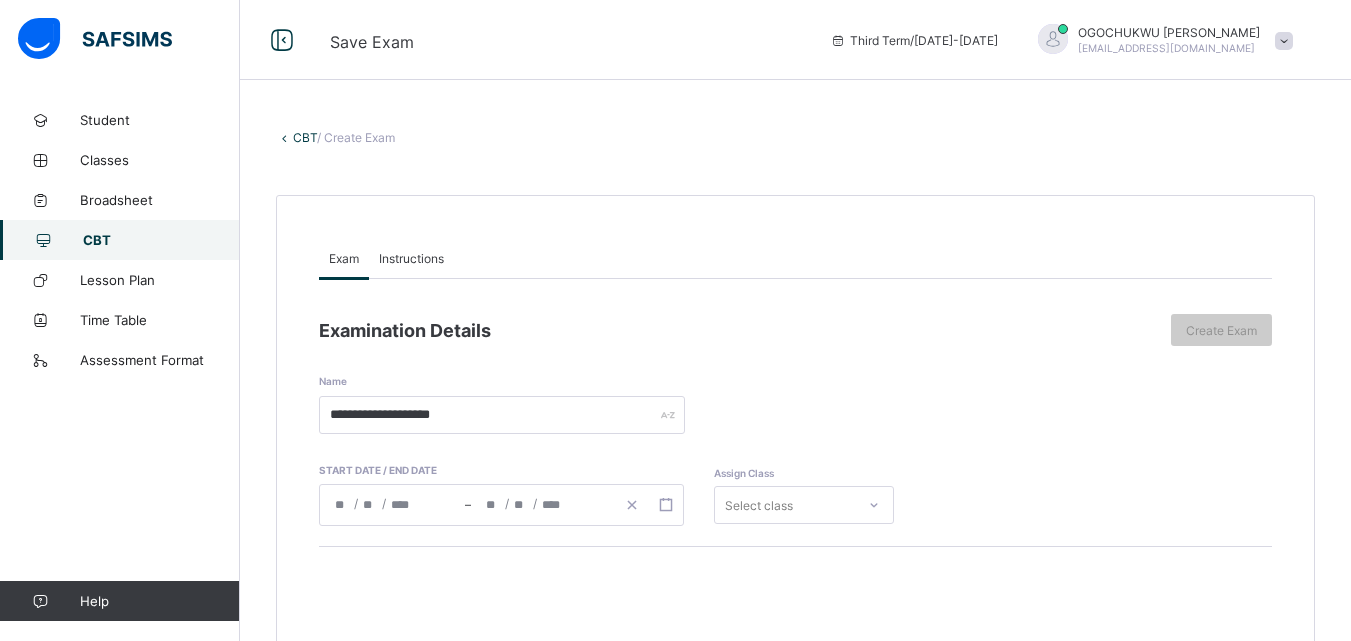 click on "/ /" at bounding box center (392, 505) 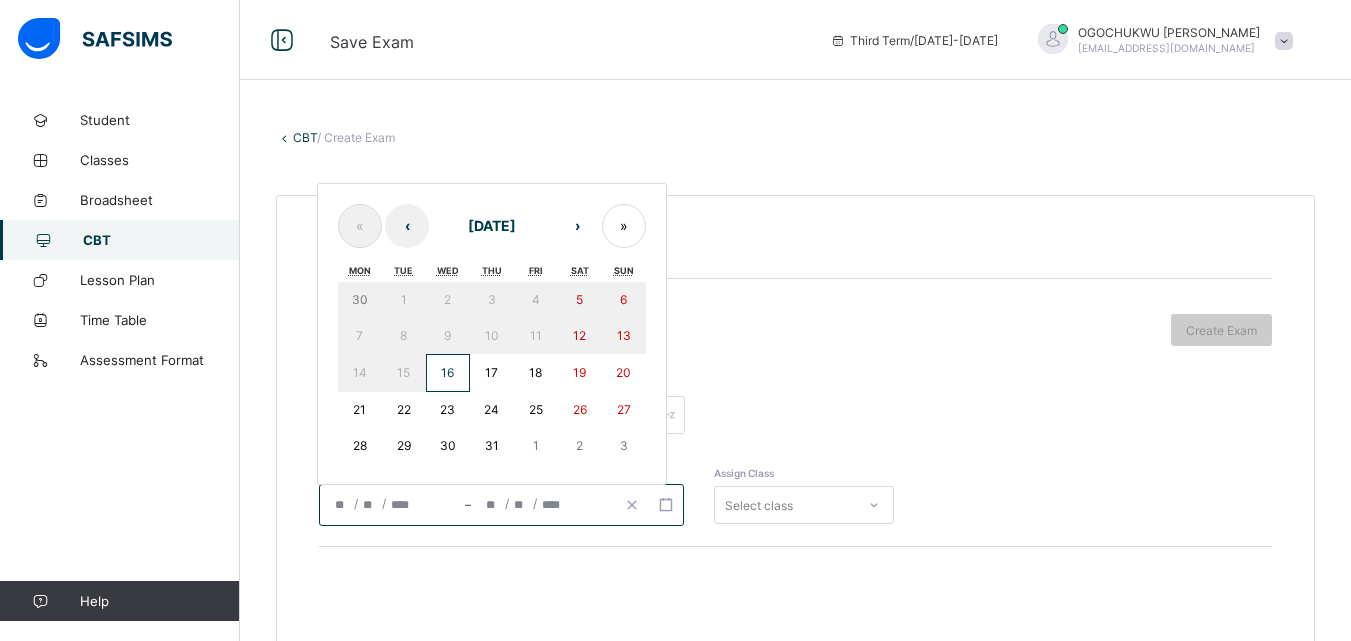 click on "16" at bounding box center [448, 373] 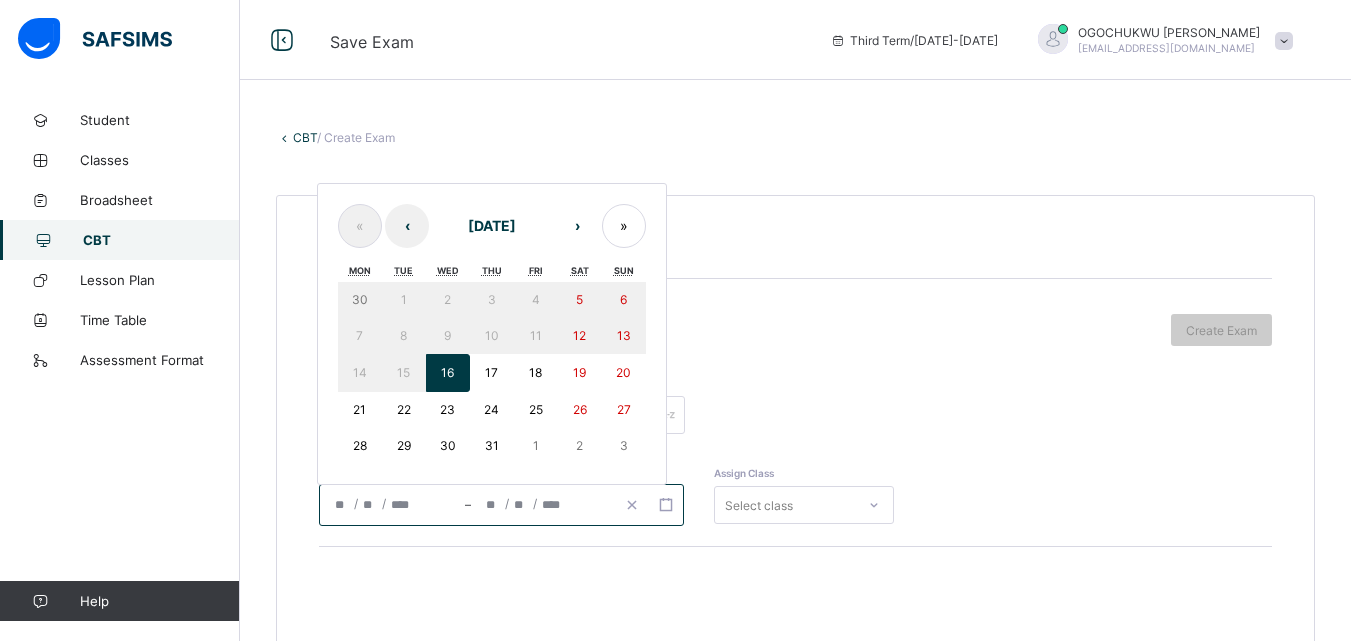click on "16" at bounding box center (448, 373) 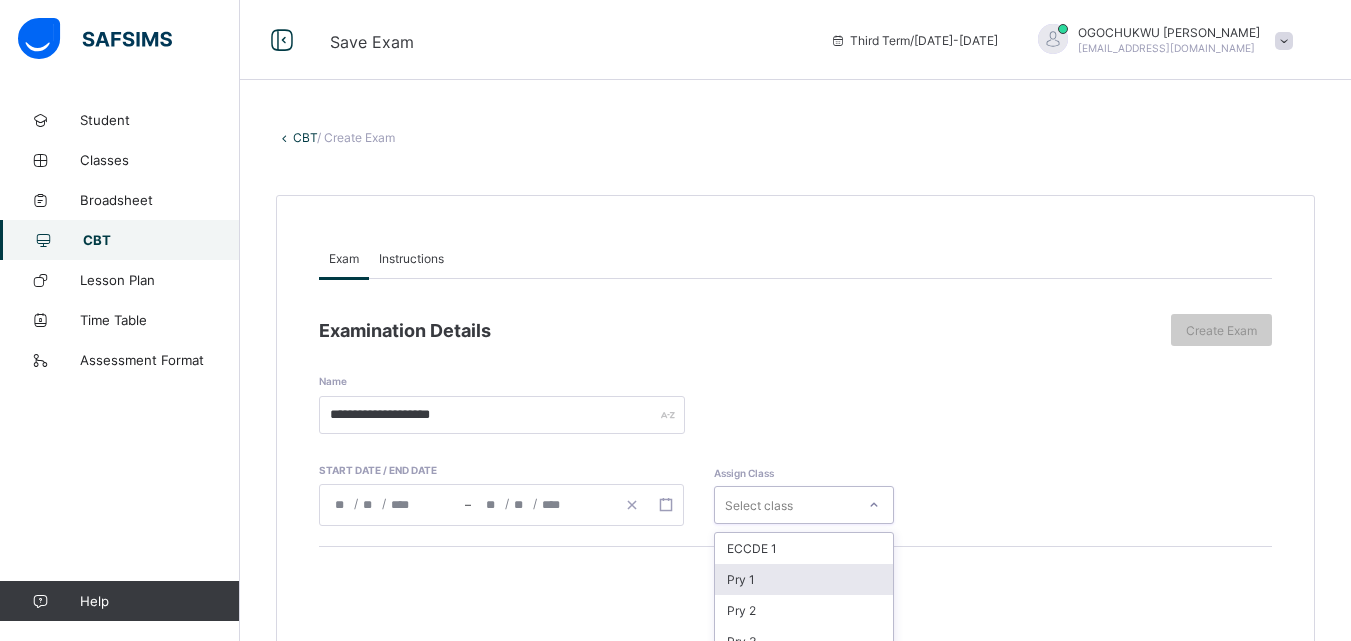 scroll, scrollTop: 201, scrollLeft: 0, axis: vertical 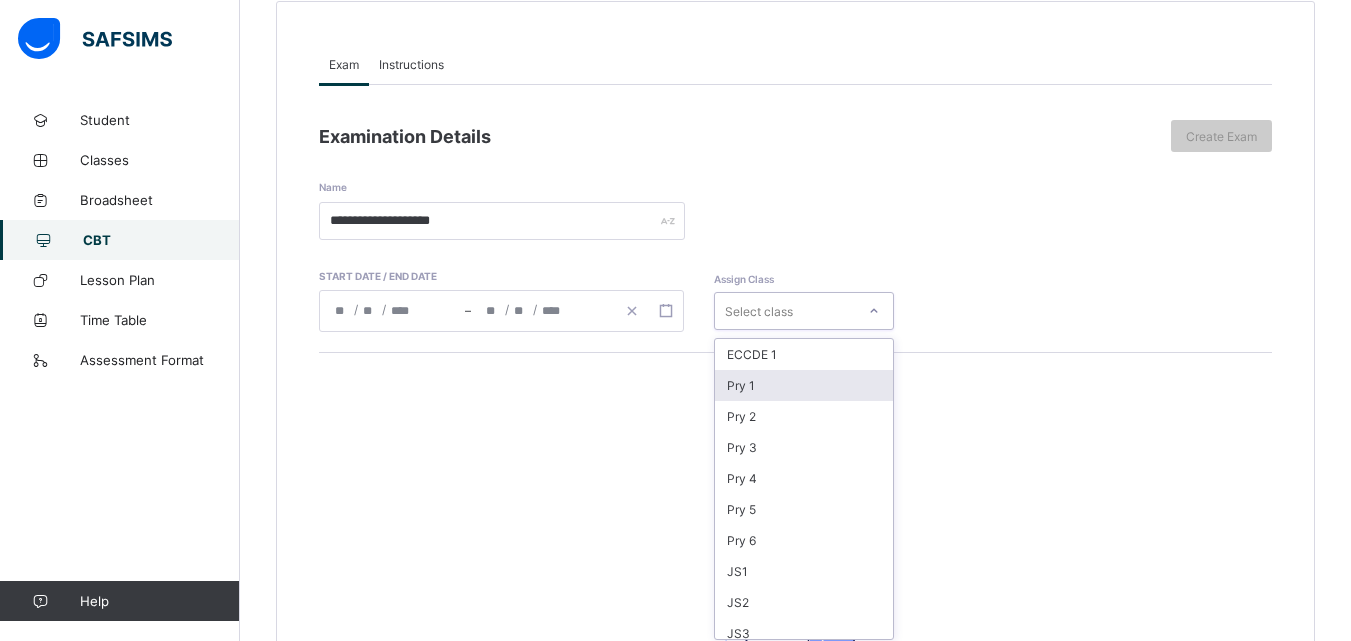 click on "option Pry 1 focused, 2 of 16. 16 results available. Use Up and Down to choose options, press Enter to select the currently focused option, press Escape to exit the menu, press Tab to select the option and exit the menu. Select class ECCDE 1 Pry 1 Pry 2 Pry 3 Pry 4 Pry 5 Pry 6 JS1 JS2 JS3 ECCDE 2 ECCDE II Pre ECC Nur 1 Nur 2 Pre ECC" at bounding box center (804, 311) 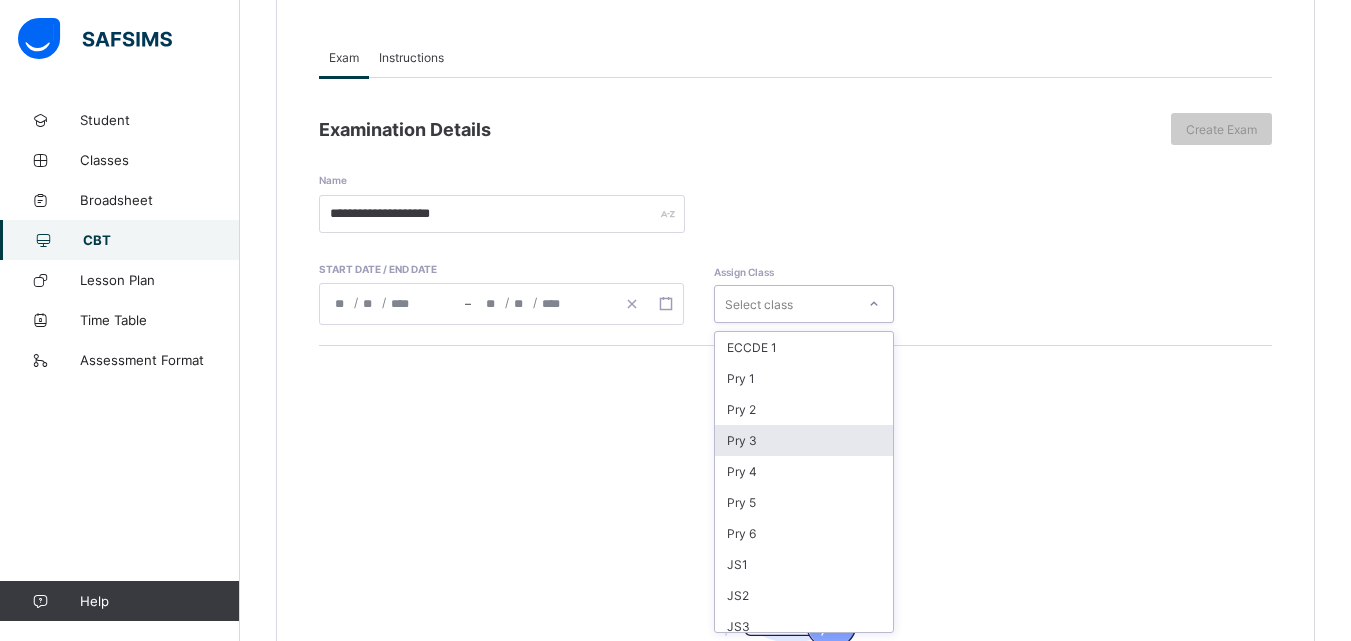 click on "Pry 3" at bounding box center [804, 440] 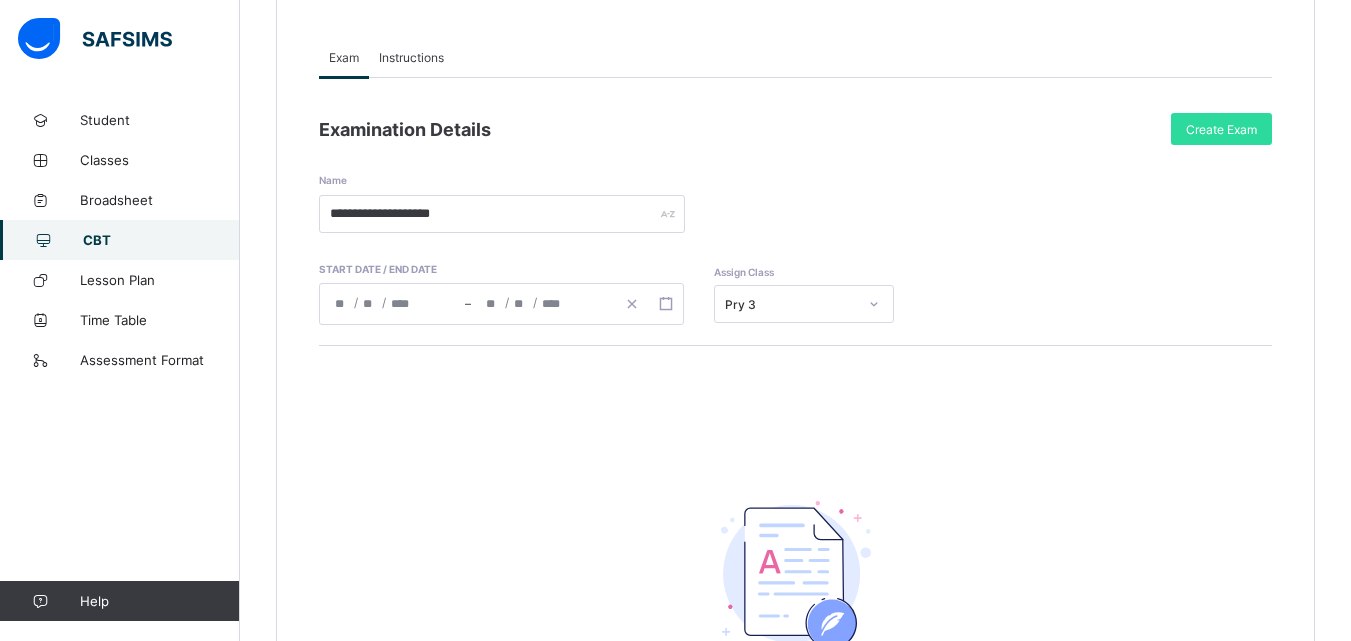 click on "Instructions" at bounding box center [411, 57] 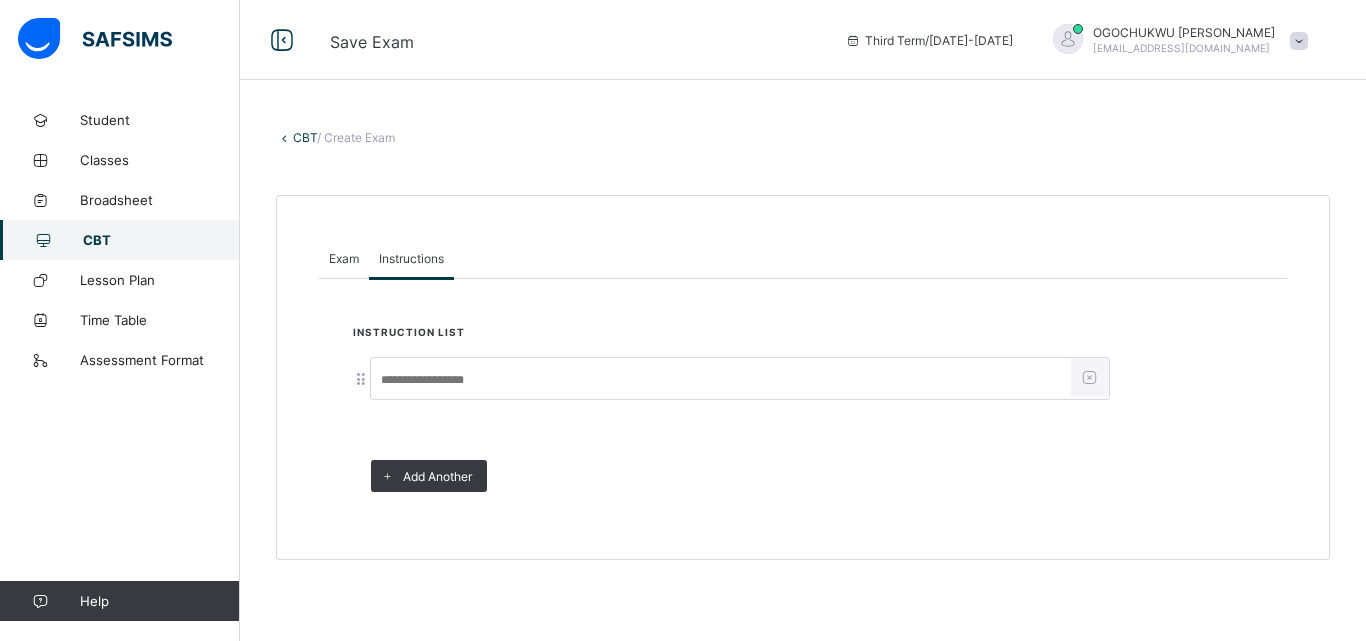 click at bounding box center [721, 380] 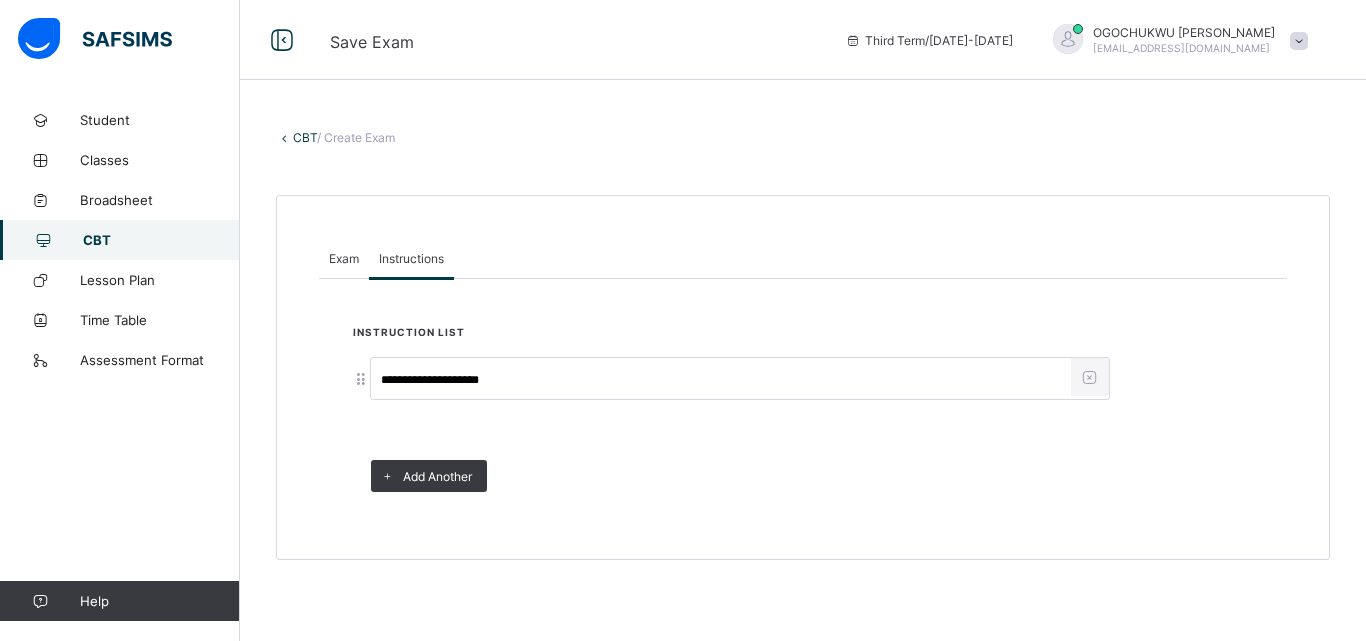 type on "**********" 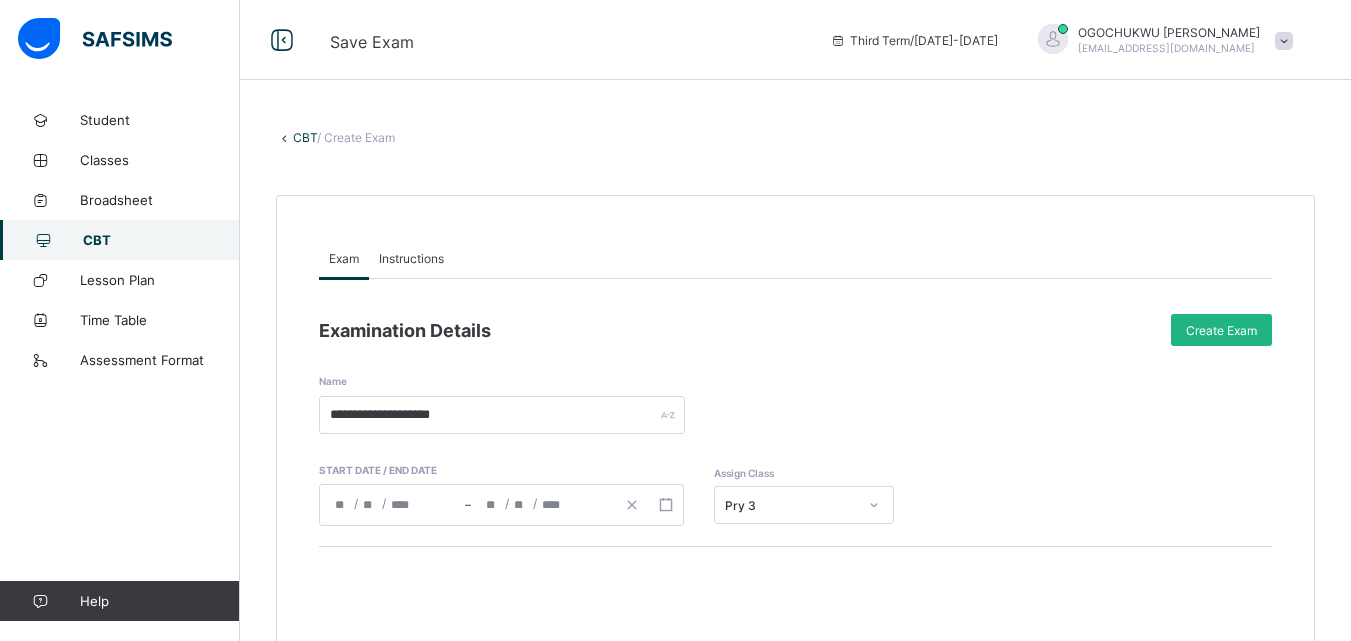 click on "Create Exam" at bounding box center (1221, 330) 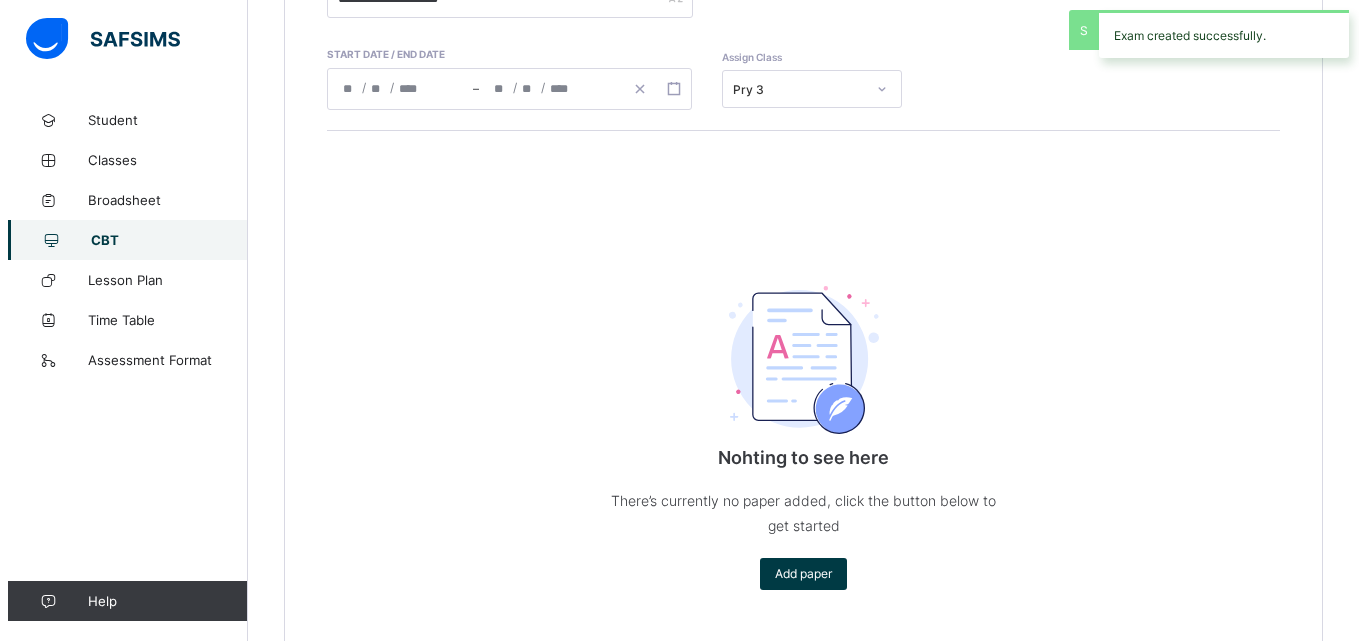 scroll, scrollTop: 489, scrollLeft: 0, axis: vertical 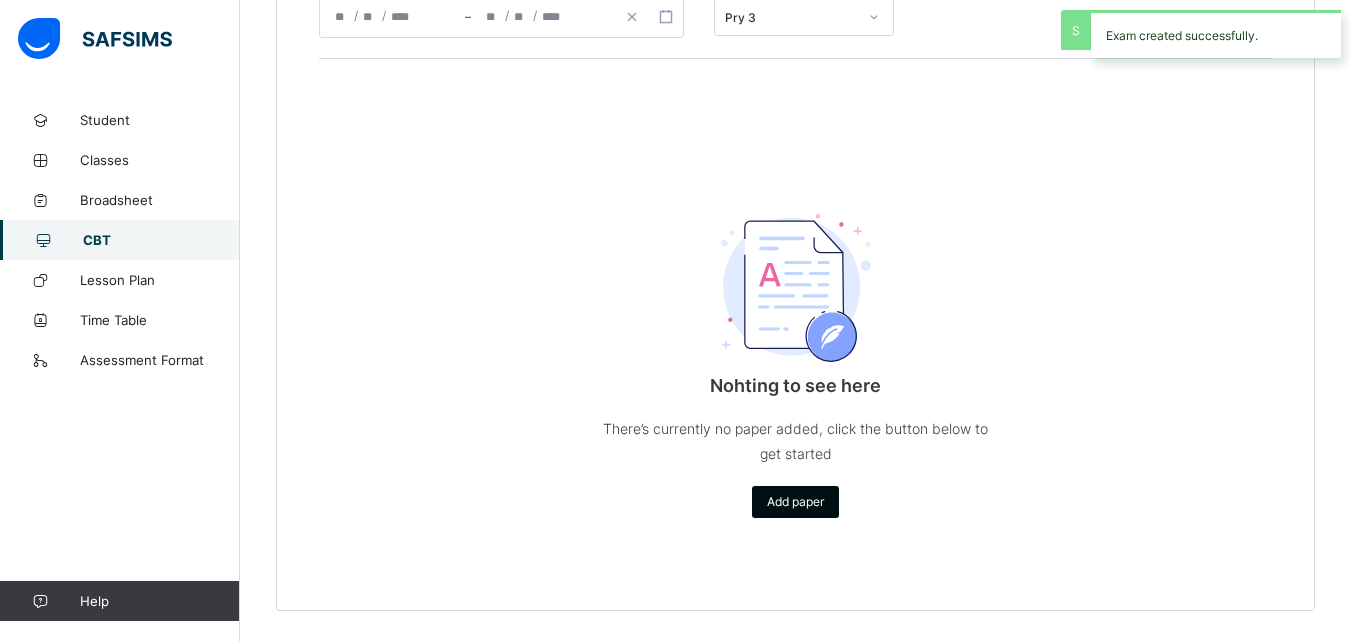 click on "Add paper" at bounding box center [795, 501] 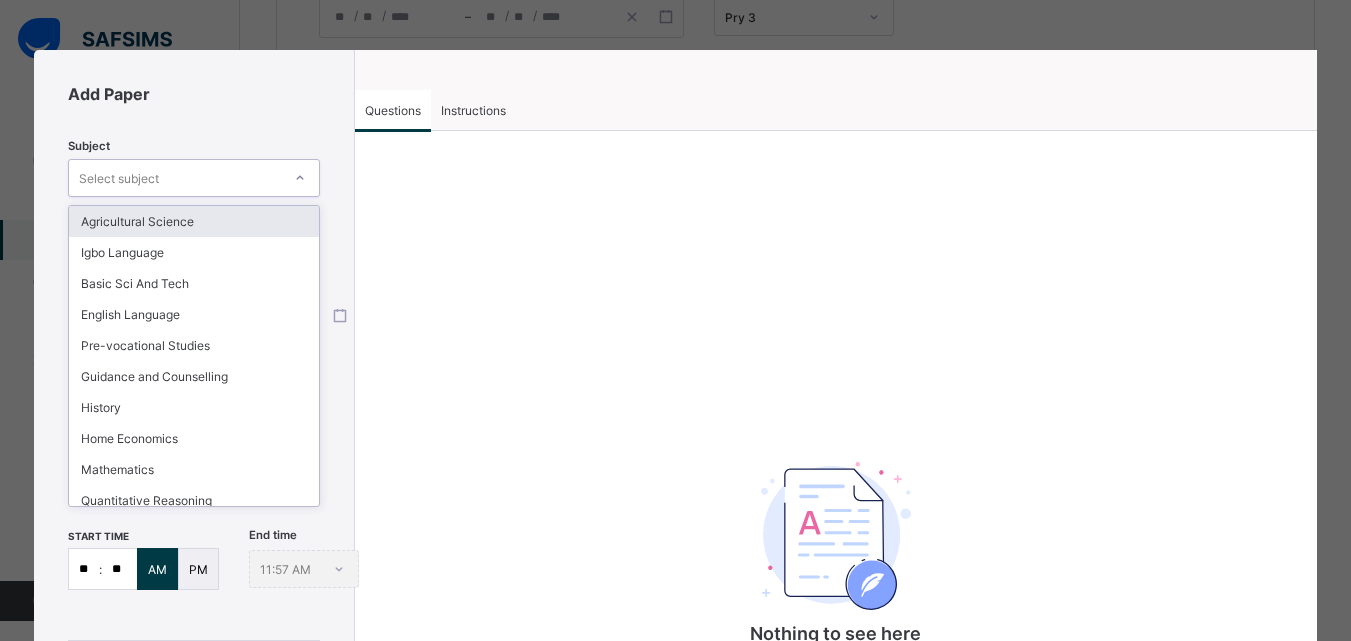 click at bounding box center [300, 178] 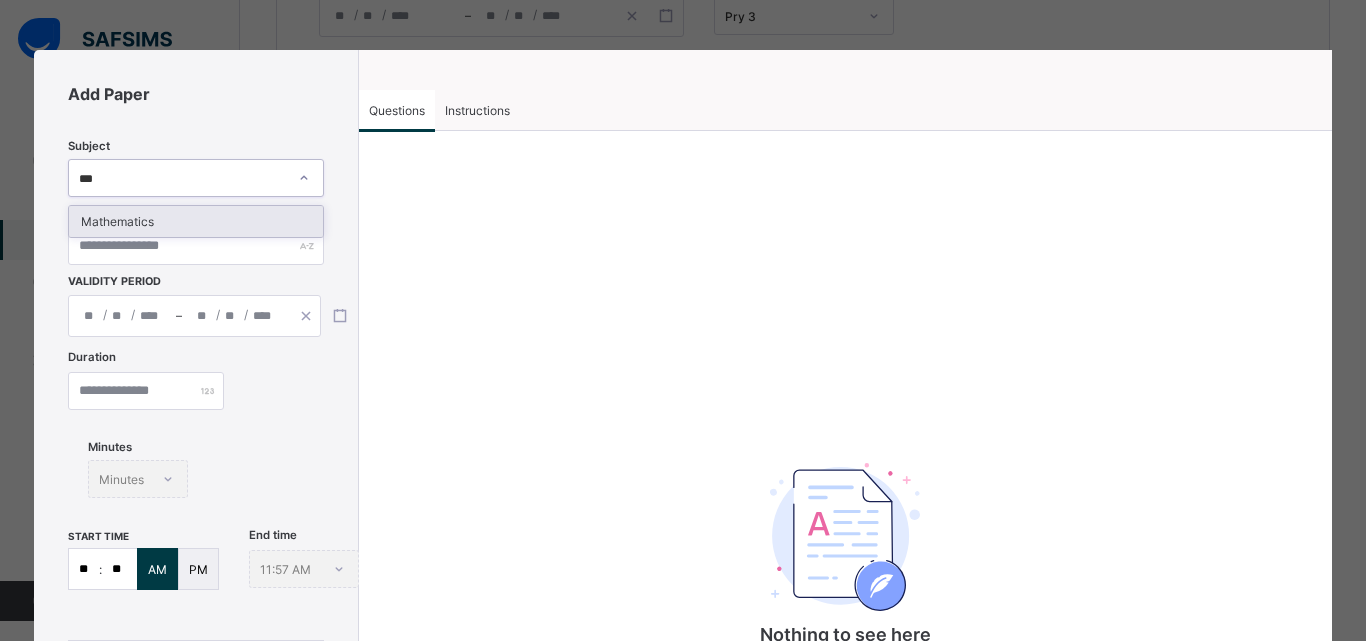 type on "****" 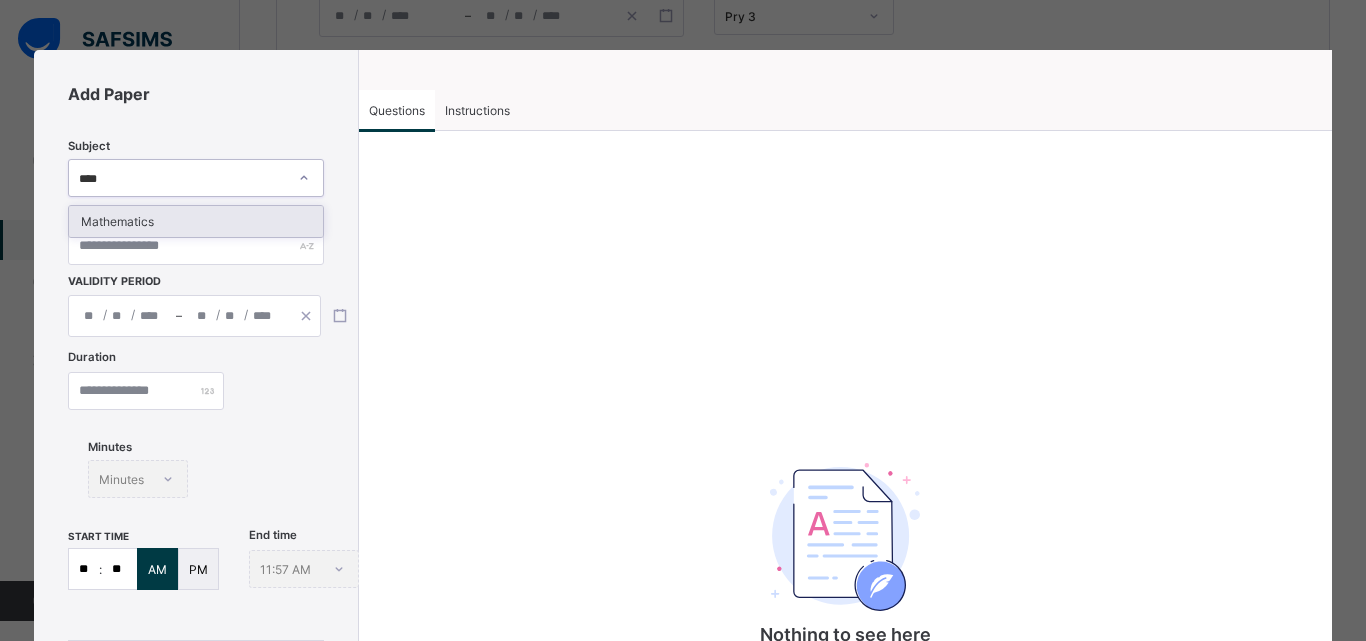 click on "Mathematics" at bounding box center [195, 221] 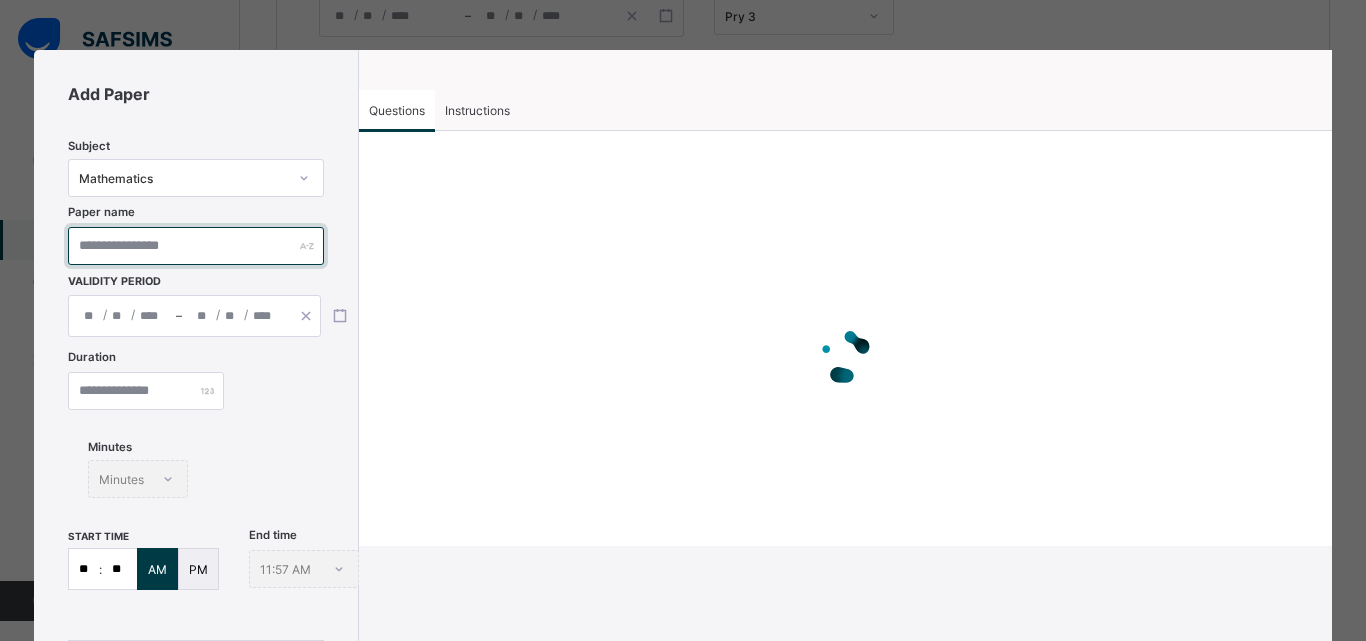 click at bounding box center (195, 246) 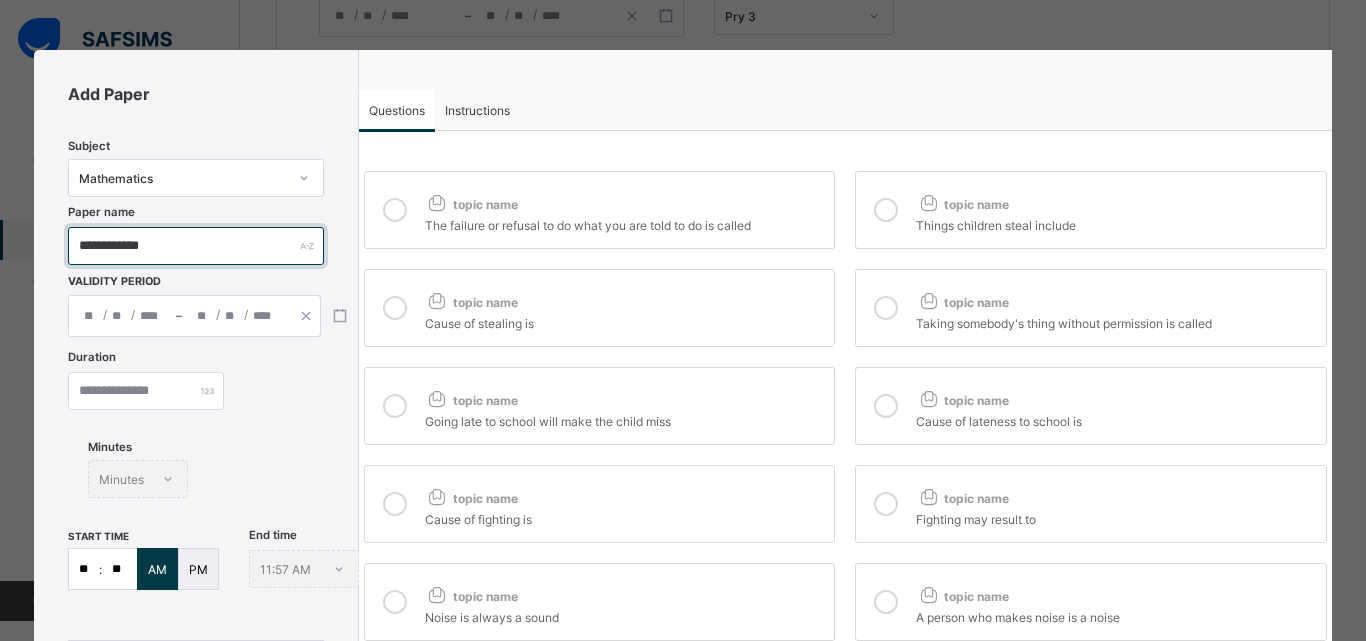 type on "**********" 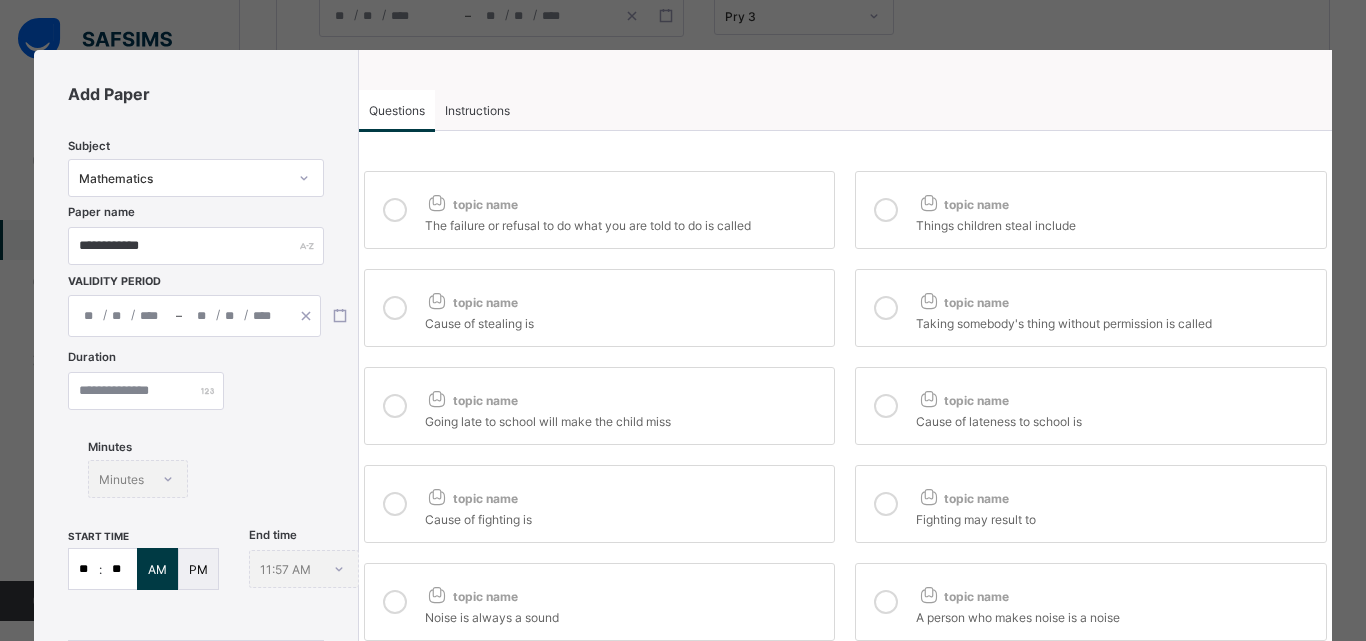 click on "/ /" at bounding box center (235, 316) 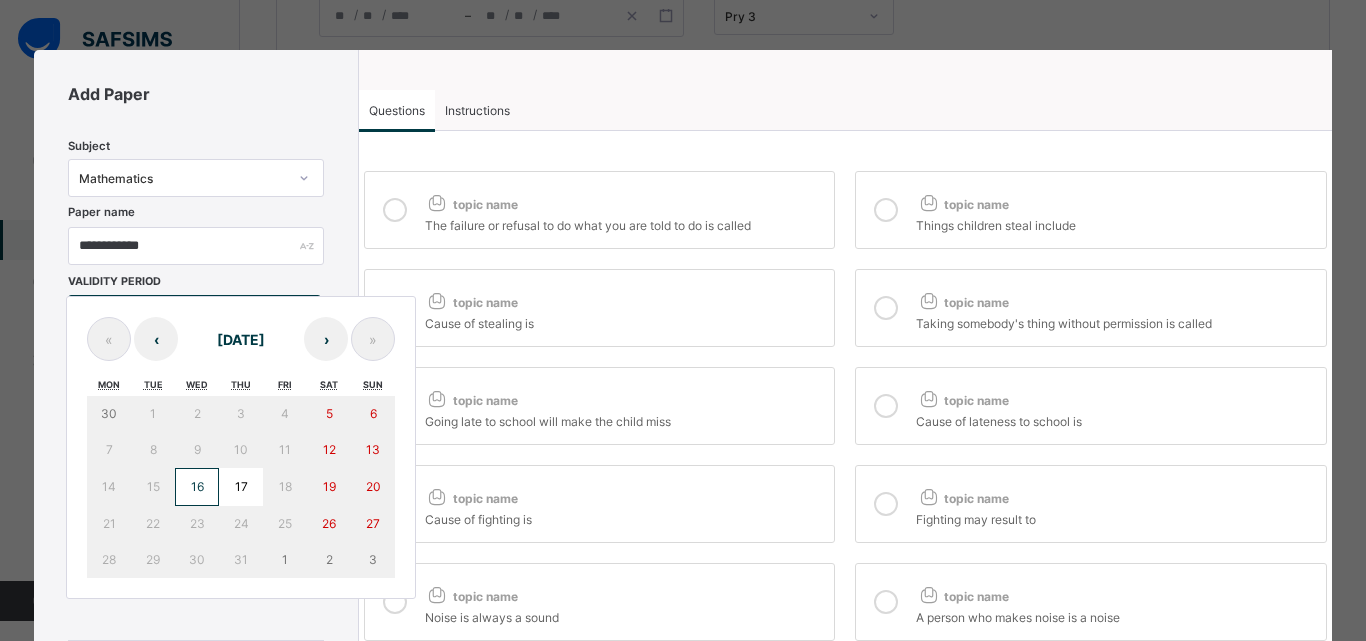 click on "16" at bounding box center [197, 487] 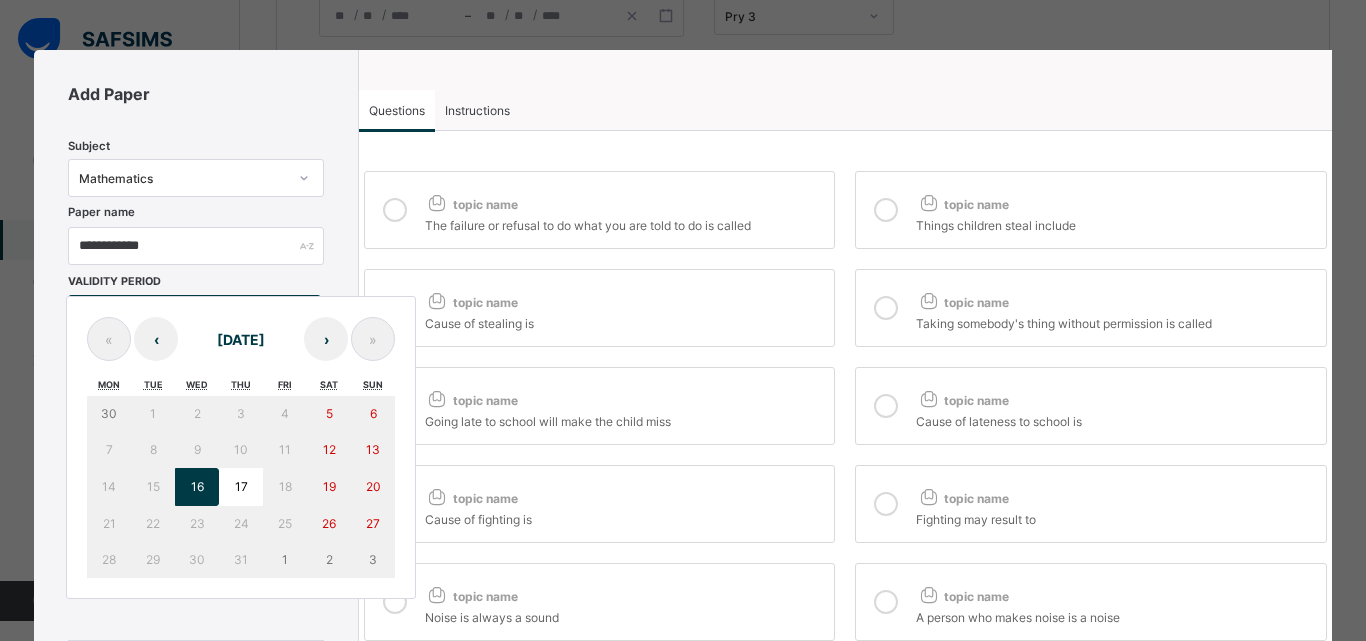 click on "16" at bounding box center (197, 487) 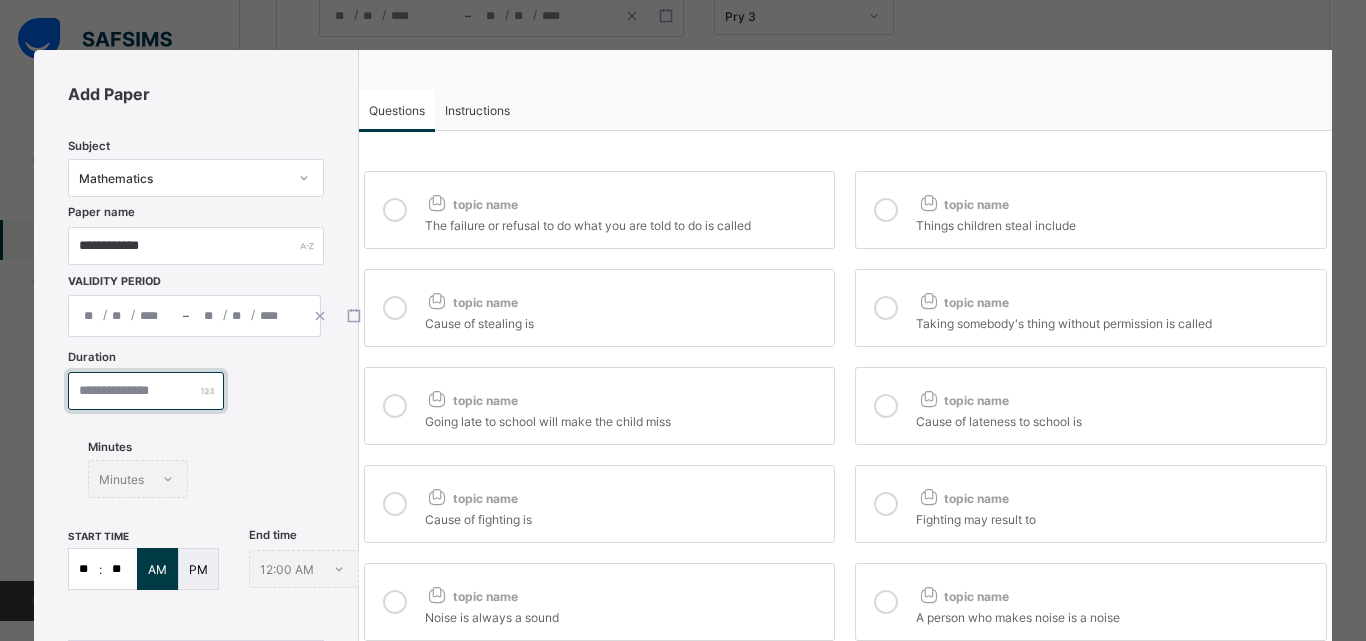 click at bounding box center [146, 391] 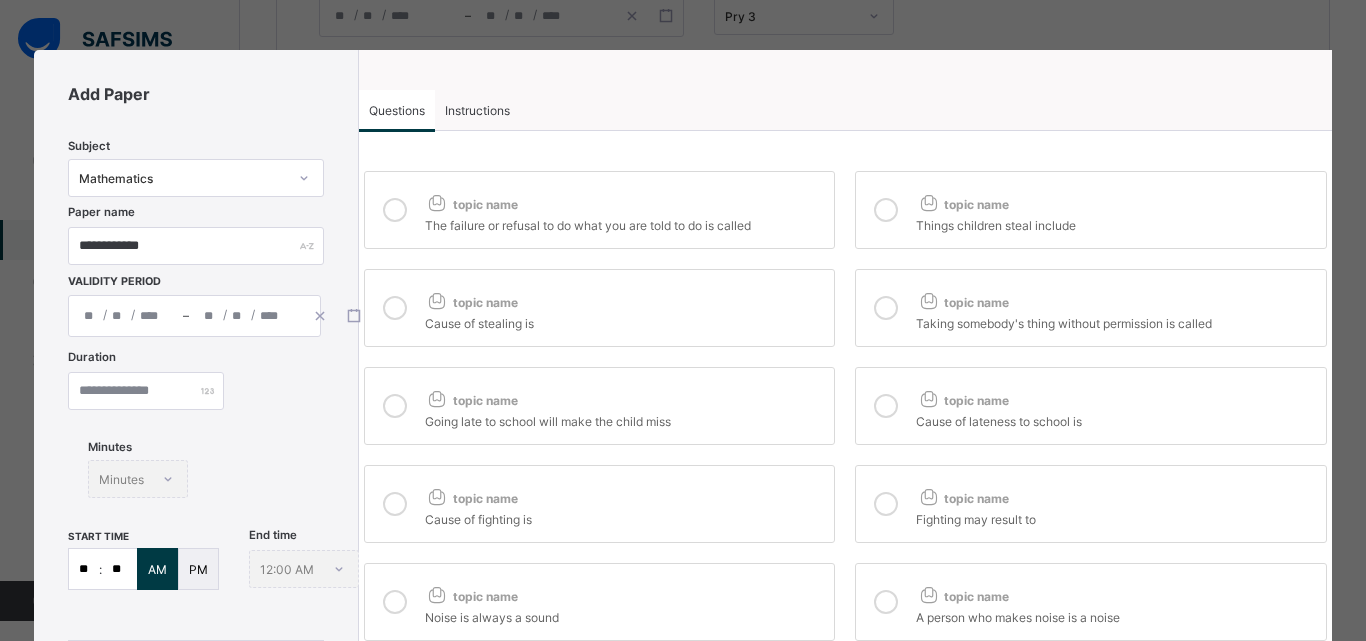 click on "Duration ** Minutes Minutes" at bounding box center (195, 440) 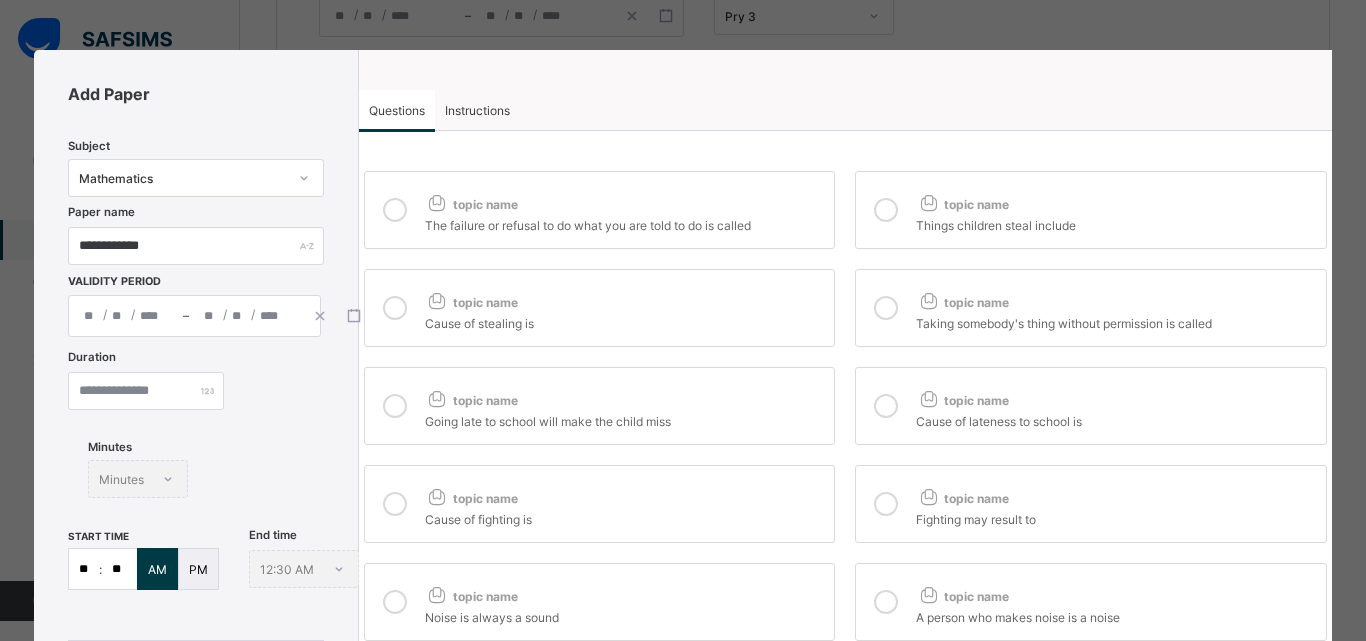 click on "PM" at bounding box center [198, 569] 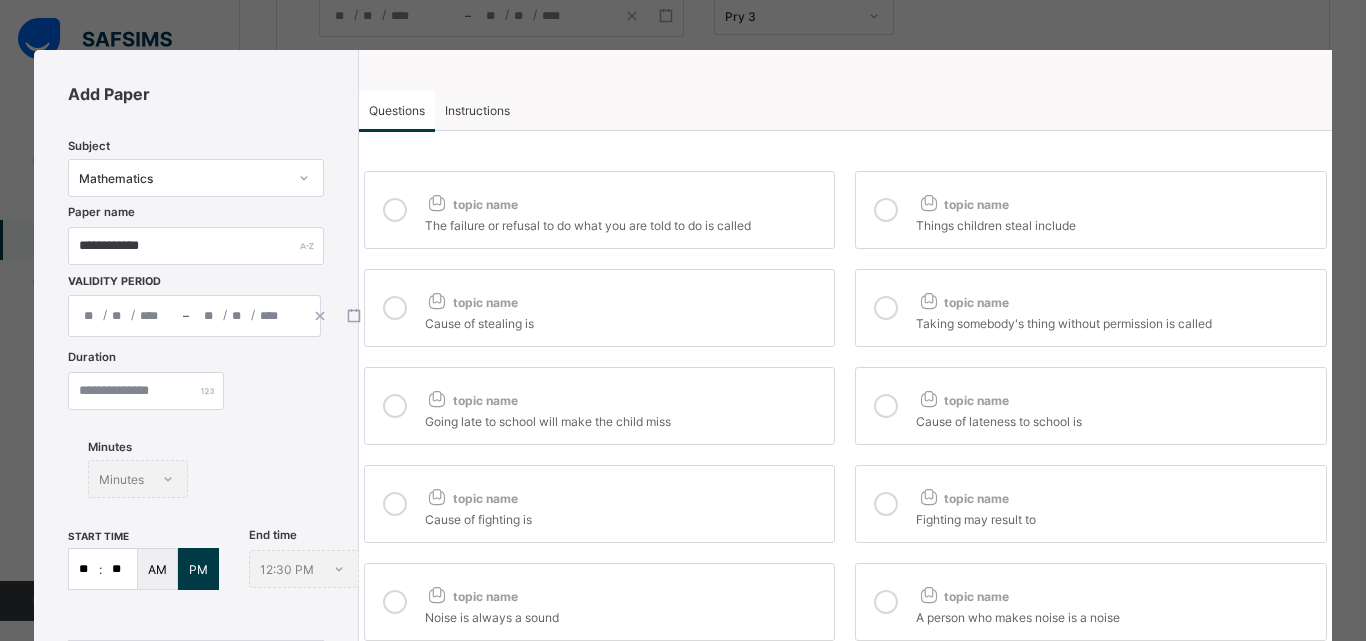click on "Instructions" at bounding box center [477, 110] 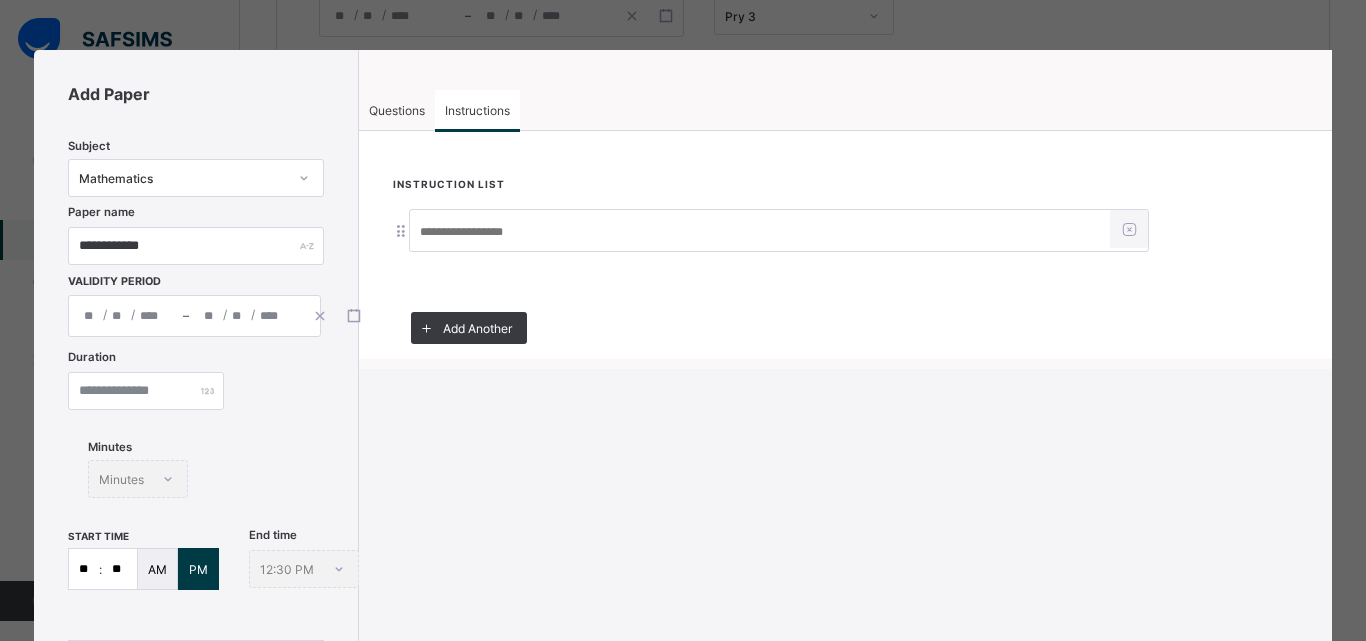 click at bounding box center (760, 232) 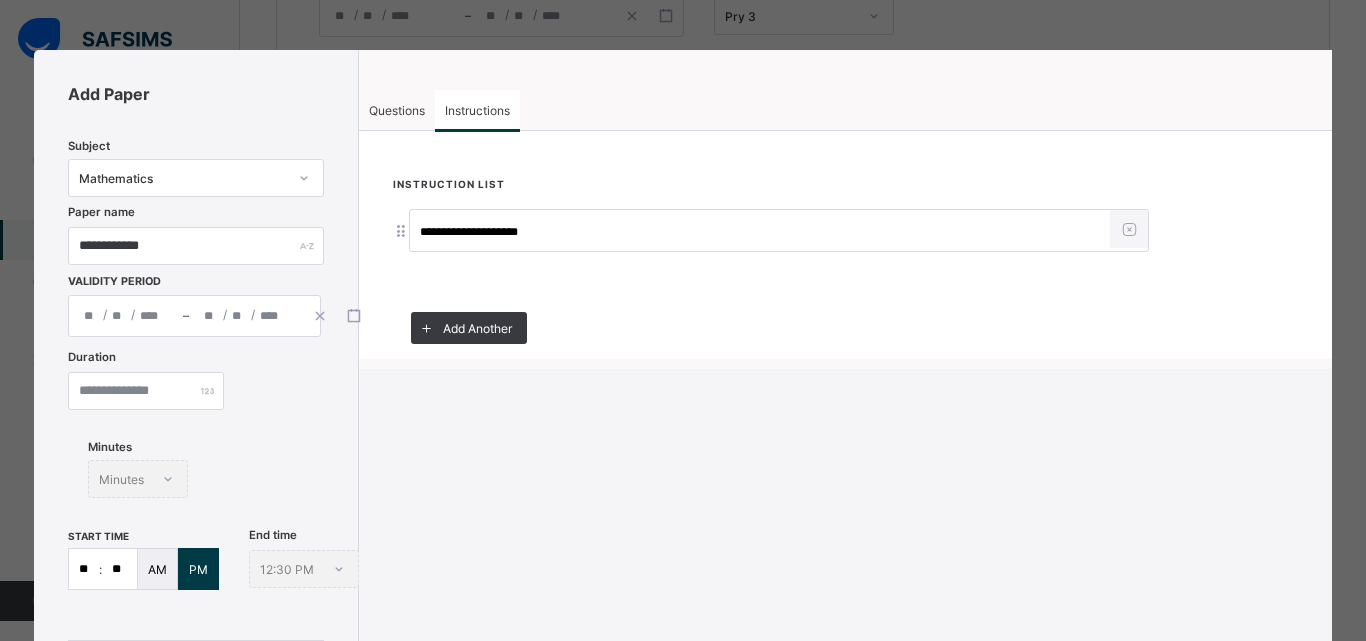 type on "**********" 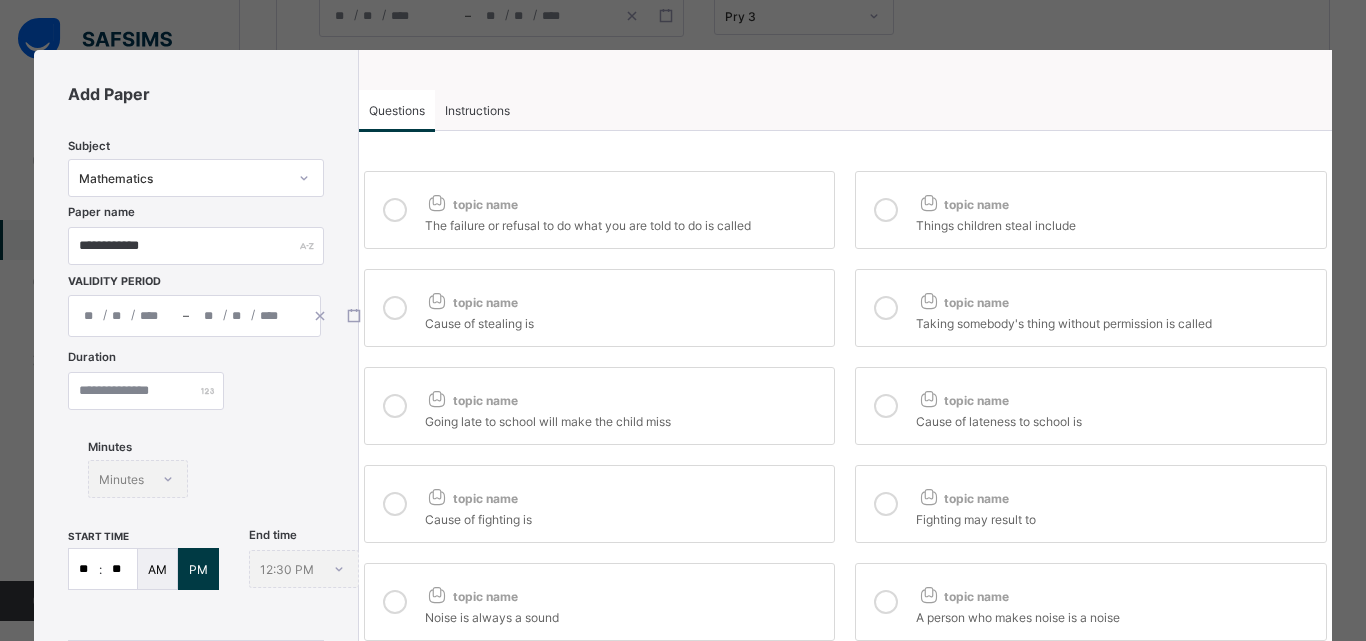 click on "topic name" at bounding box center [471, 204] 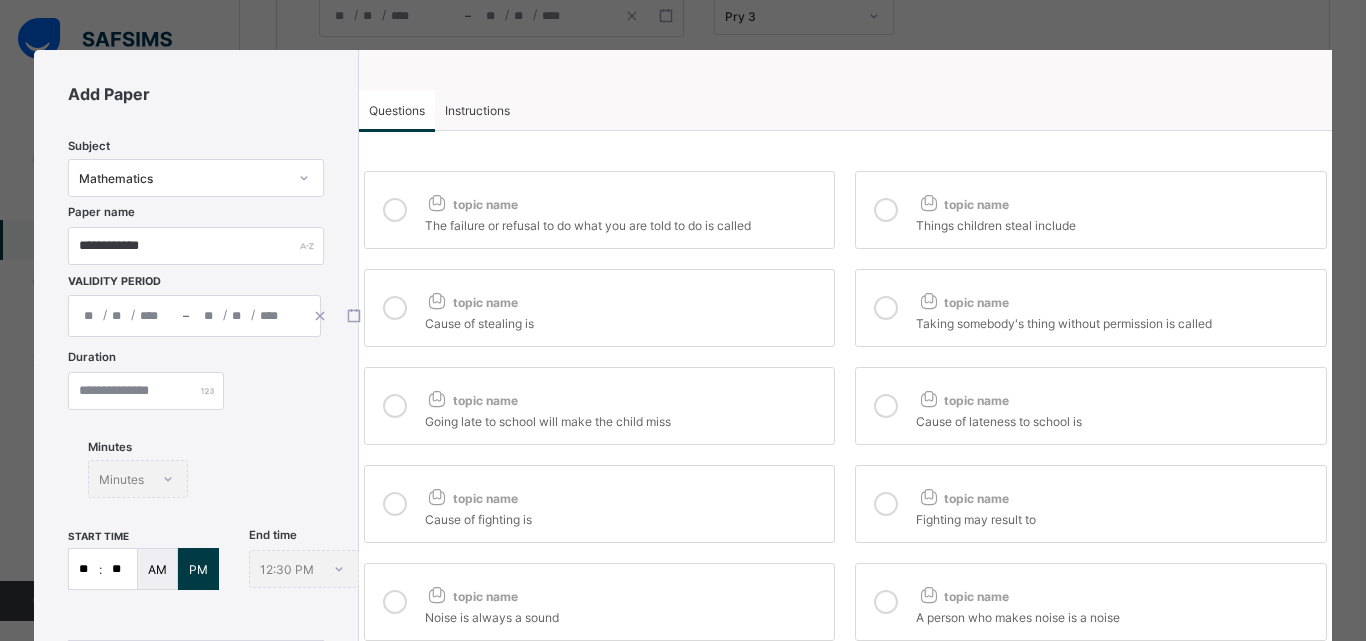 click on "topic name   Things children steal include" at bounding box center [1091, 210] 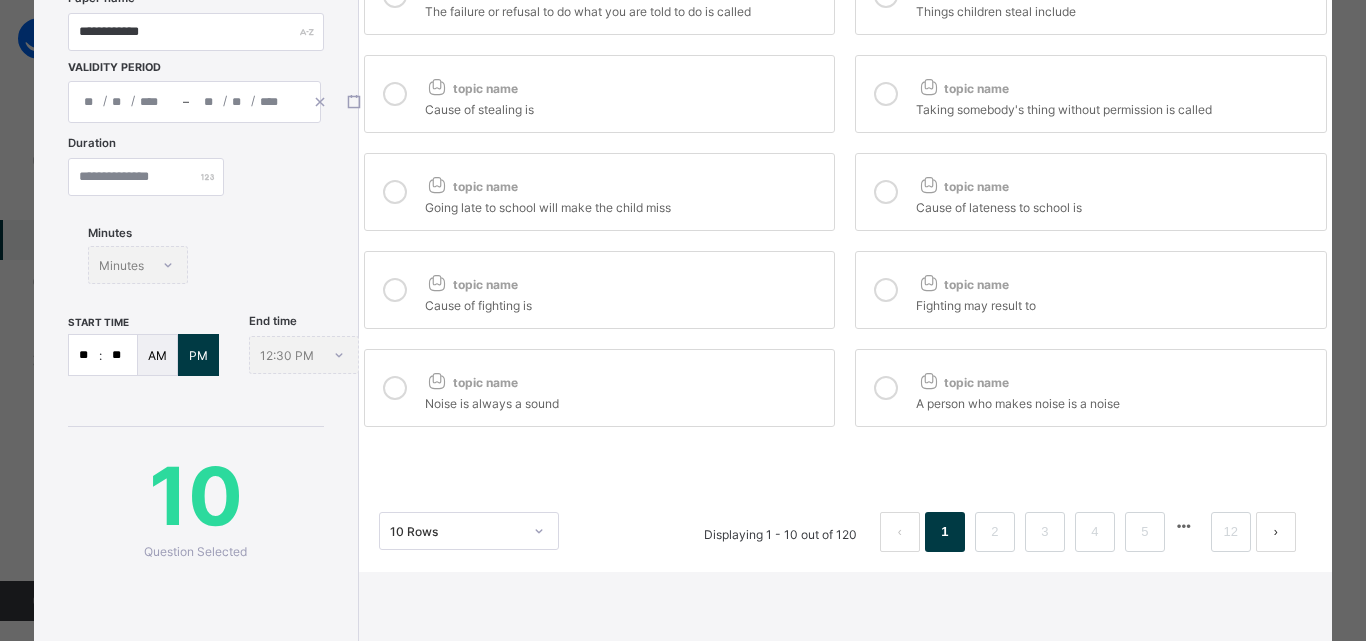 scroll, scrollTop: 229, scrollLeft: 0, axis: vertical 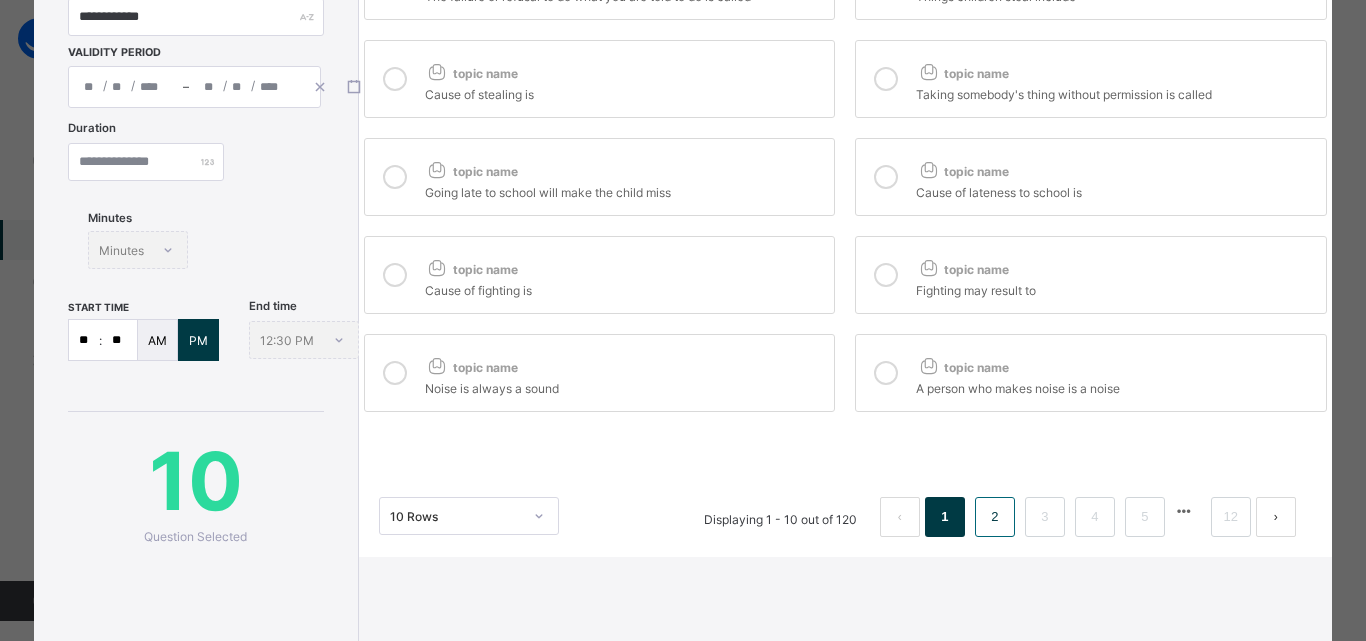 click on "2" at bounding box center [994, 517] 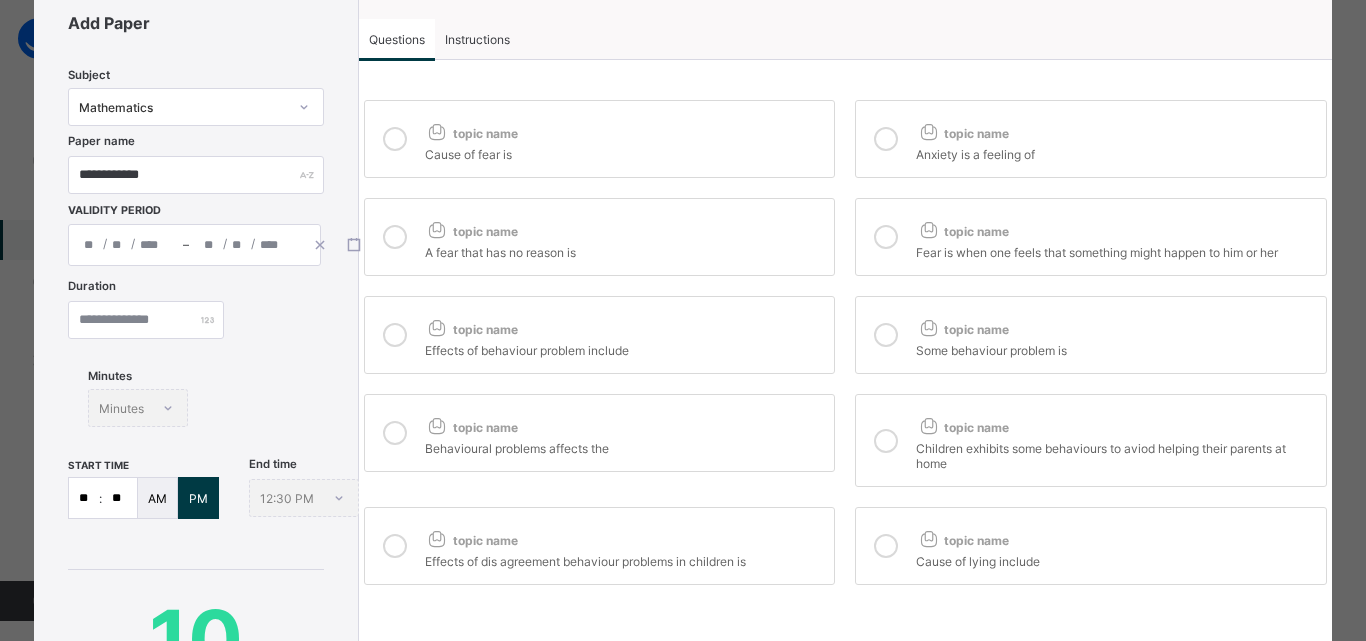 scroll, scrollTop: 63, scrollLeft: 0, axis: vertical 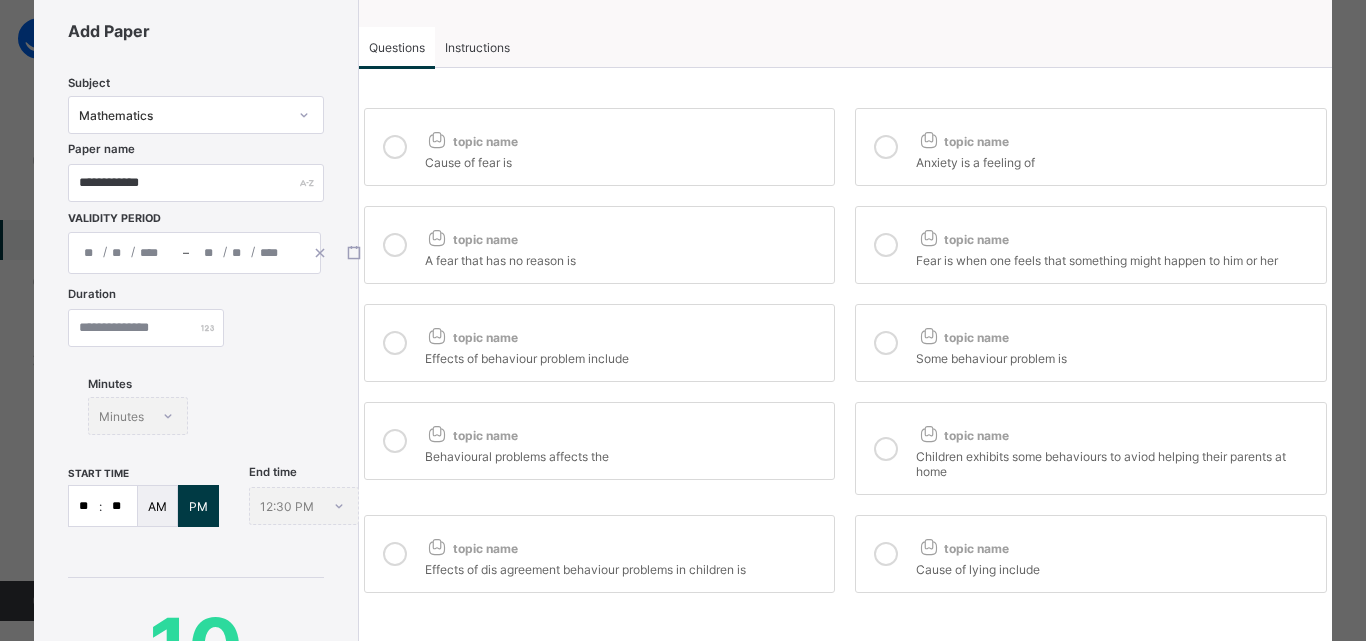 click on "topic name   Cause of fear is" at bounding box center [600, 147] 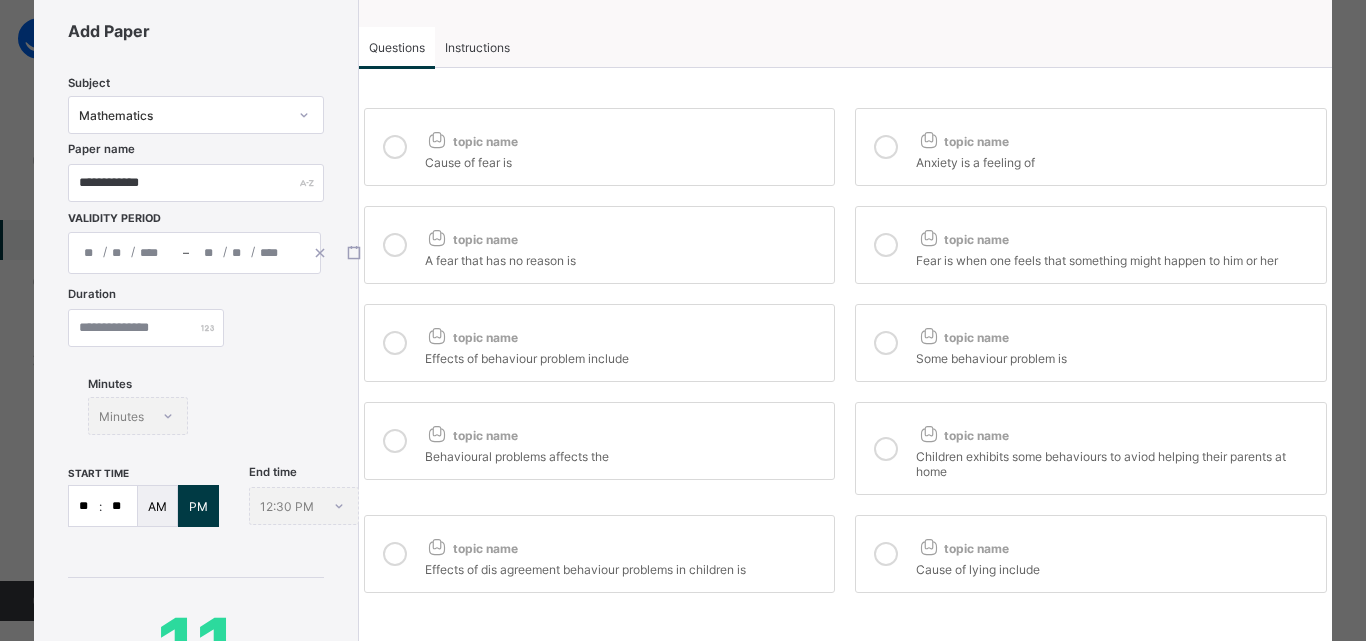 click at bounding box center (886, 147) 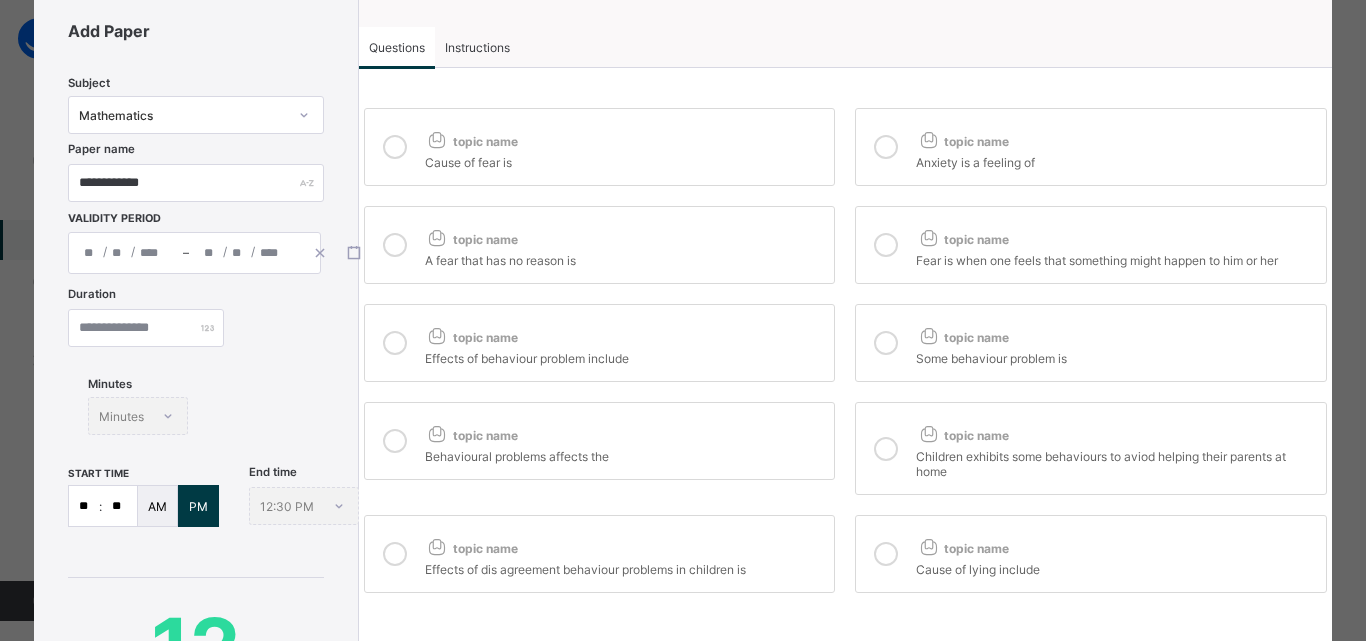 click on "topic name   A fear that has no reason is" at bounding box center [600, 245] 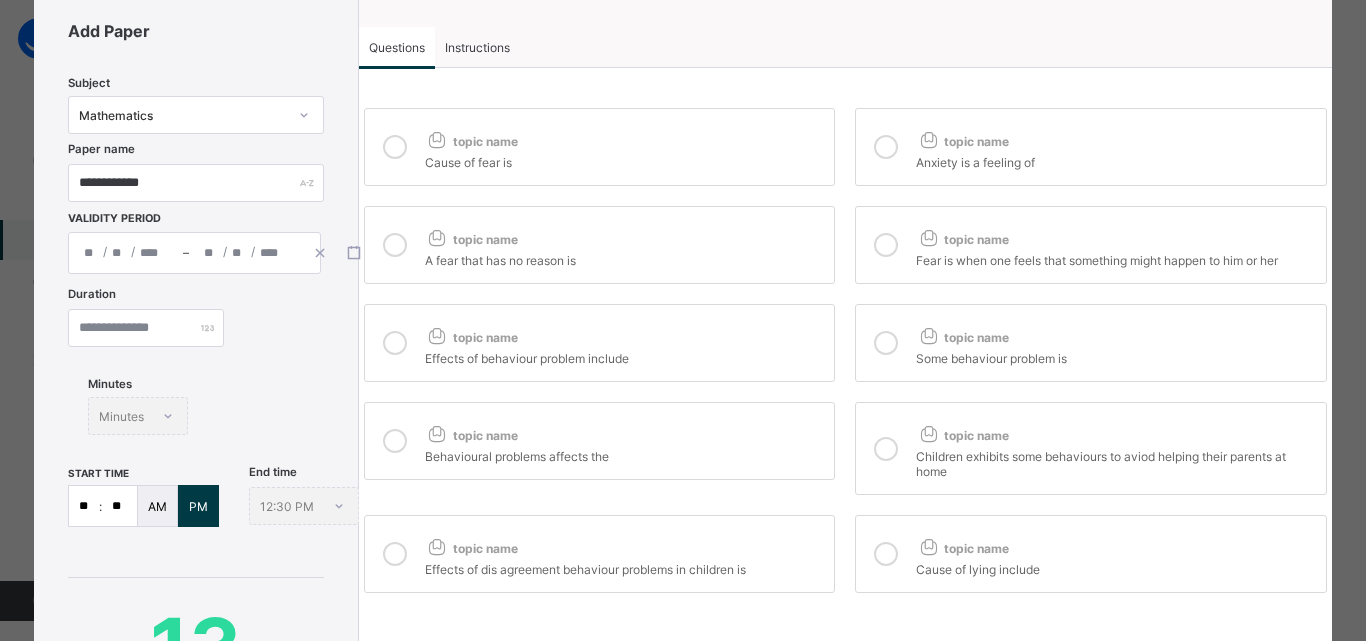 click on "Fear is when one feels that something                       might happen to him or her" at bounding box center (1116, 258) 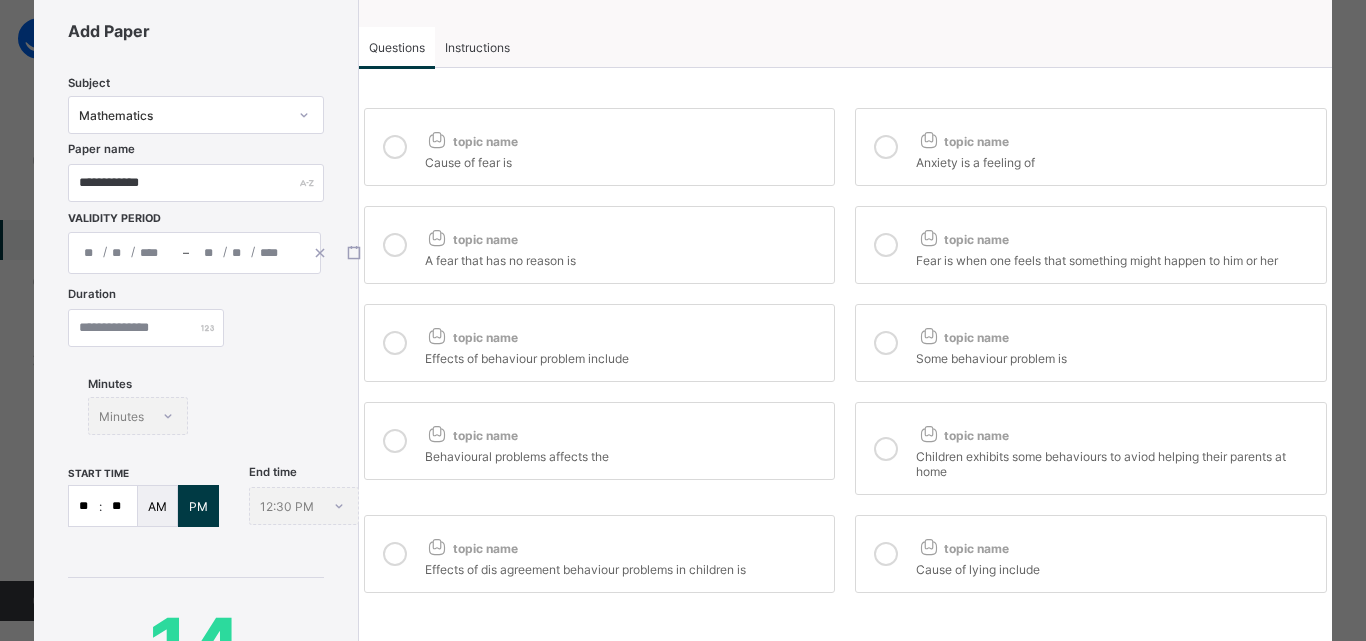 click on "topic name" at bounding box center (625, 333) 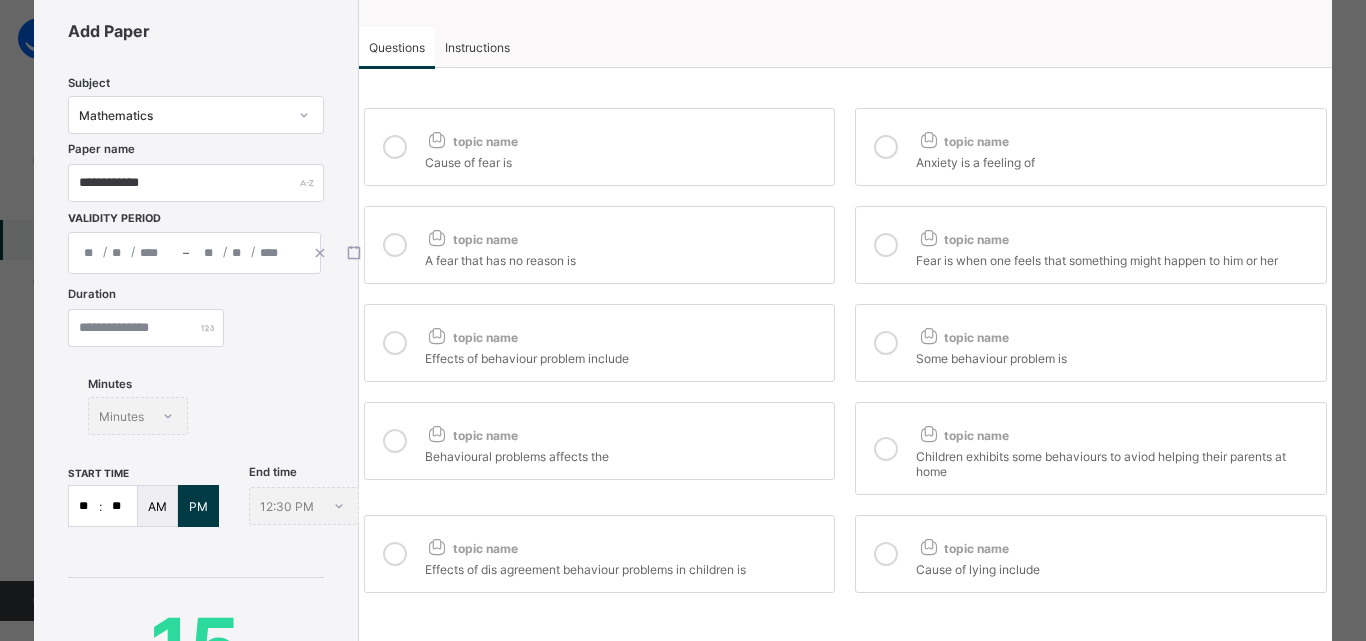 click at bounding box center [886, 343] 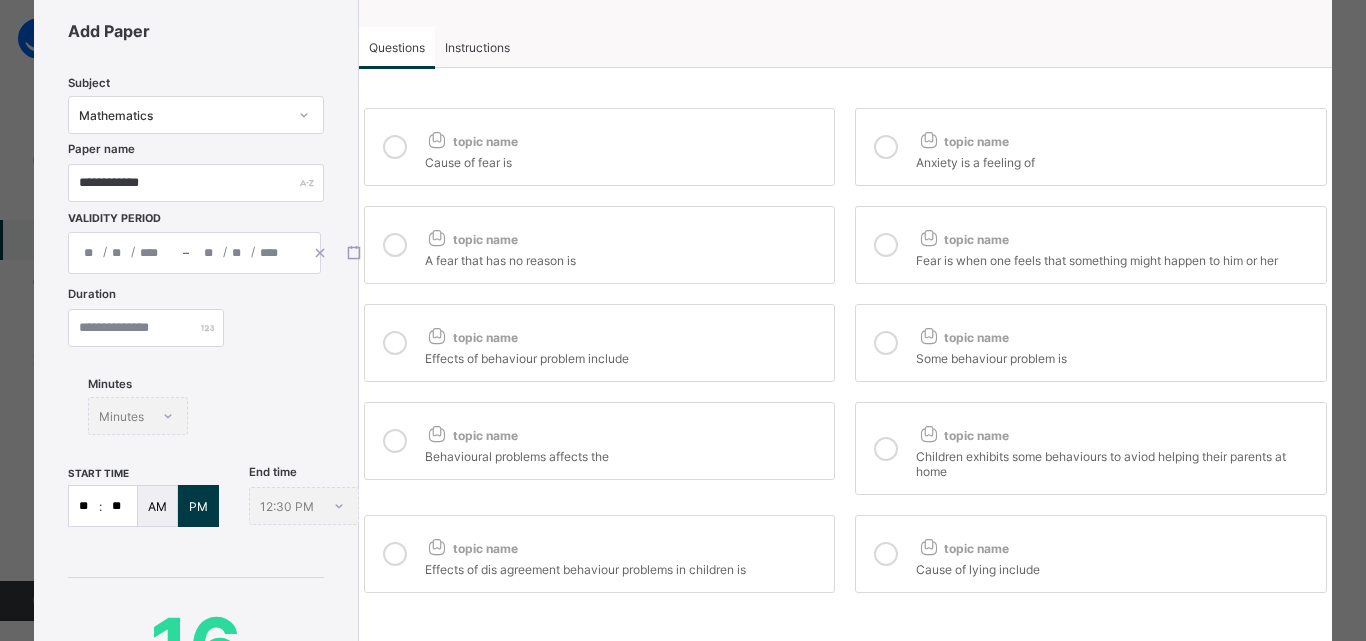 click on "Behavioural problems affects the" at bounding box center (625, 454) 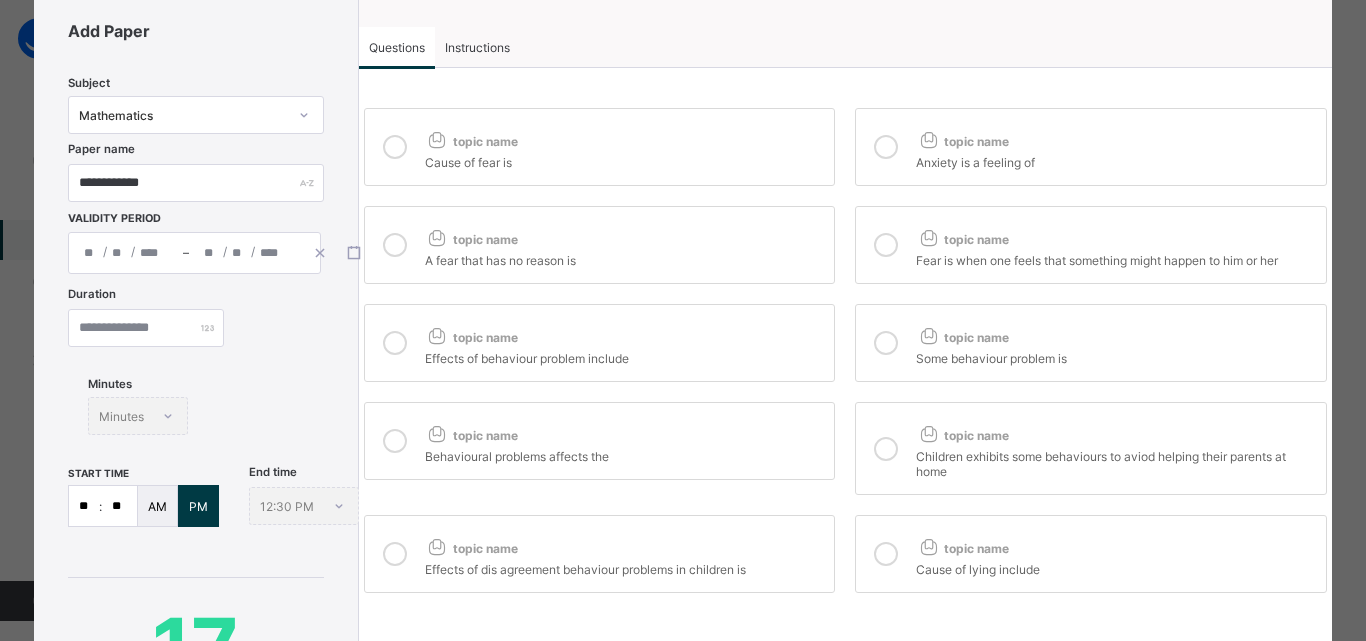 click on "topic name   Children exhibits some behaviours to aviod helping their  parents at home" at bounding box center [1091, 448] 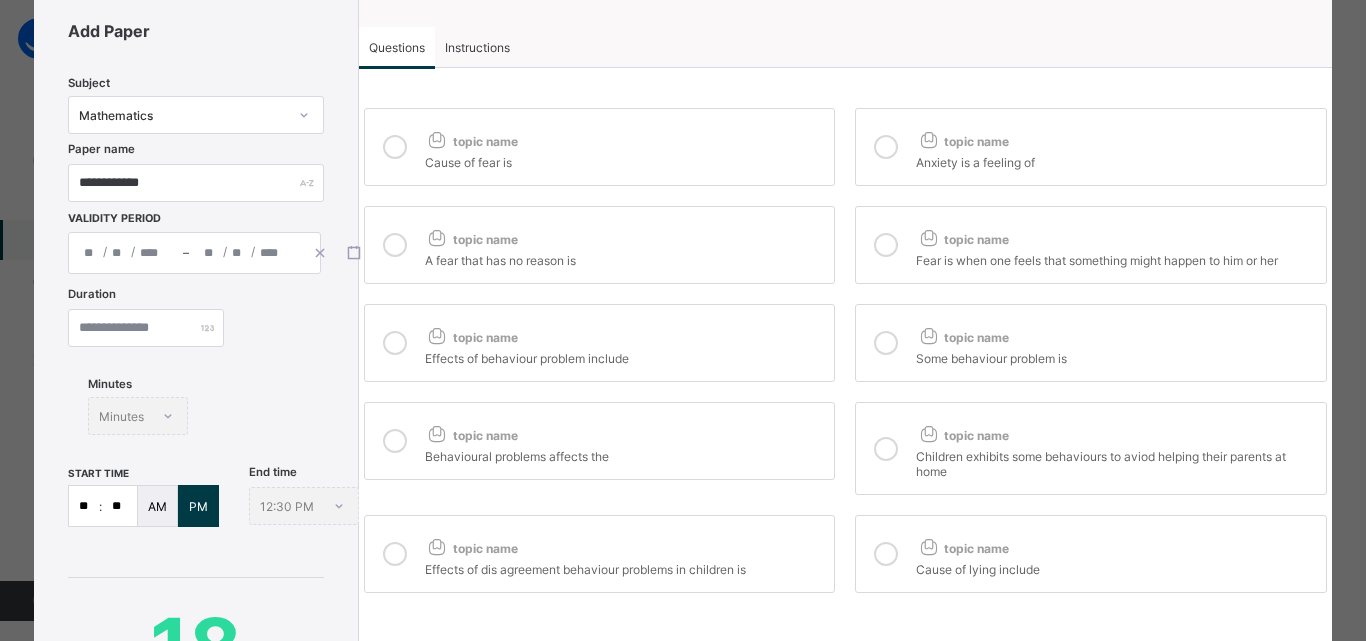 click on "topic name" at bounding box center [625, 544] 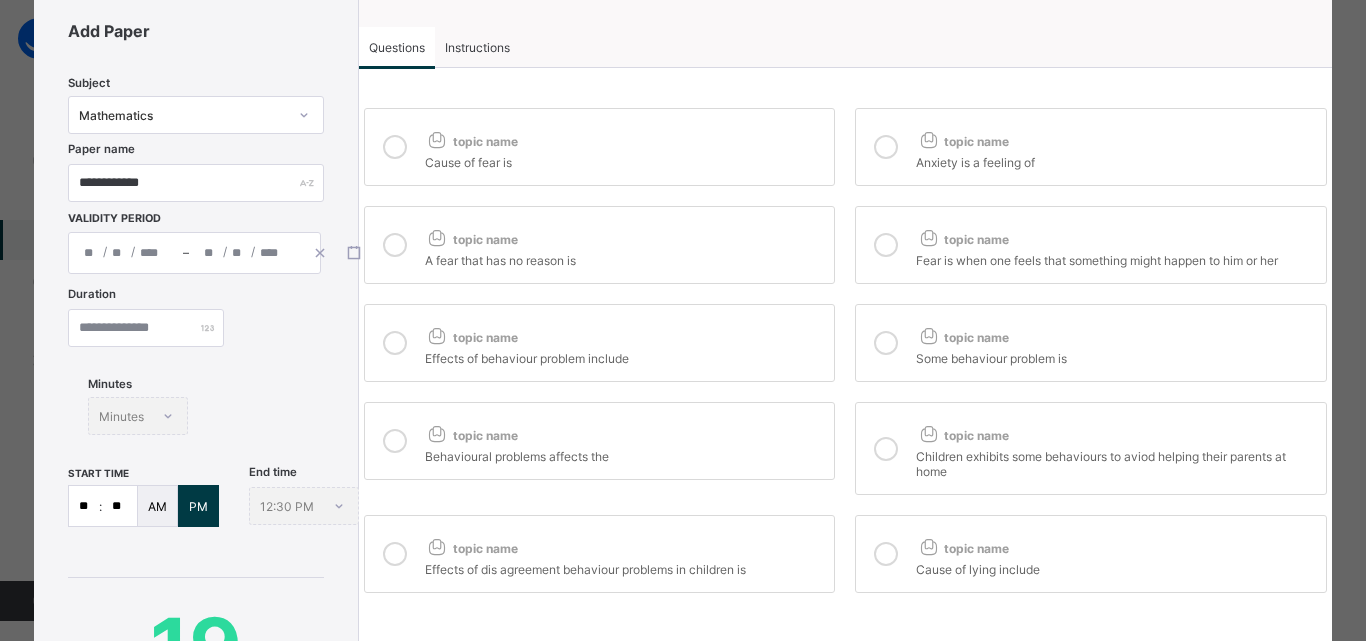 click on "topic name" at bounding box center (1116, 544) 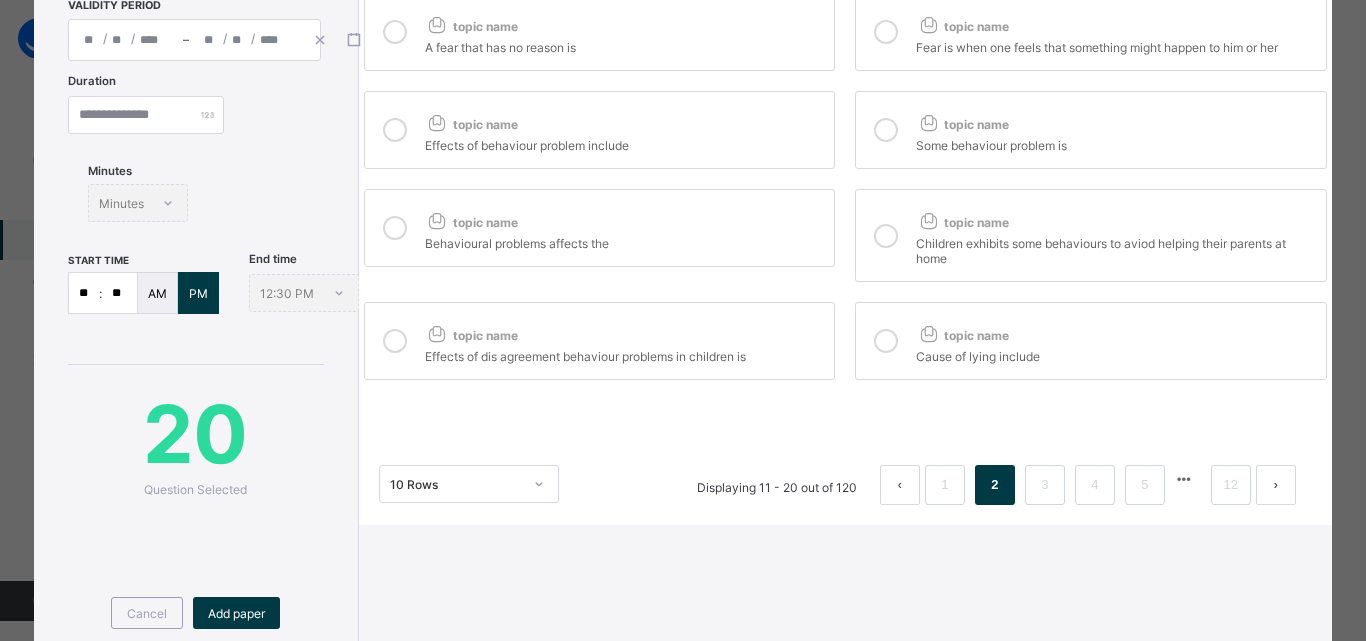scroll, scrollTop: 286, scrollLeft: 0, axis: vertical 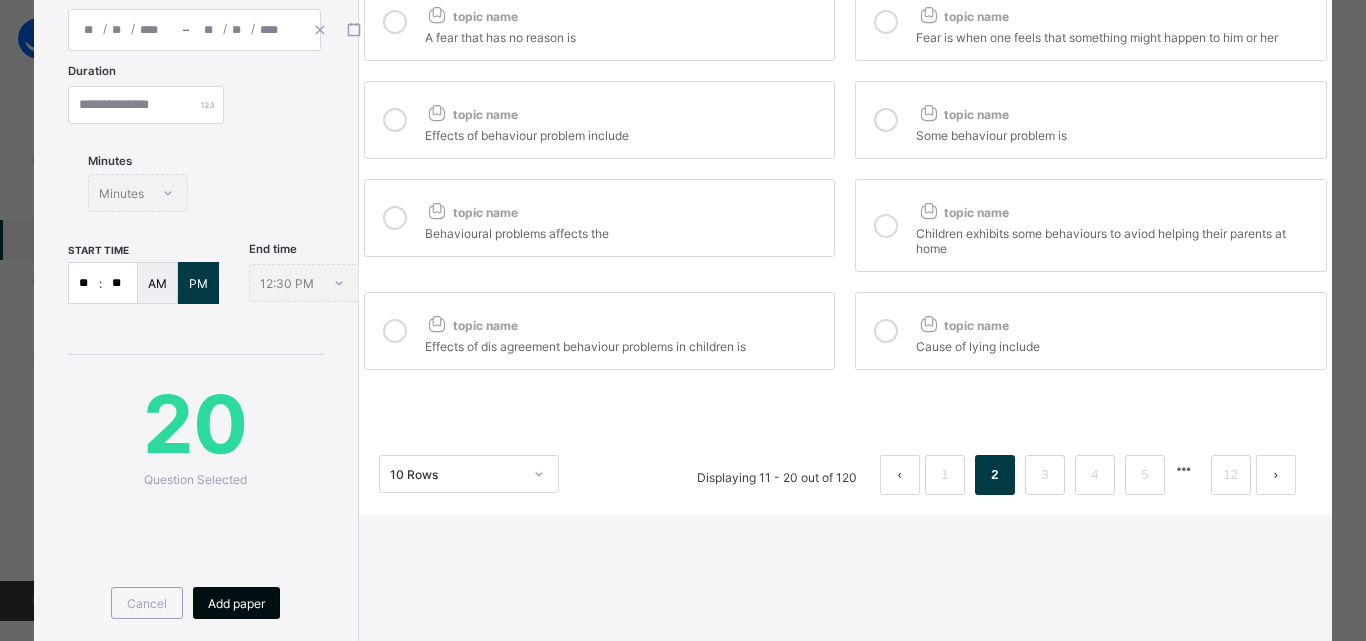 click on "Add paper" at bounding box center [236, 603] 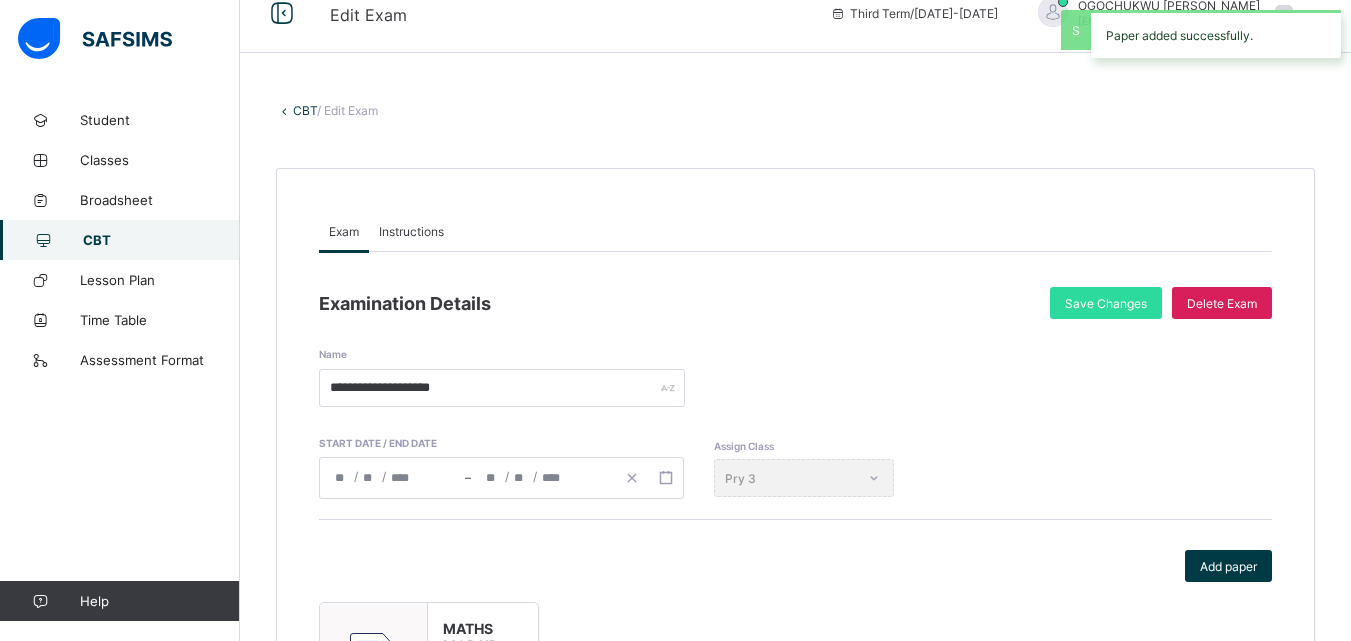scroll, scrollTop: 13, scrollLeft: 0, axis: vertical 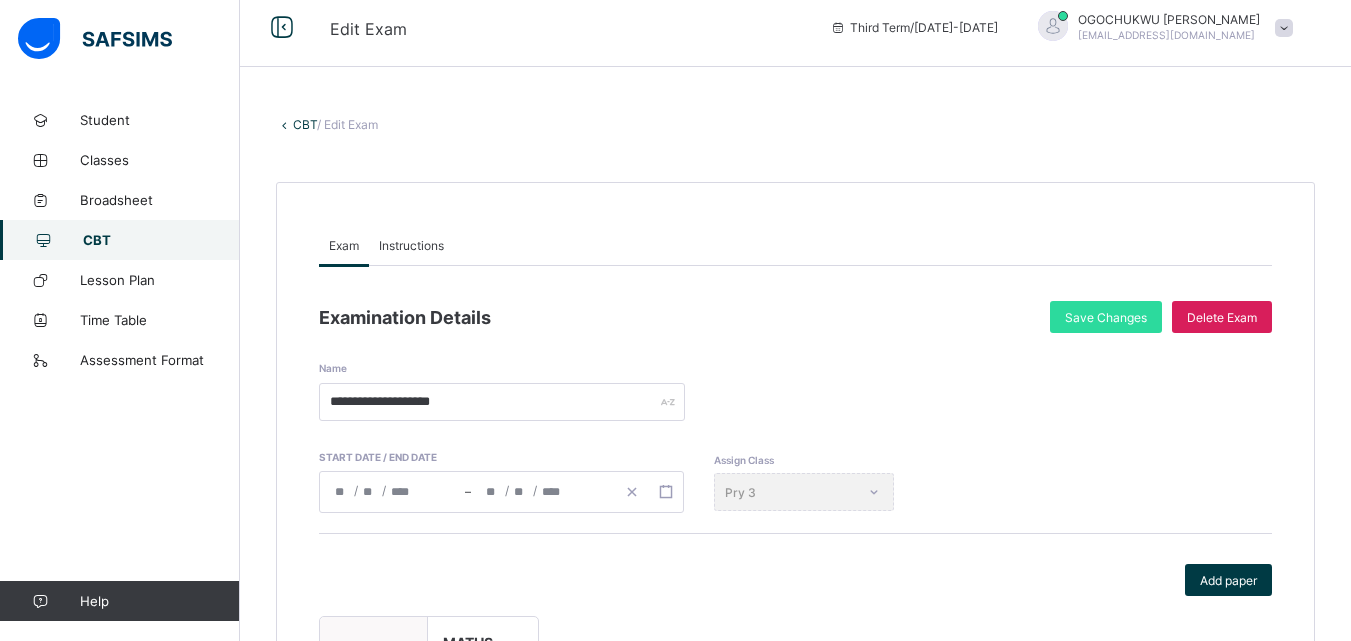 click on "Instructions" at bounding box center [411, 245] 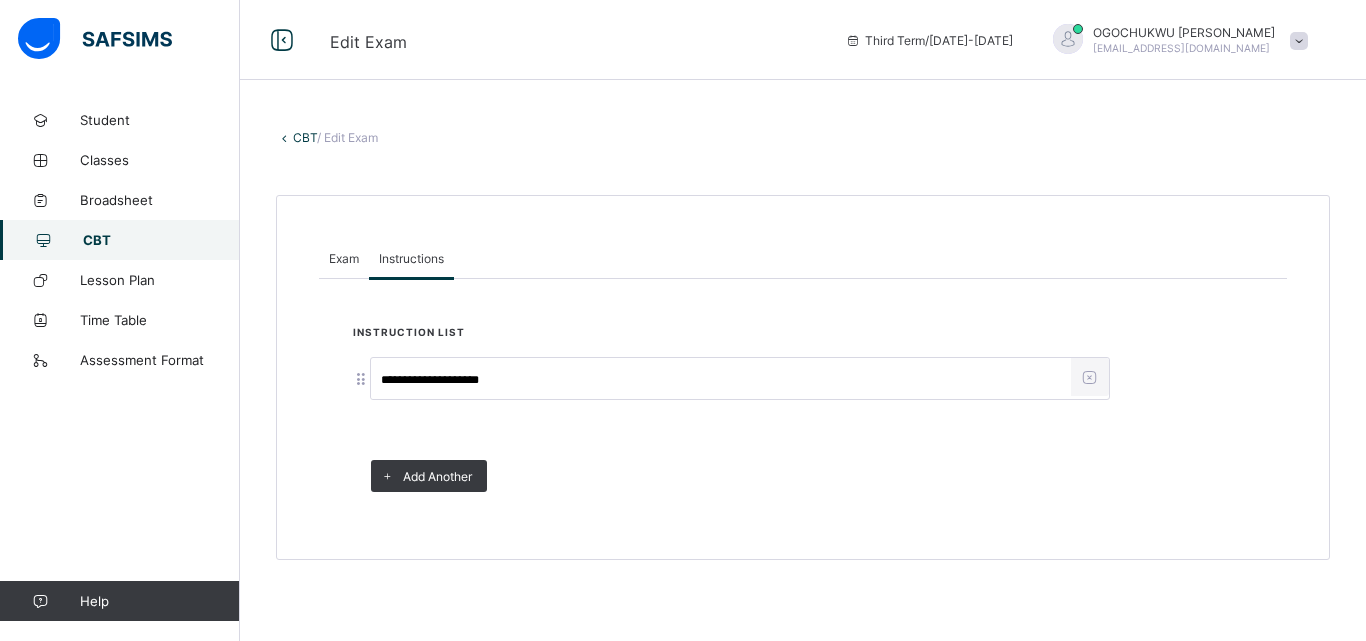 click on "Exam" at bounding box center (344, 258) 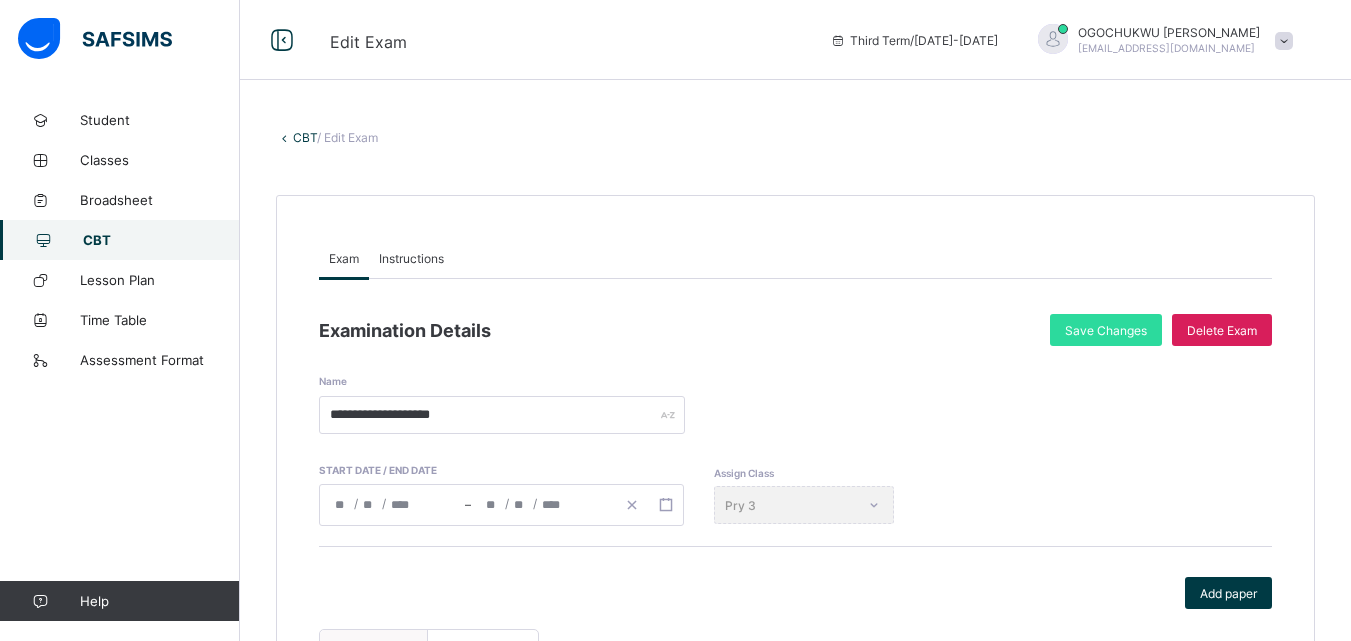 click on "Instructions" at bounding box center (411, 258) 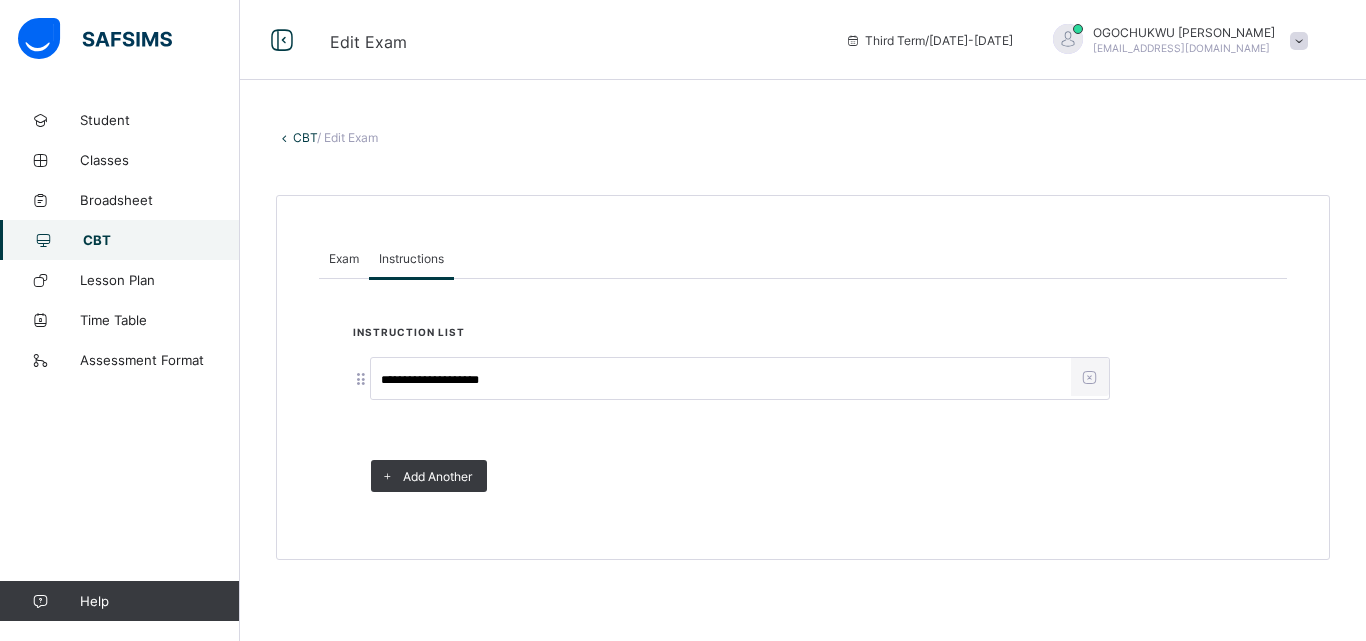 click on "Exam" at bounding box center (344, 258) 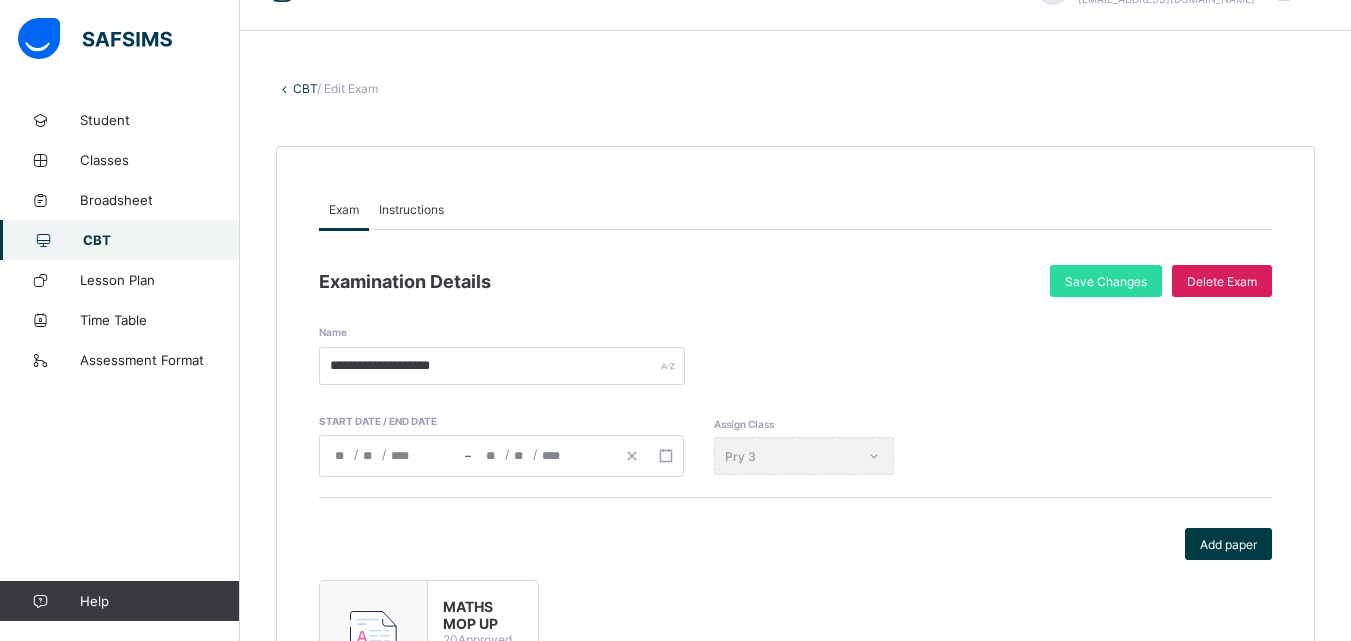 scroll, scrollTop: 32, scrollLeft: 0, axis: vertical 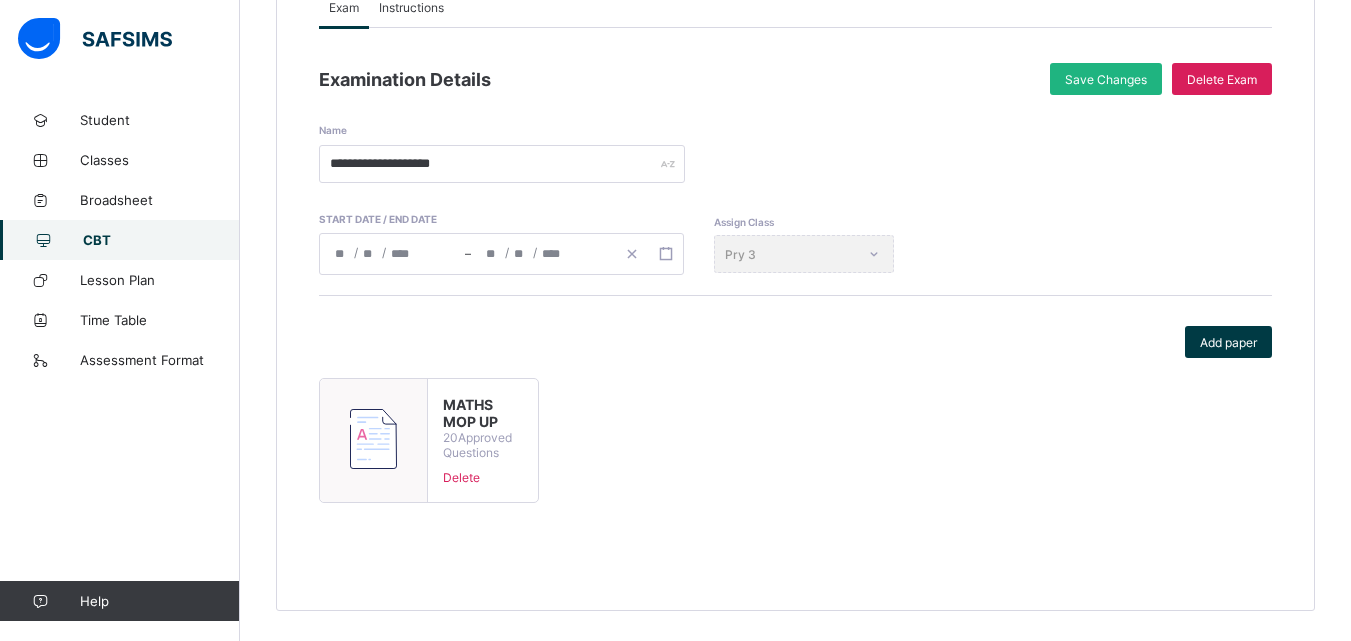 click on "Save Changes" at bounding box center [1106, 79] 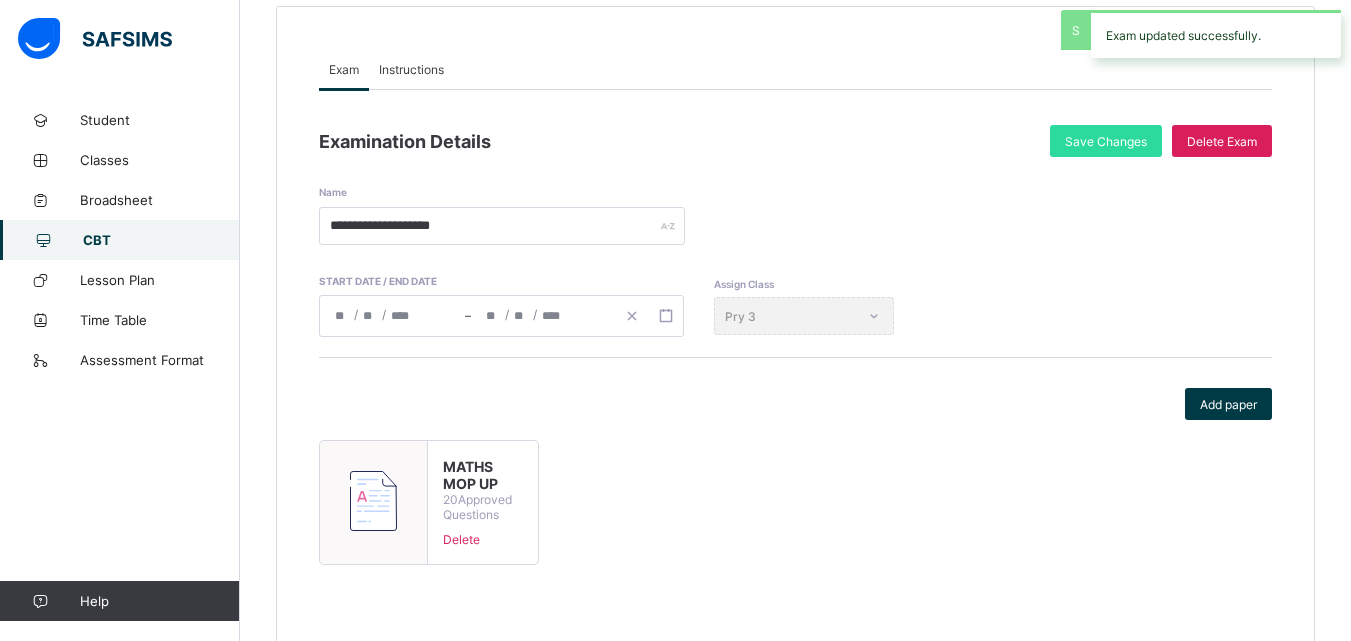 scroll, scrollTop: 0, scrollLeft: 0, axis: both 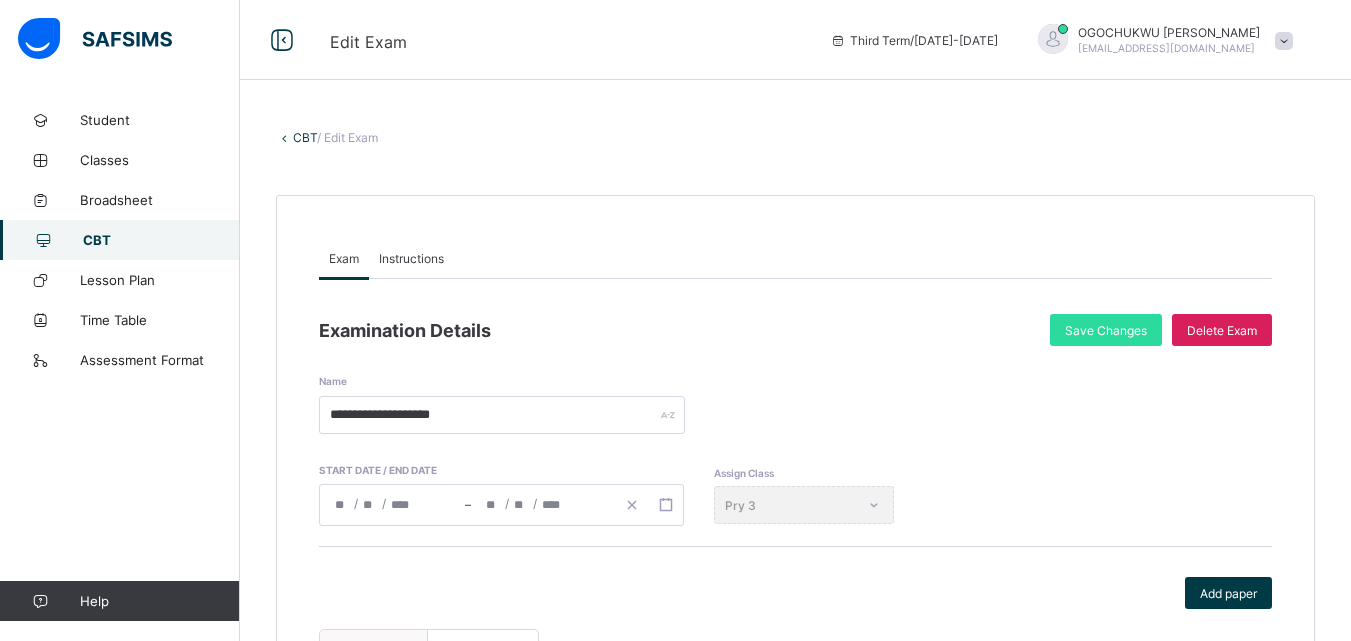click on "CBT" at bounding box center (305, 137) 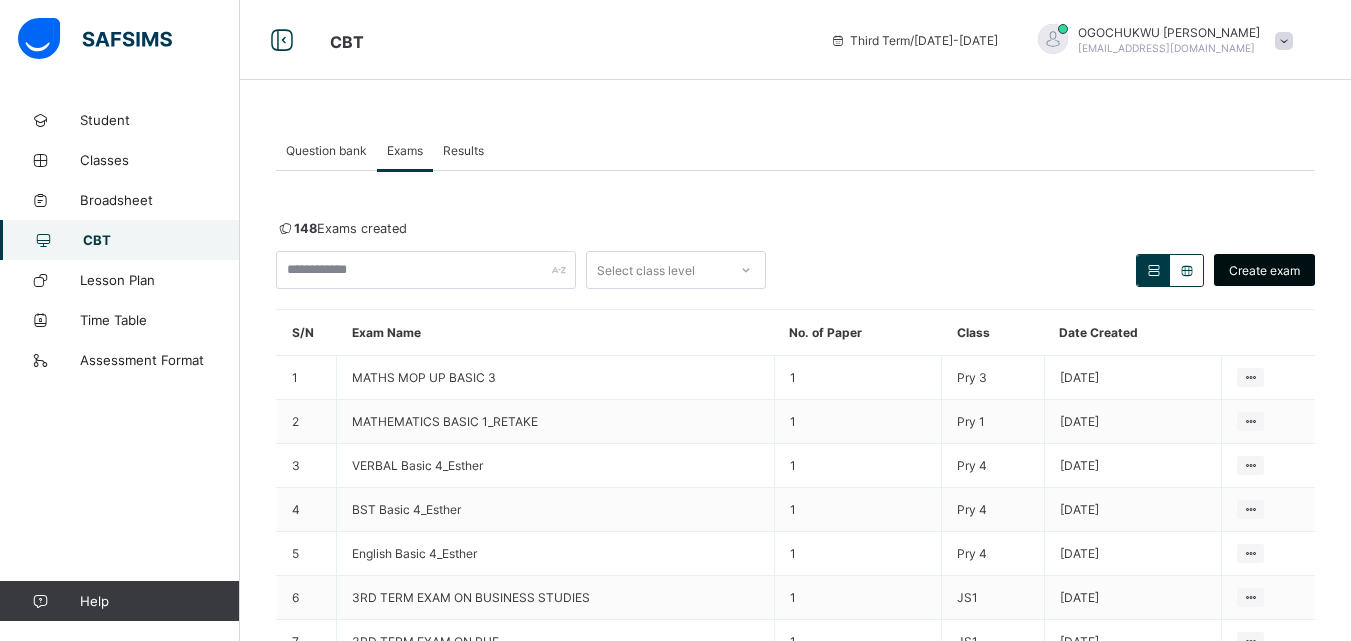 click on "Create exam" at bounding box center [1264, 270] 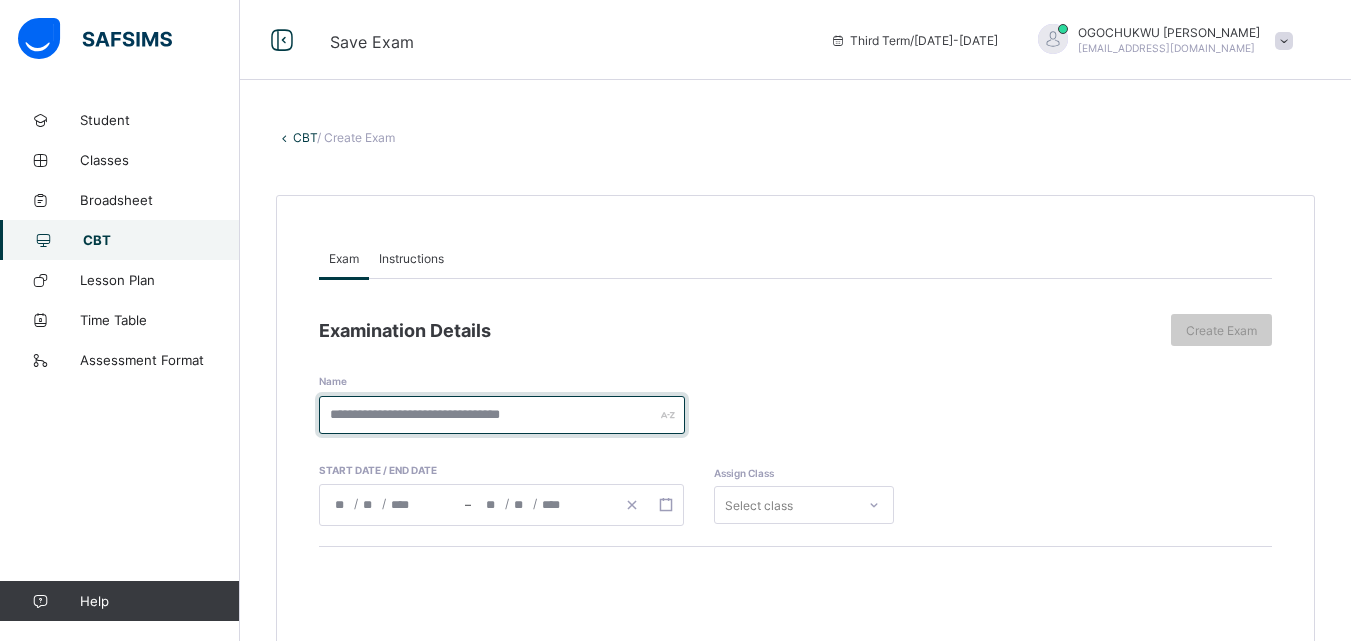 click at bounding box center (502, 415) 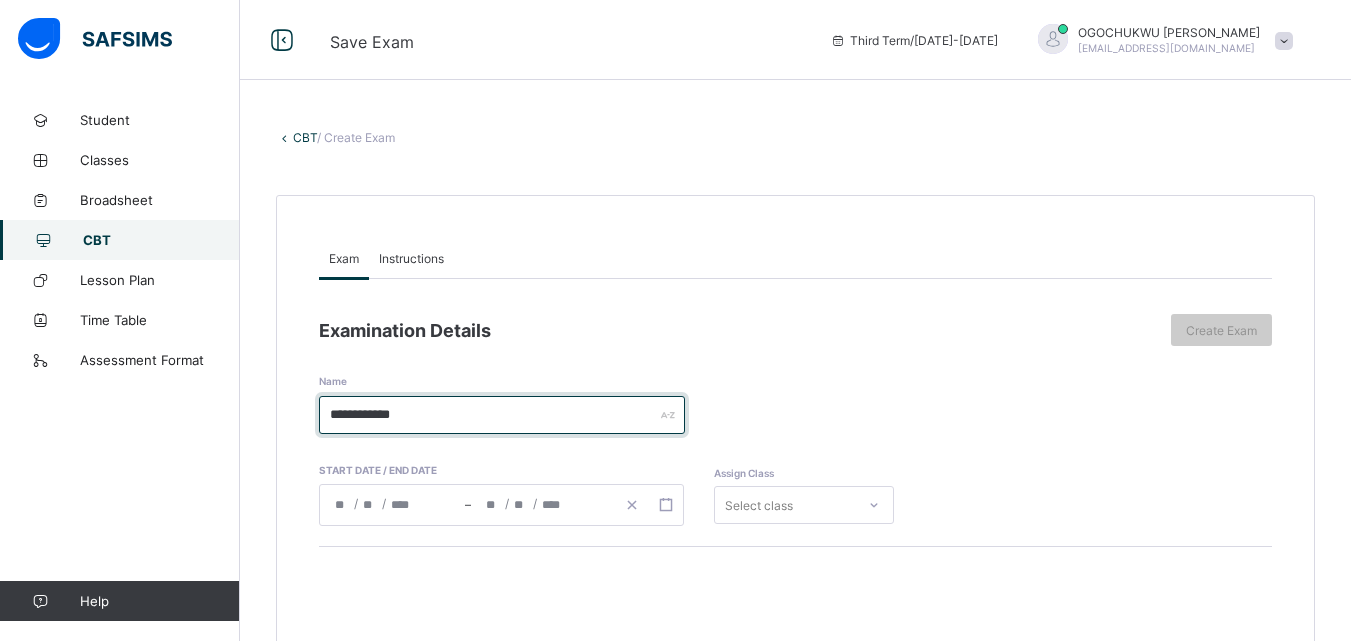 type on "**********" 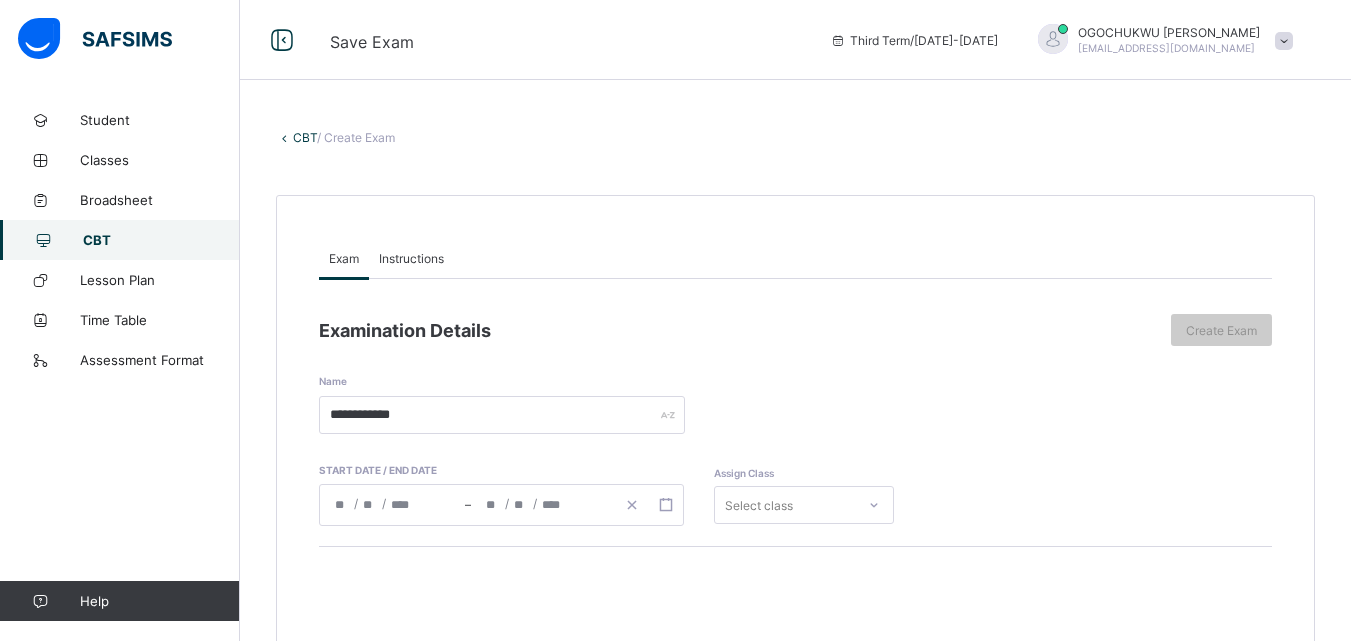 click on "/ /" at bounding box center (392, 505) 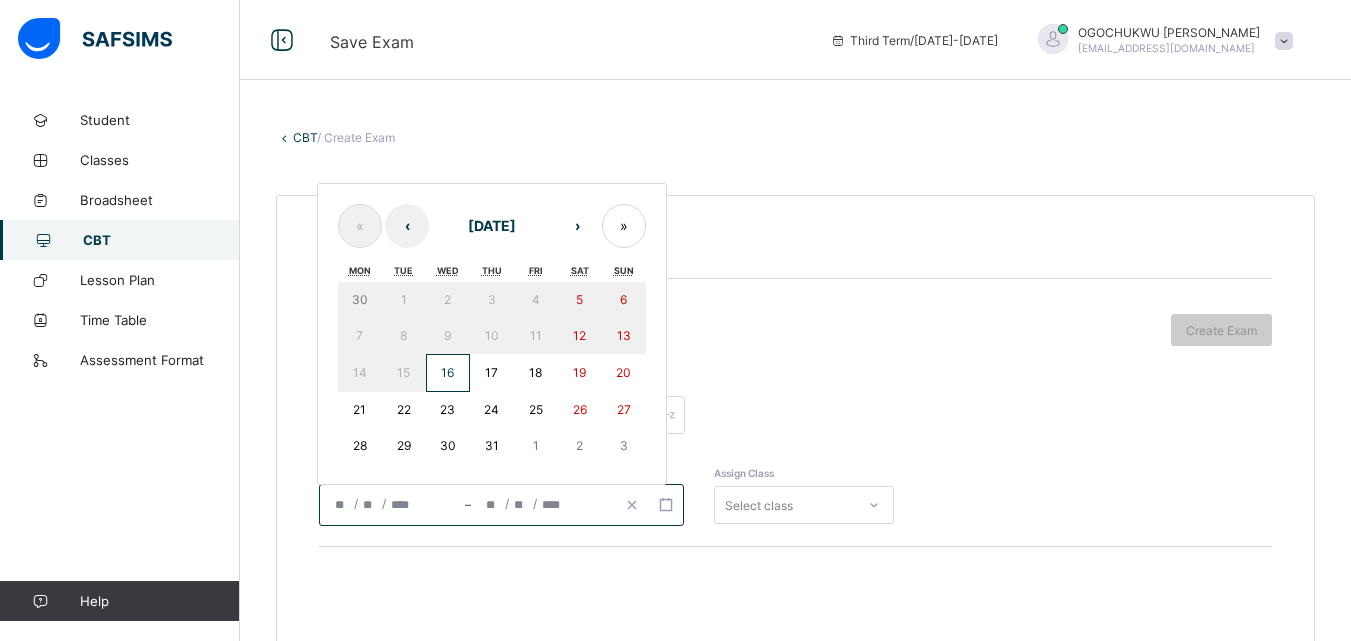 click on "16" at bounding box center [448, 373] 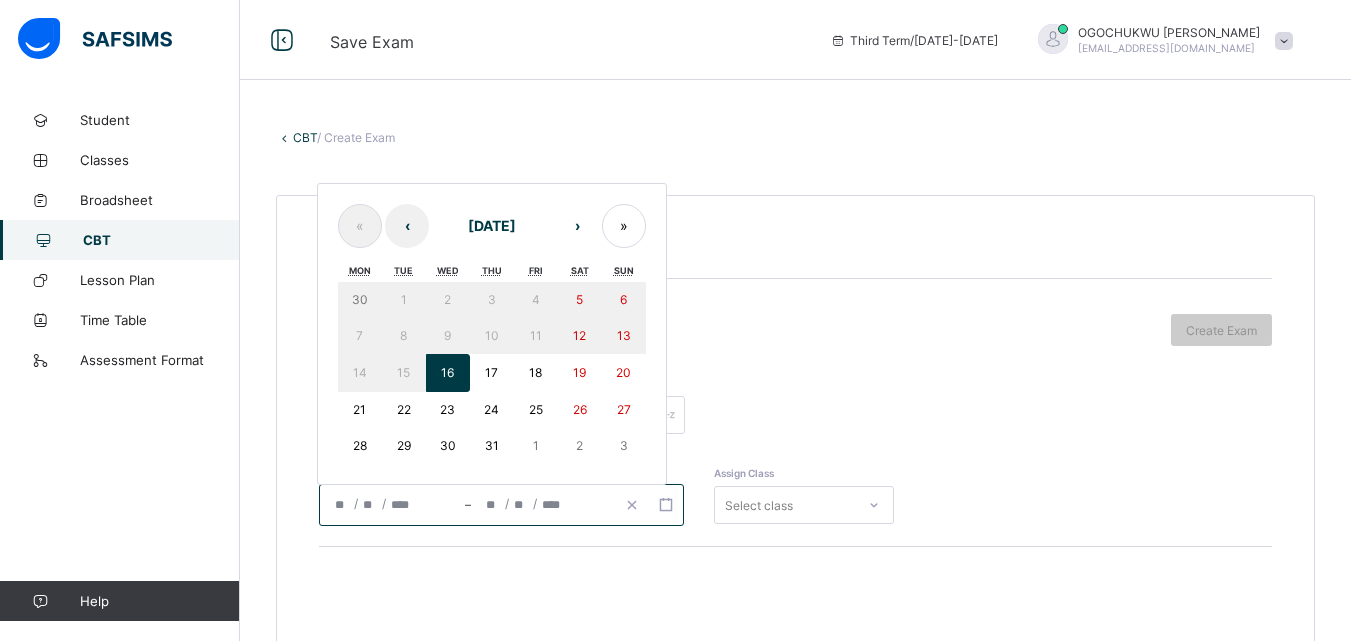 click on "16" at bounding box center (448, 373) 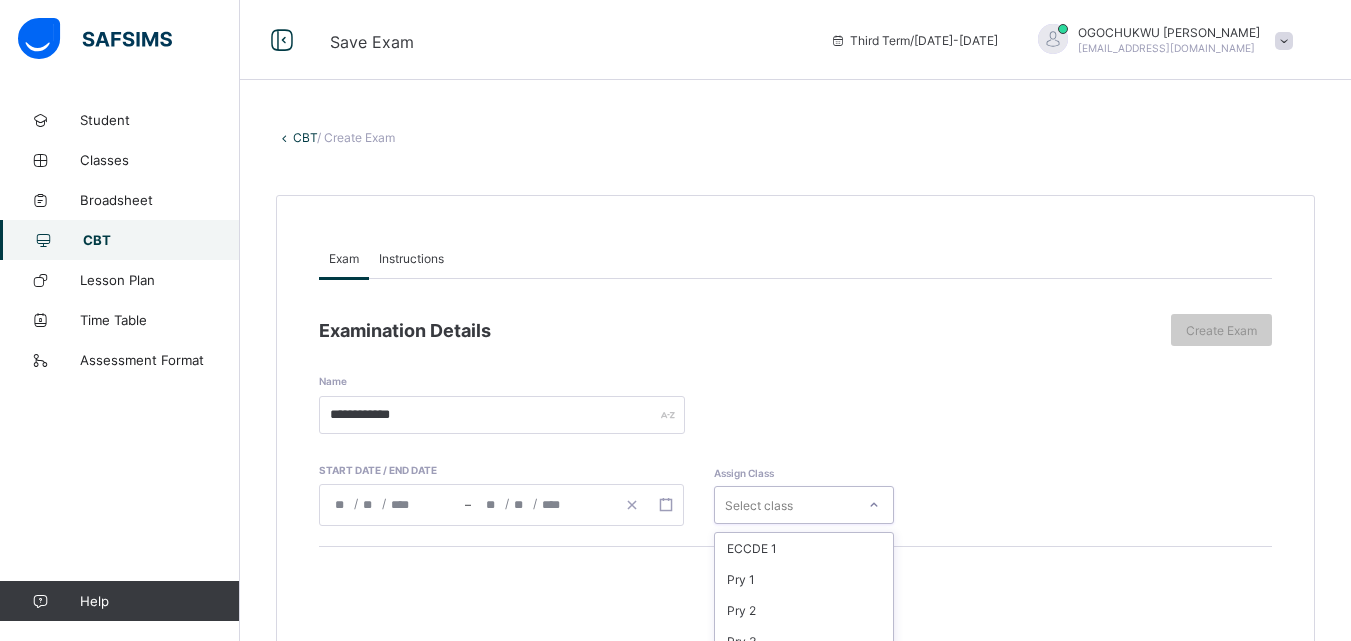 scroll, scrollTop: 201, scrollLeft: 0, axis: vertical 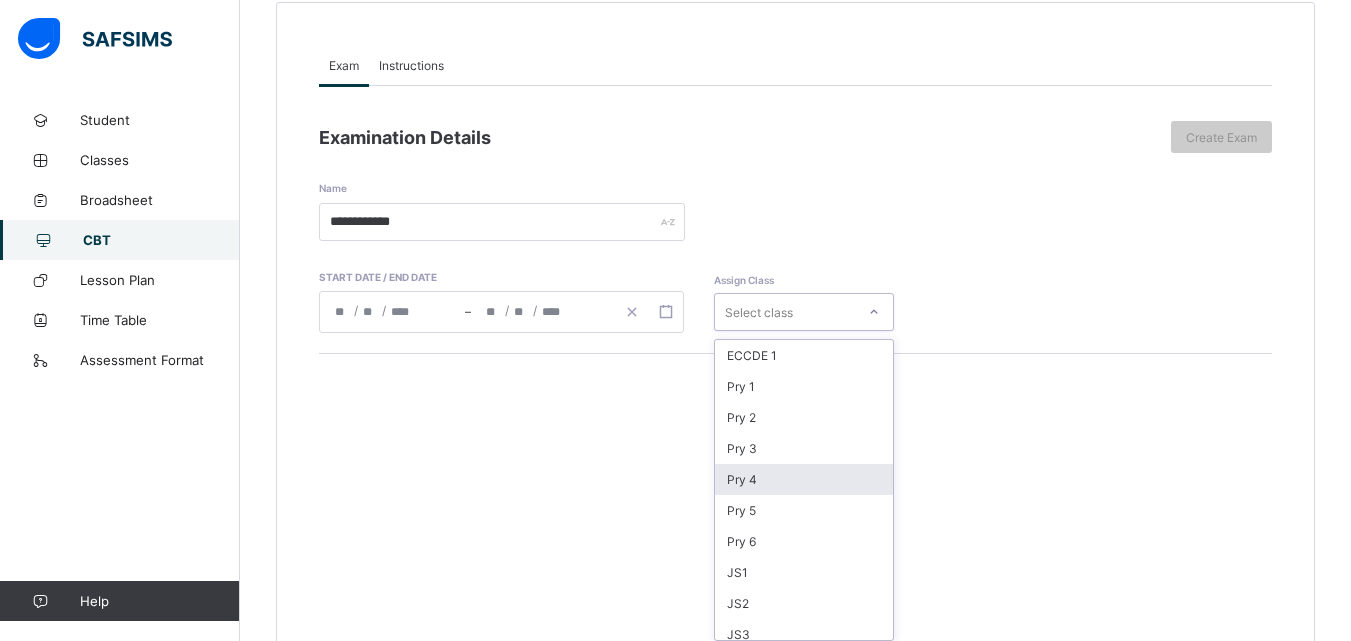click on "option Pry 4 focused, 5 of 16. 16 results available. Use Up and Down to choose options, press Enter to select the currently focused option, press Escape to exit the menu, press Tab to select the option and exit the menu. Select class ECCDE 1 Pry 1 Pry 2 Pry 3 Pry 4 Pry 5 Pry 6 JS1 JS2 JS3 ECCDE 2 ECCDE II Pre ECC Nur 1 Nur 2 Pre ECC" at bounding box center (804, 312) 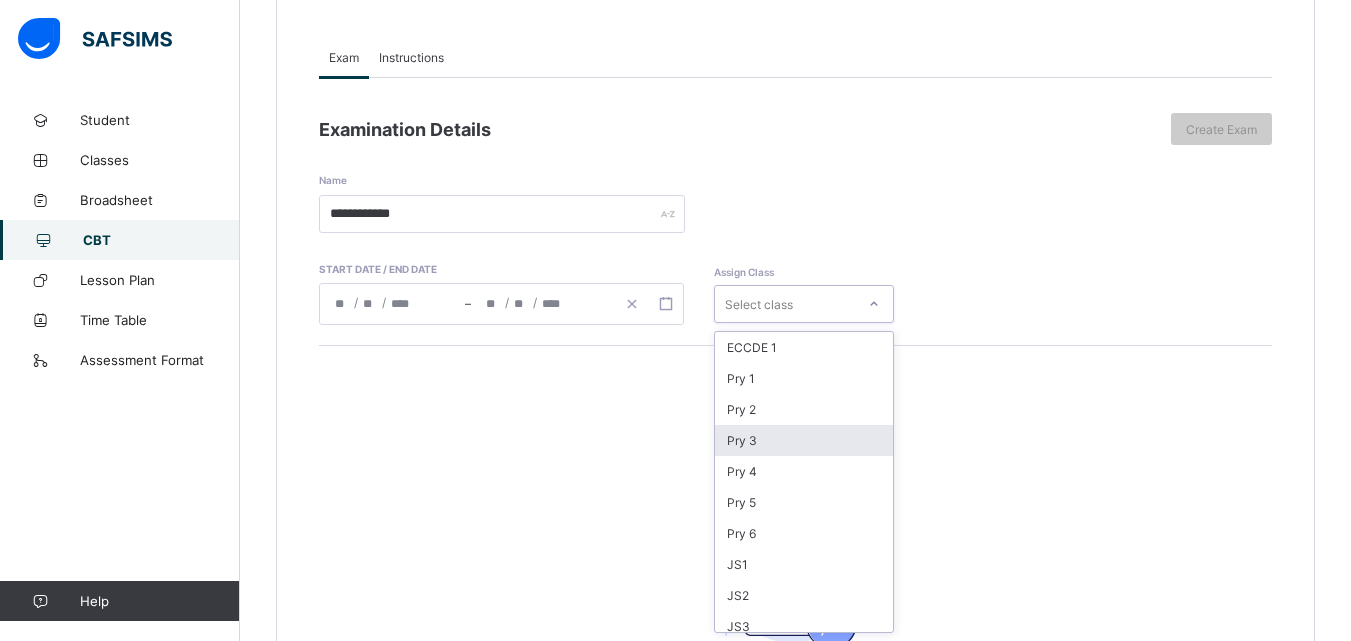 scroll, scrollTop: 66, scrollLeft: 0, axis: vertical 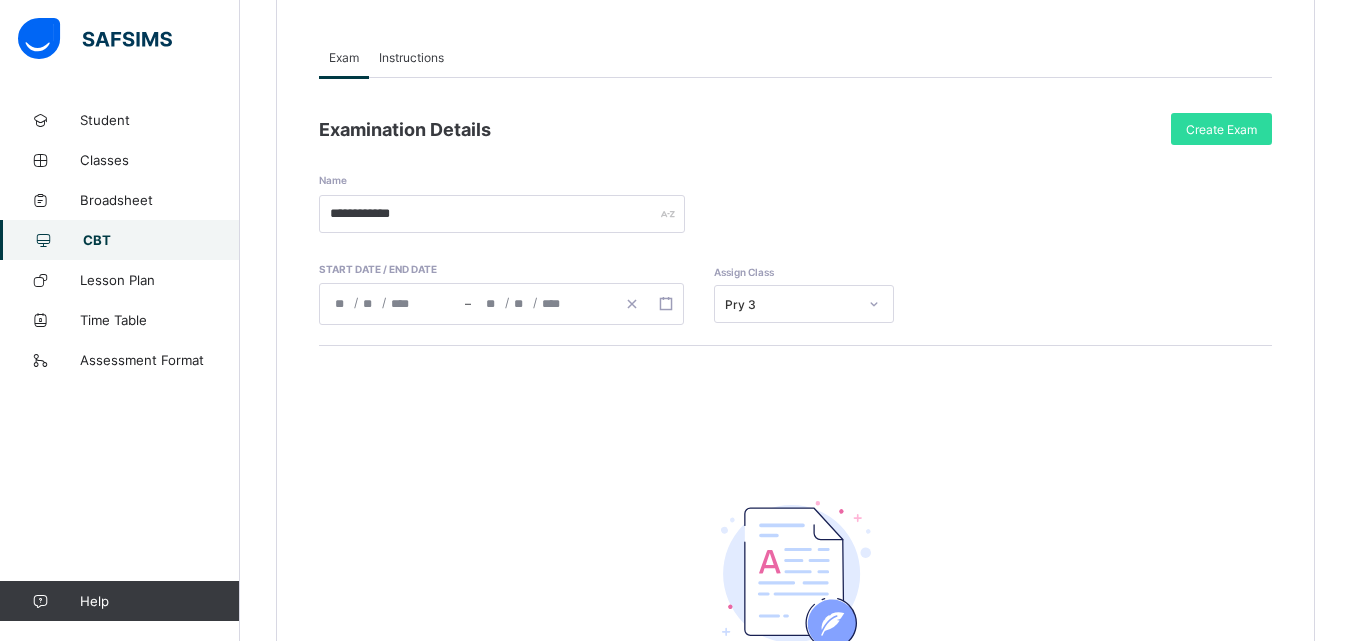click on "Instructions" at bounding box center (411, 57) 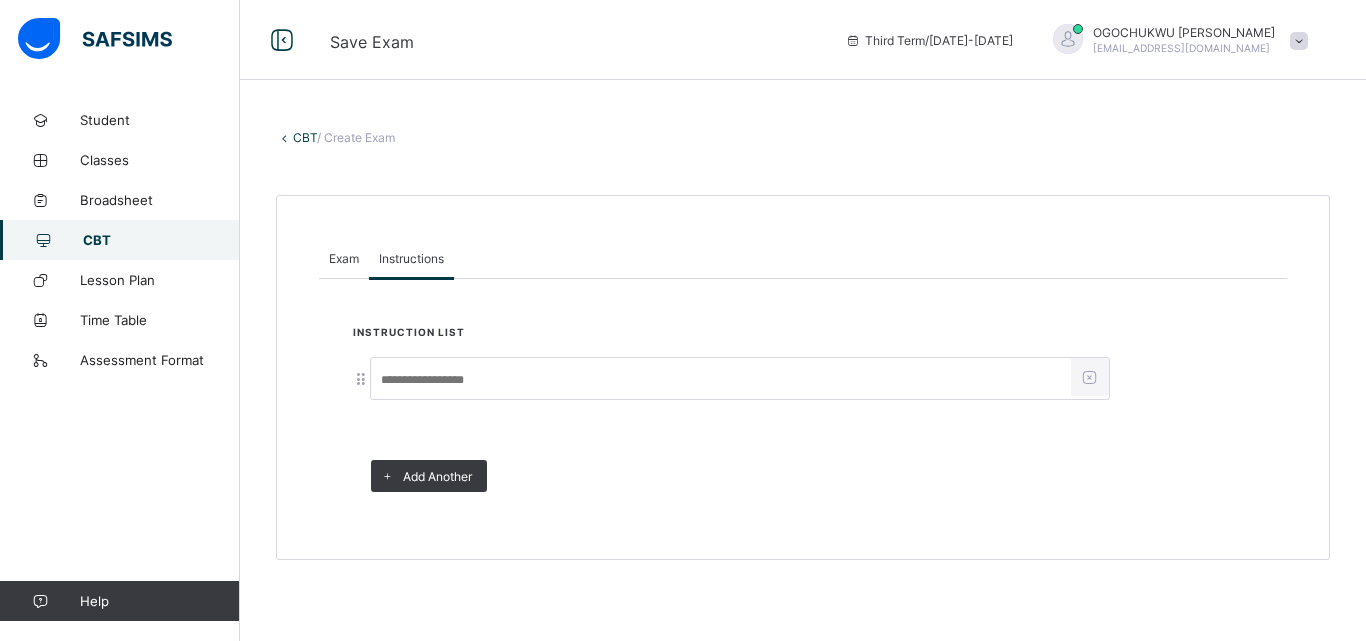 click at bounding box center (721, 380) 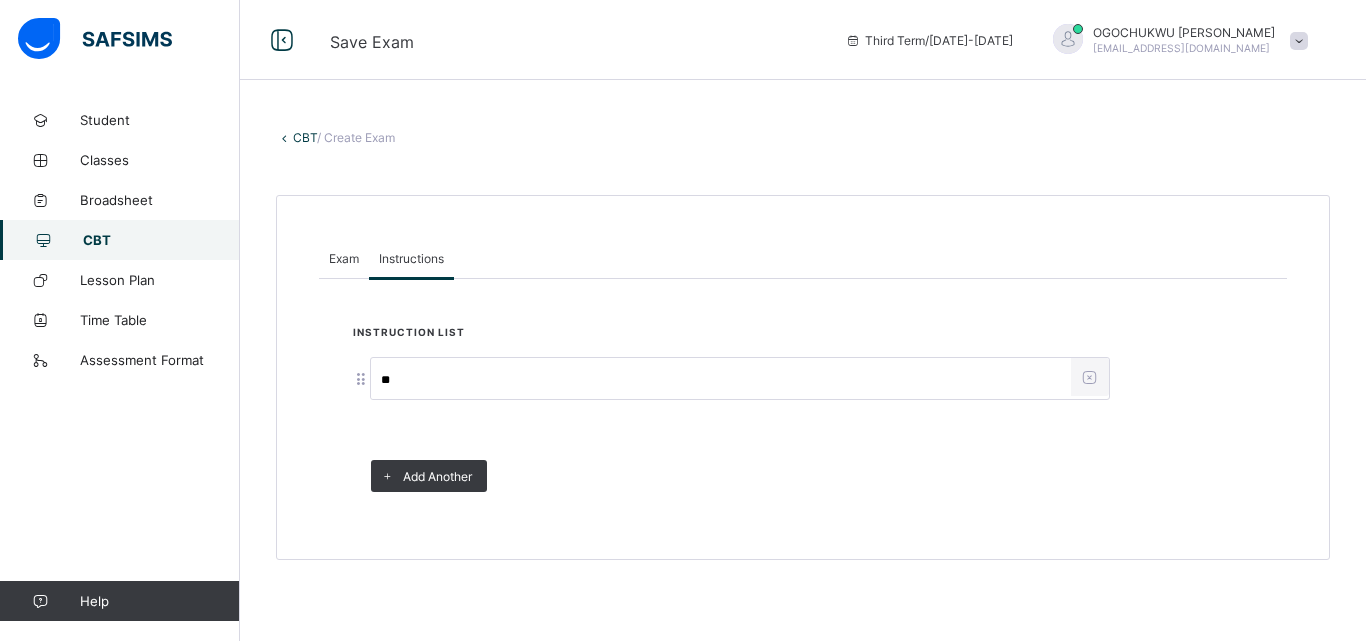 type on "*" 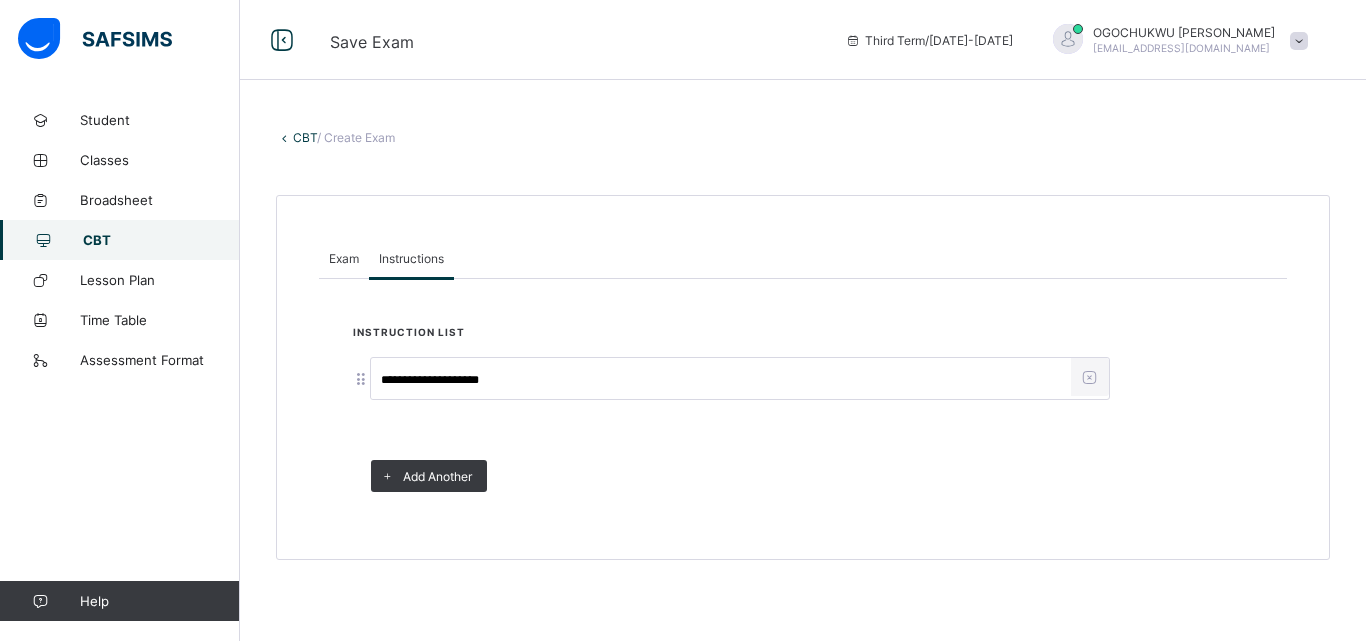type on "**********" 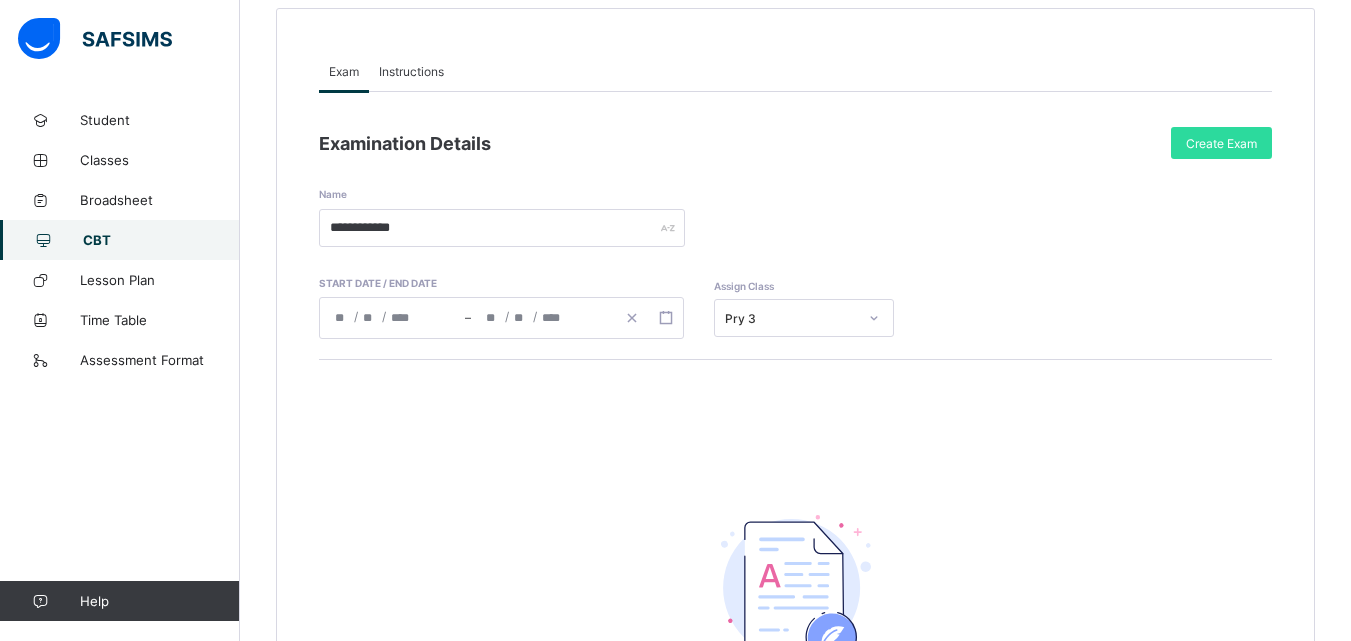scroll, scrollTop: 0, scrollLeft: 0, axis: both 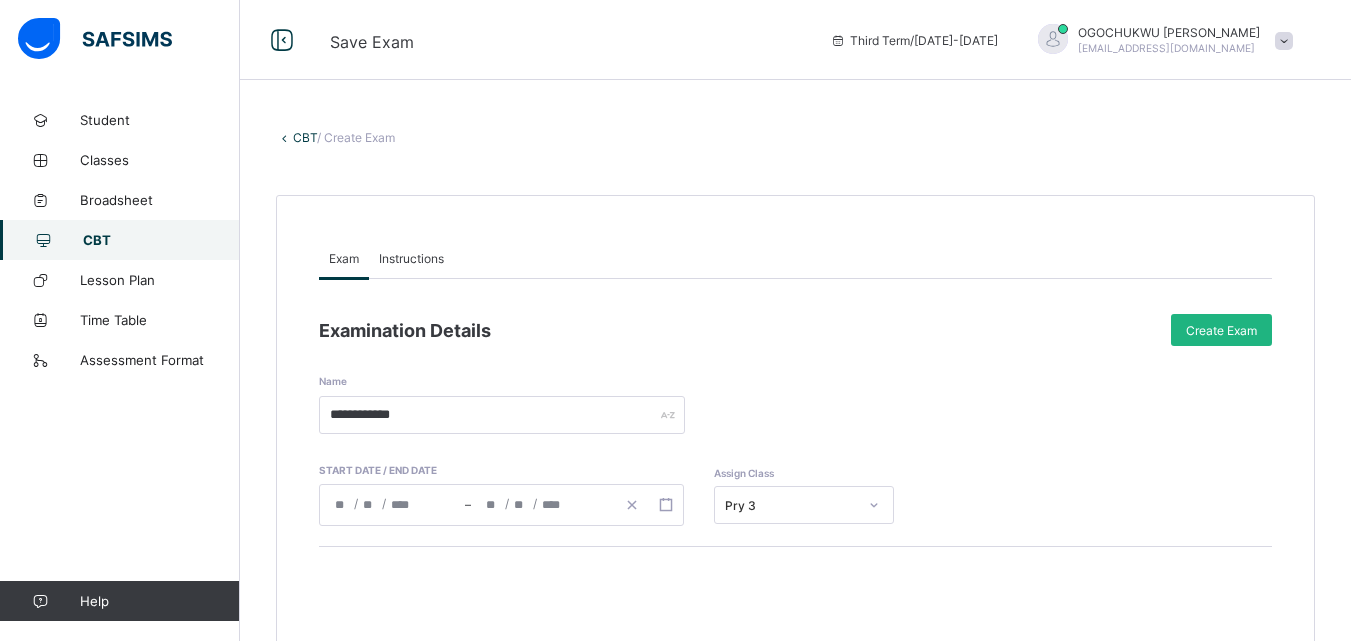click on "Create Exam" at bounding box center (1221, 330) 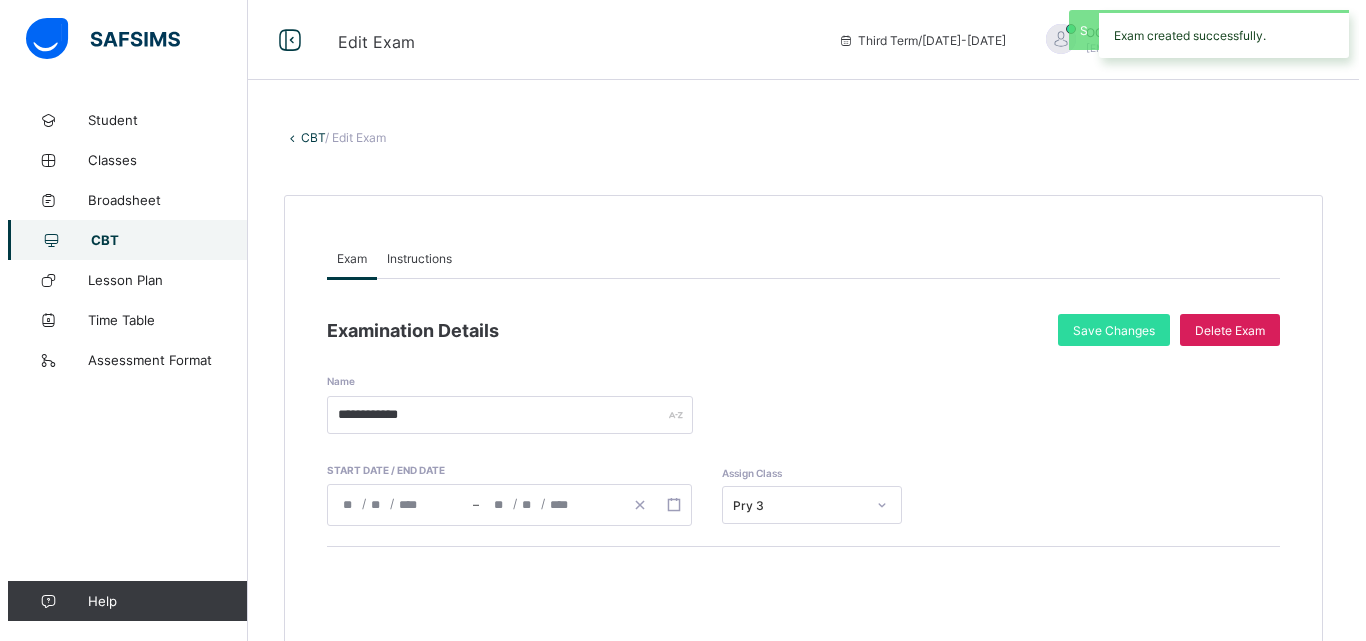 scroll, scrollTop: 489, scrollLeft: 0, axis: vertical 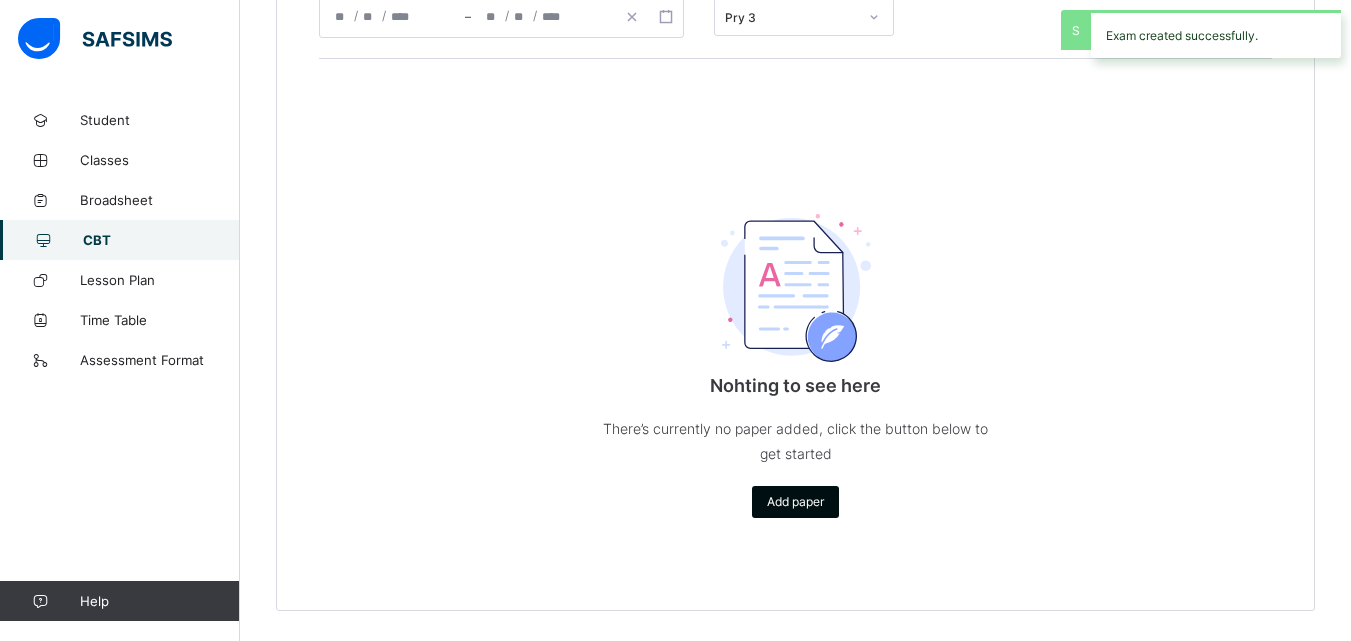 click on "Add paper" at bounding box center (795, 501) 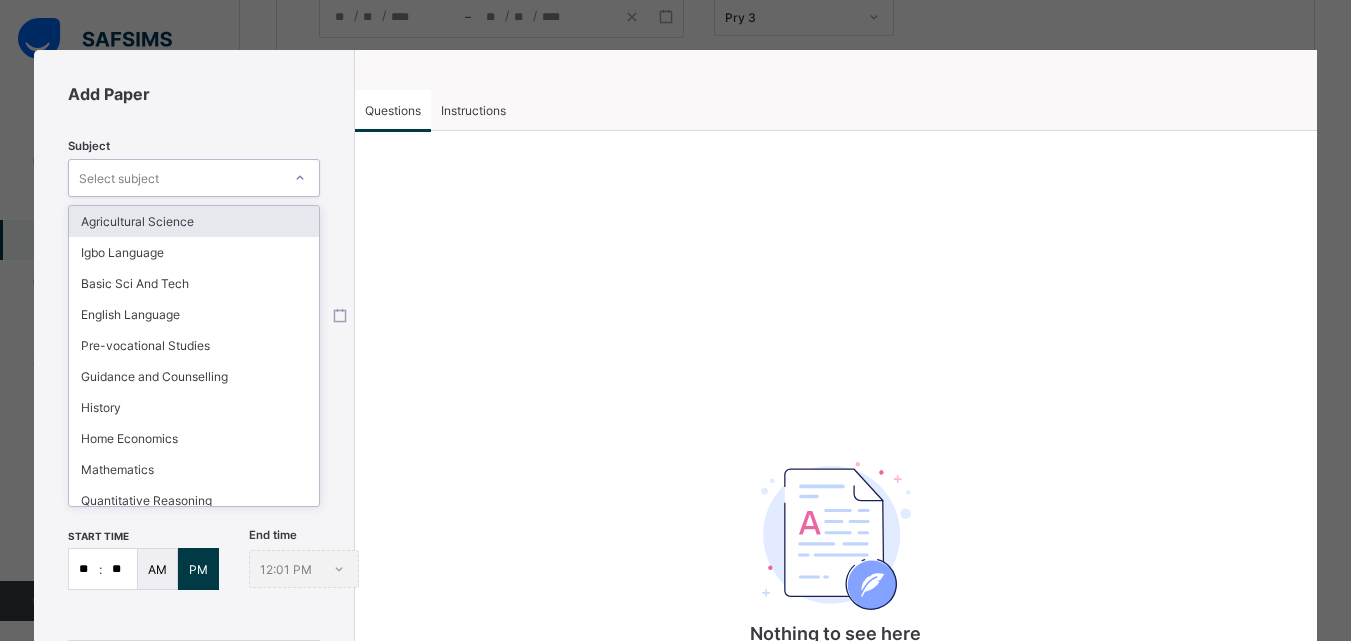 click on "Select subject" at bounding box center (175, 178) 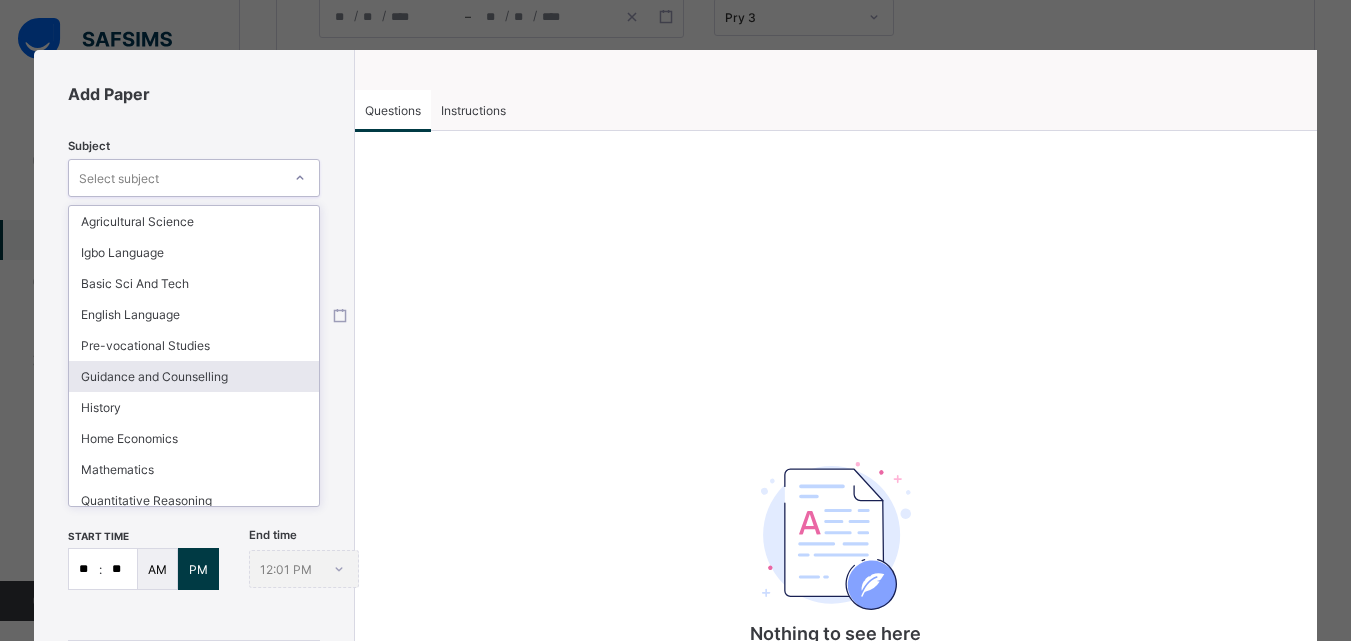 click on "Guidance and Counselling" at bounding box center [194, 376] 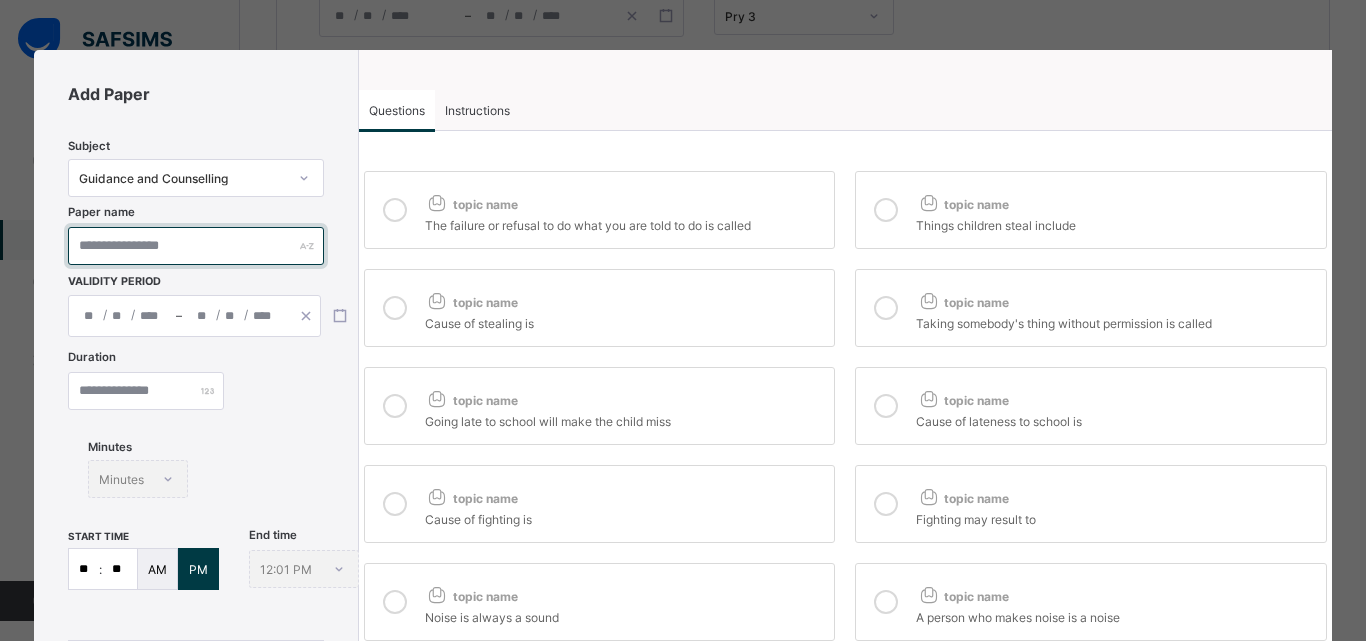 click at bounding box center (195, 246) 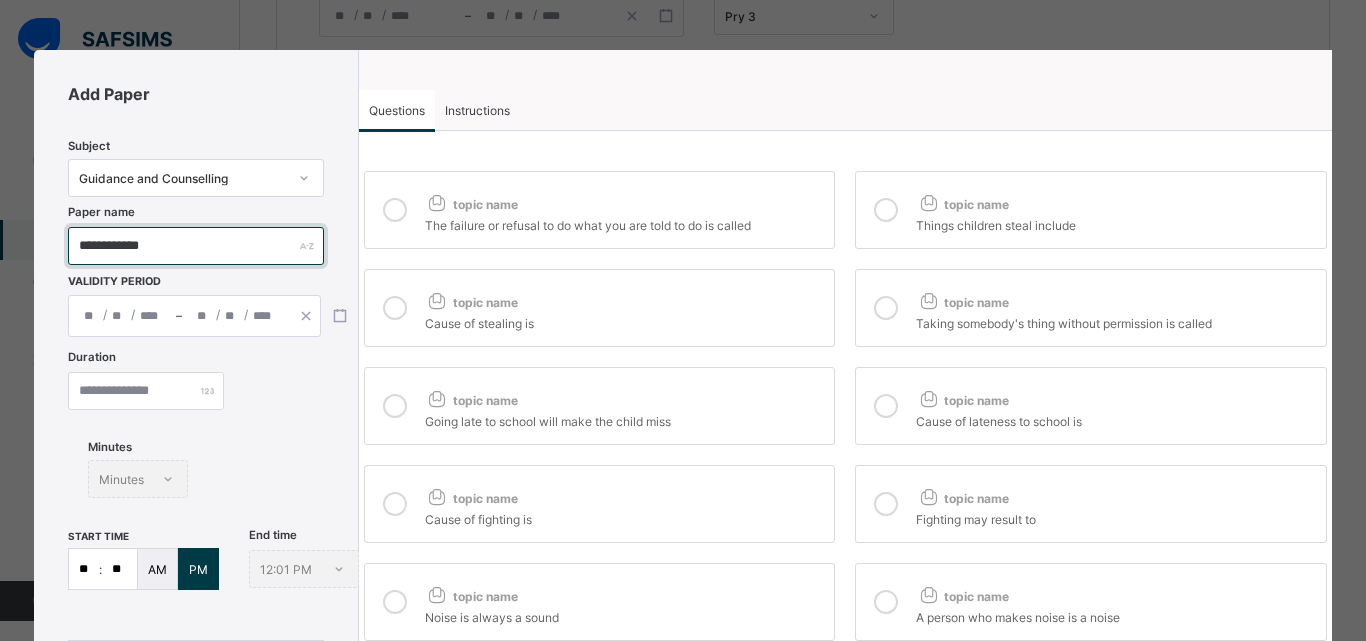 type on "**********" 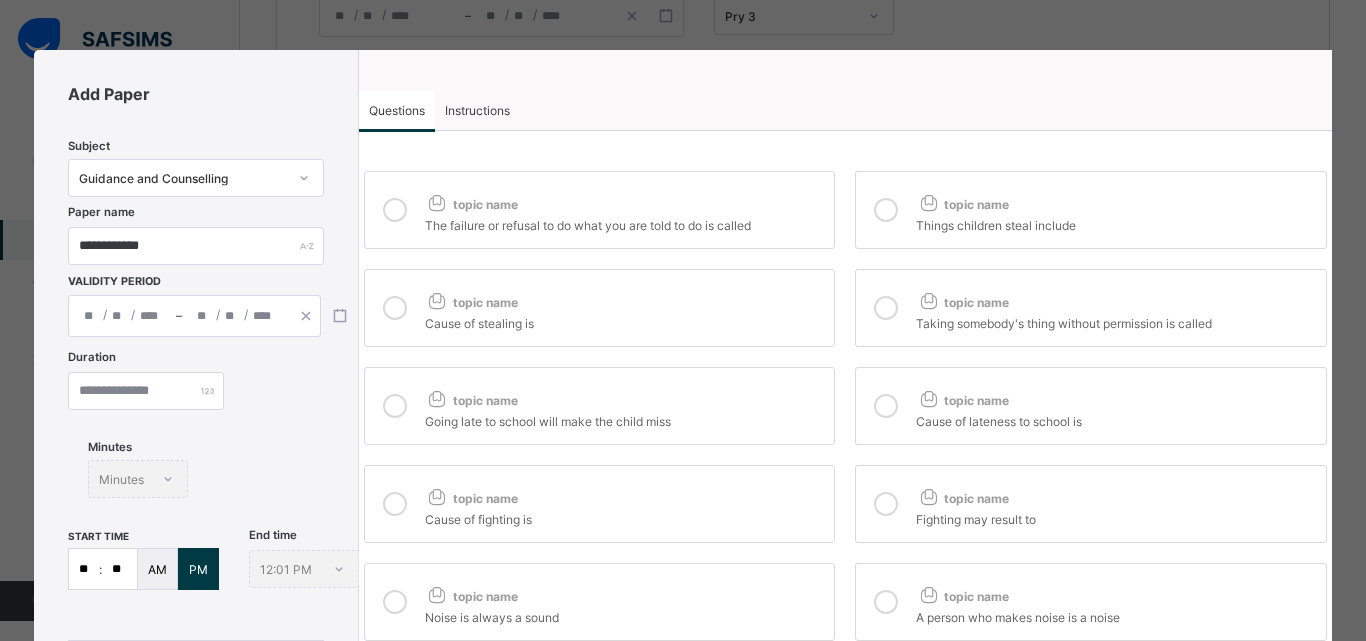 click on "/ /" at bounding box center [122, 316] 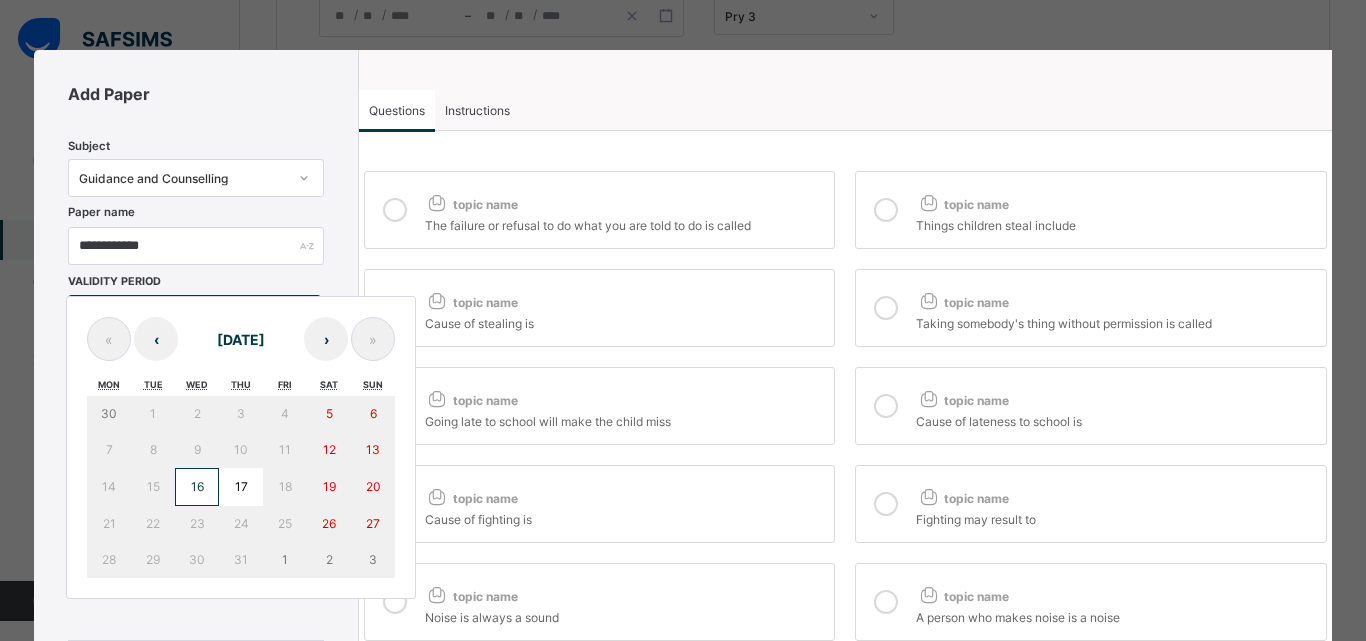 click on "16" at bounding box center [197, 486] 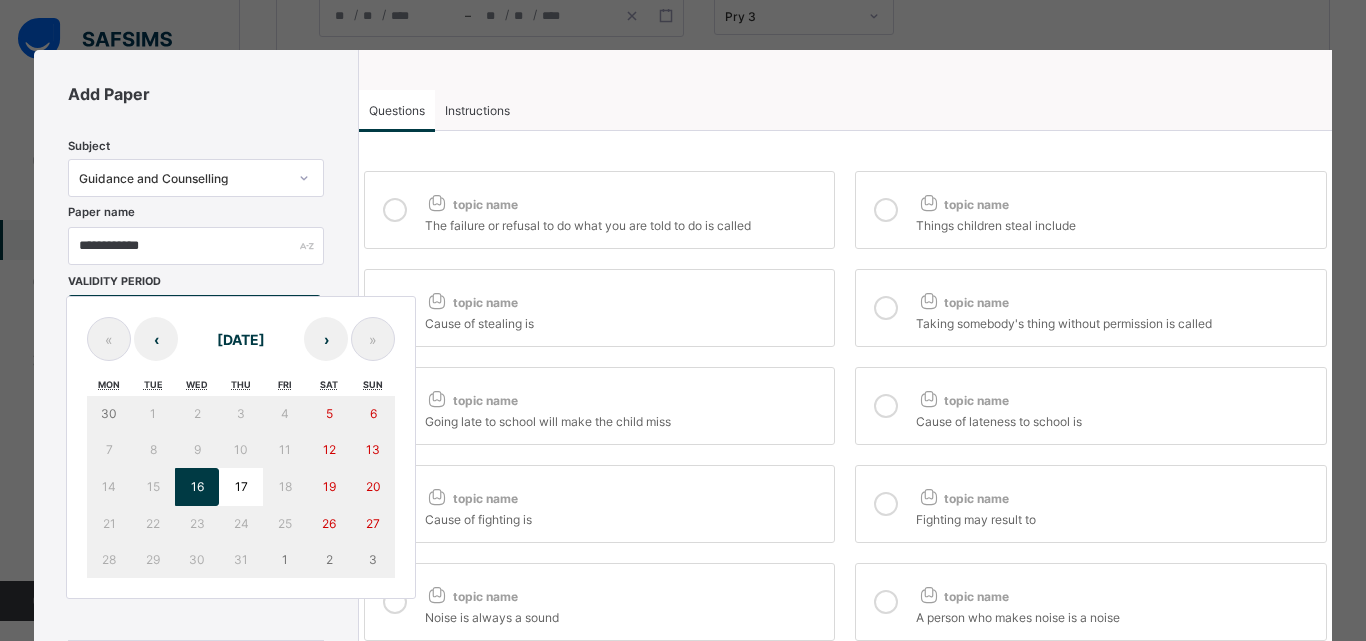 click on "16" at bounding box center [197, 486] 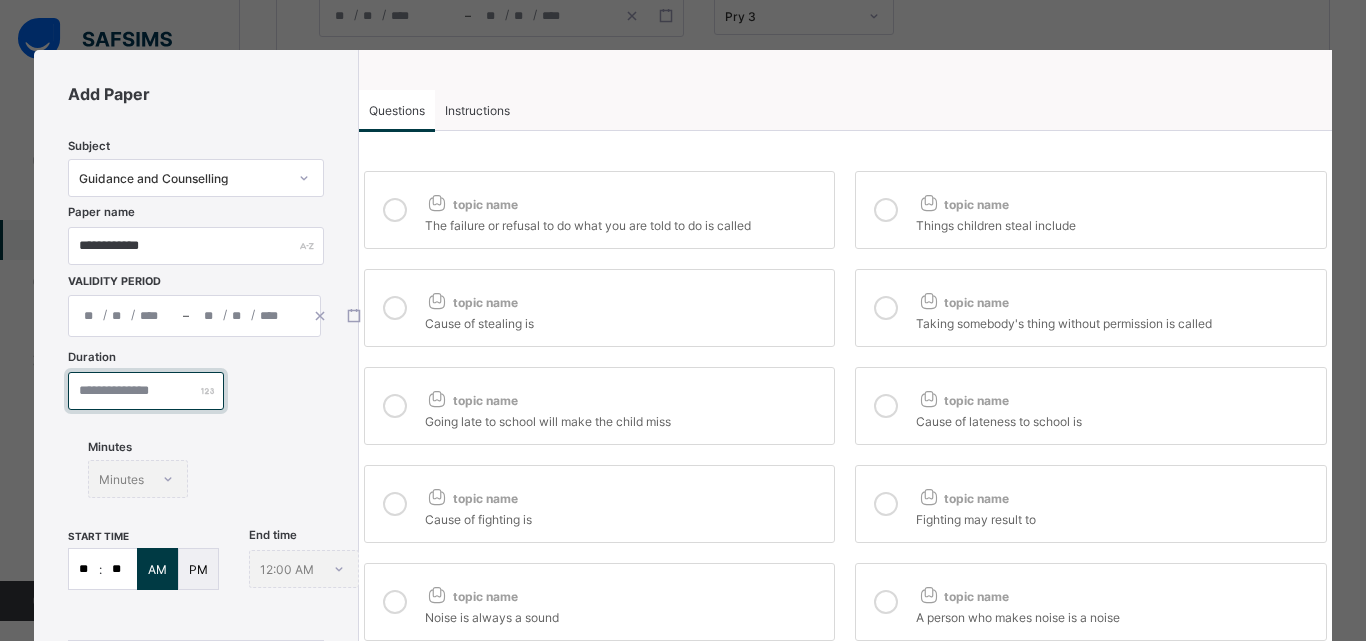 click at bounding box center [146, 391] 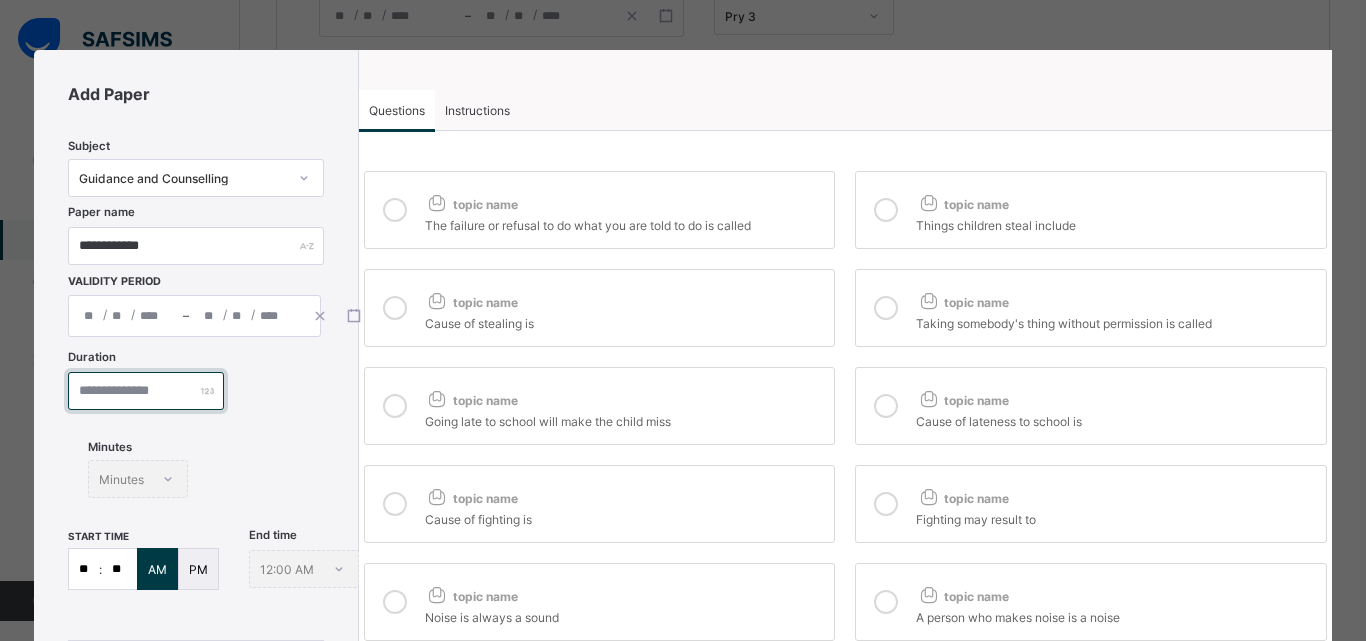 type on "*" 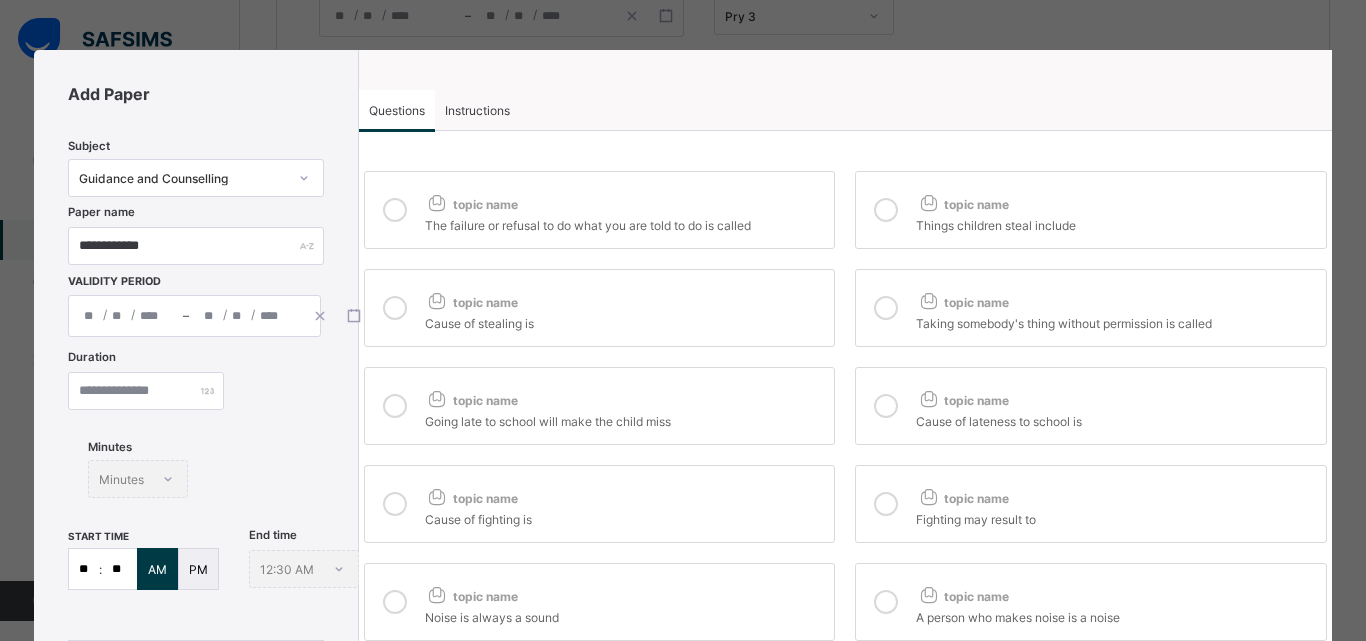 click on "Duration ** Minutes Minutes" at bounding box center (195, 440) 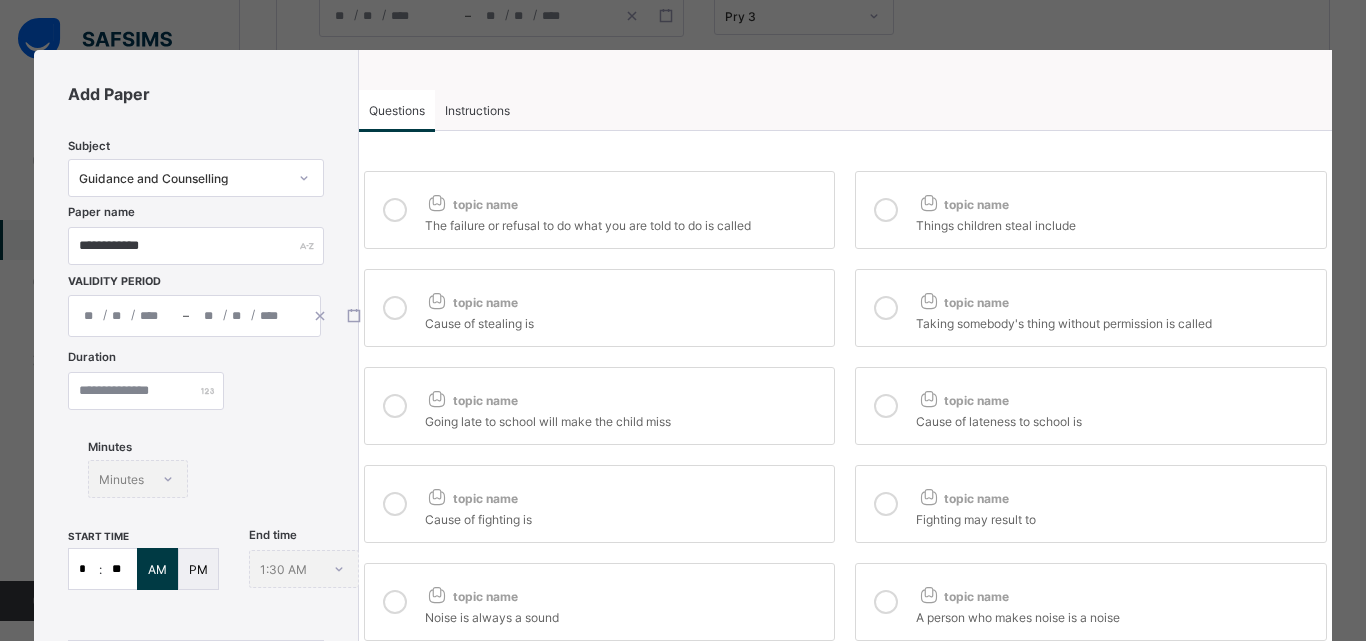 type on "*" 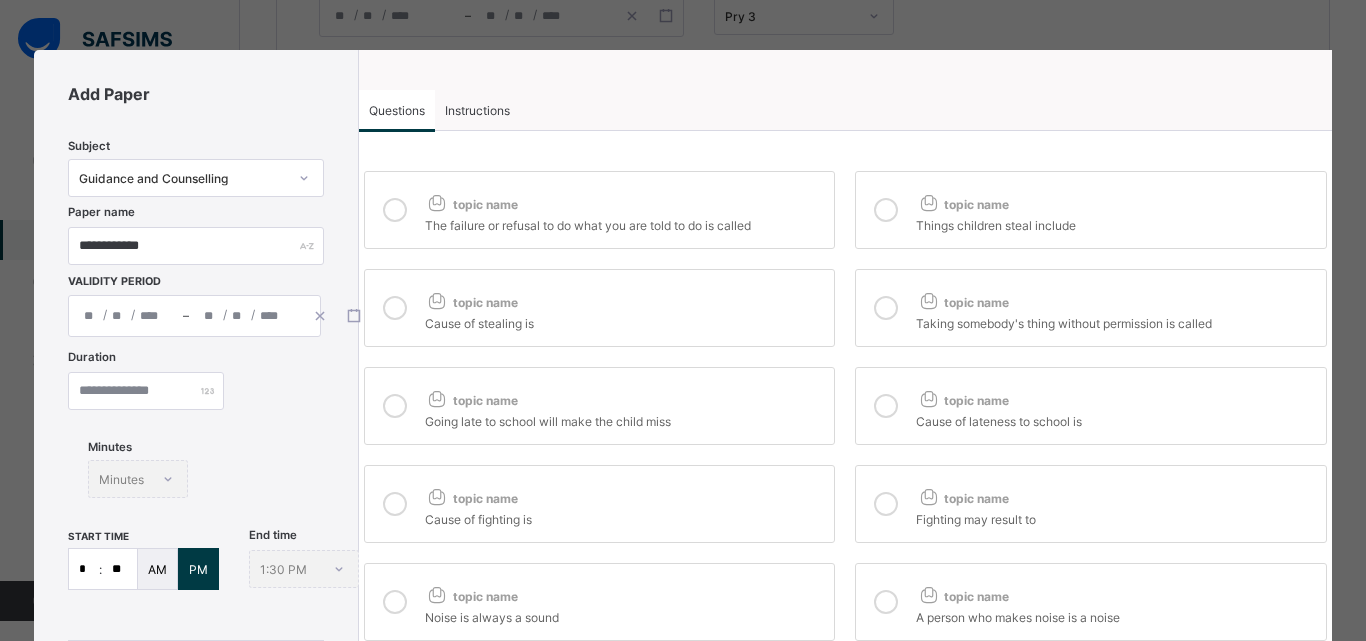 click on "topic name   The failure or refusal to do what you are told to do is called" at bounding box center (600, 210) 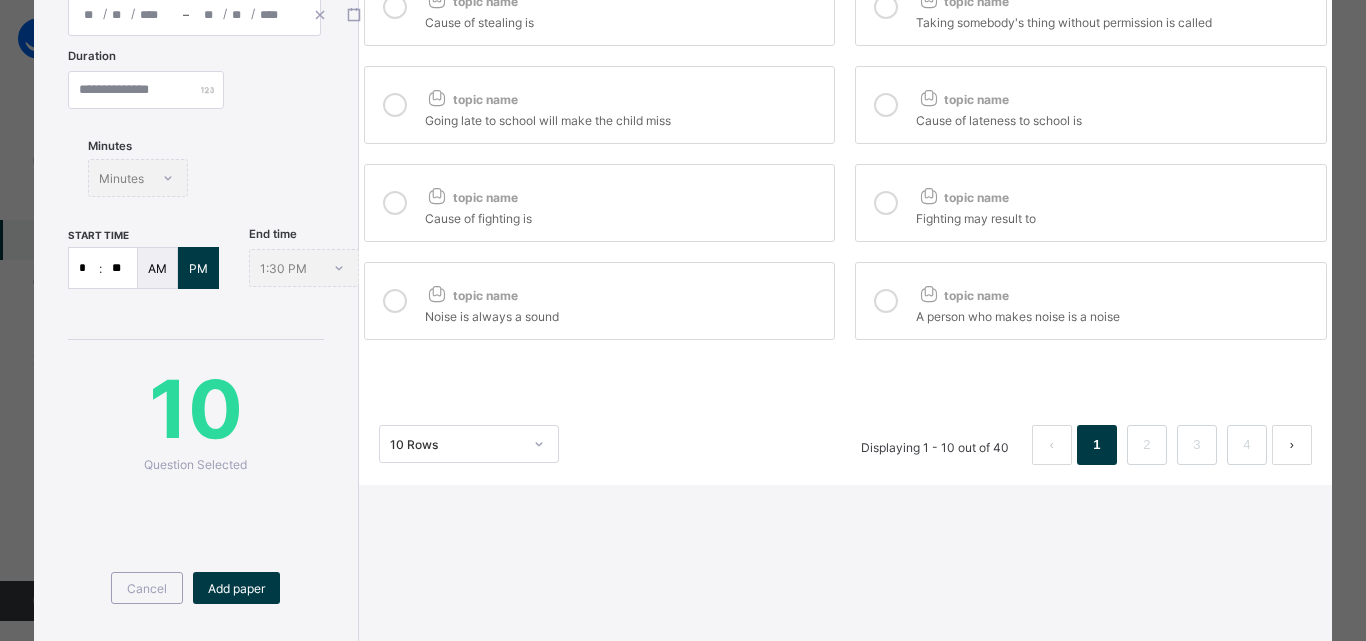 scroll, scrollTop: 309, scrollLeft: 0, axis: vertical 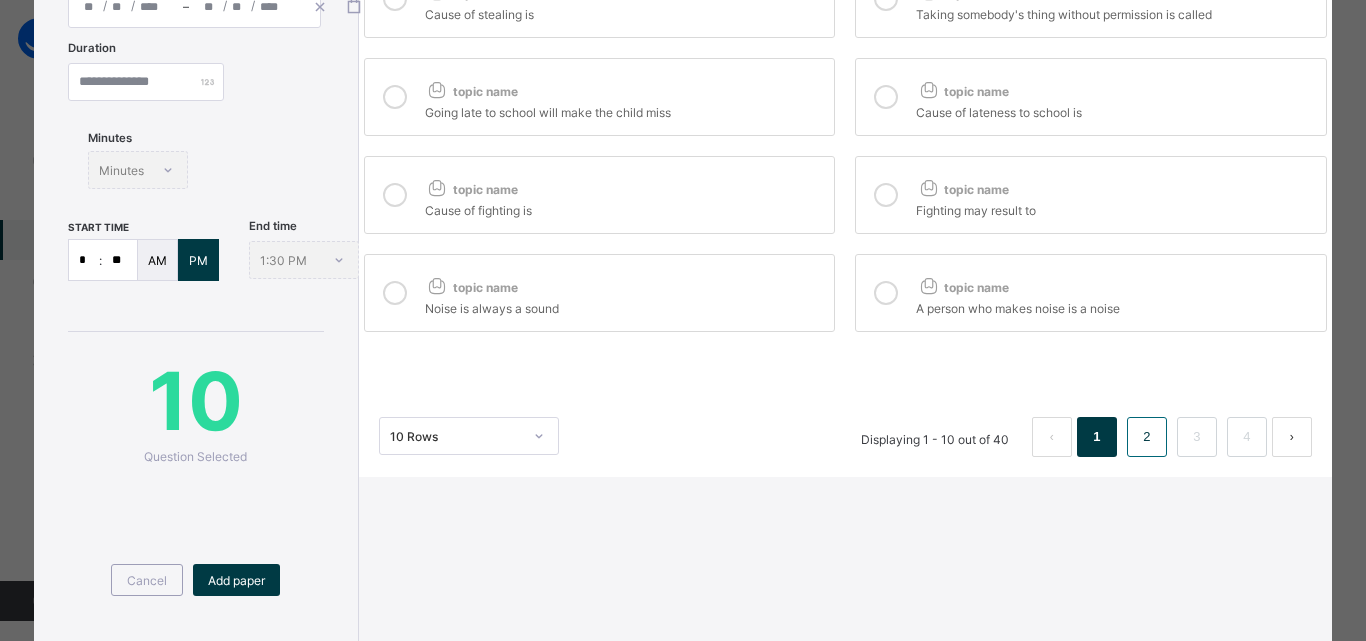click on "2" at bounding box center [1146, 437] 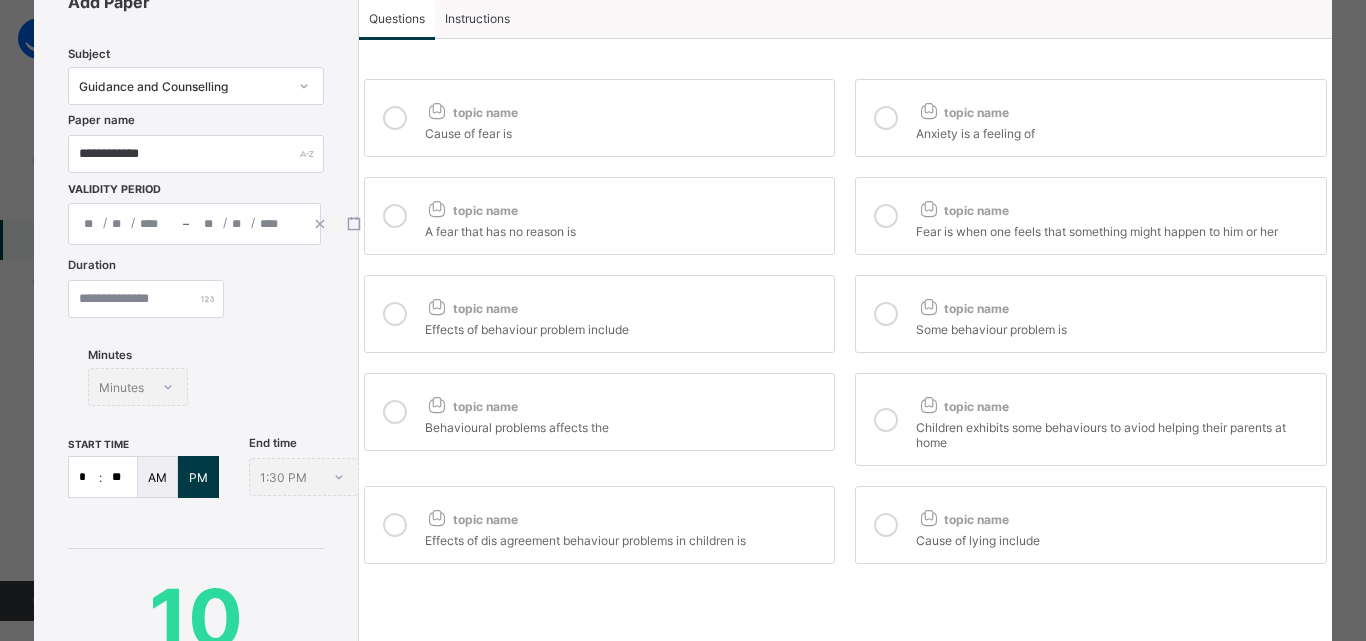 scroll, scrollTop: 89, scrollLeft: 0, axis: vertical 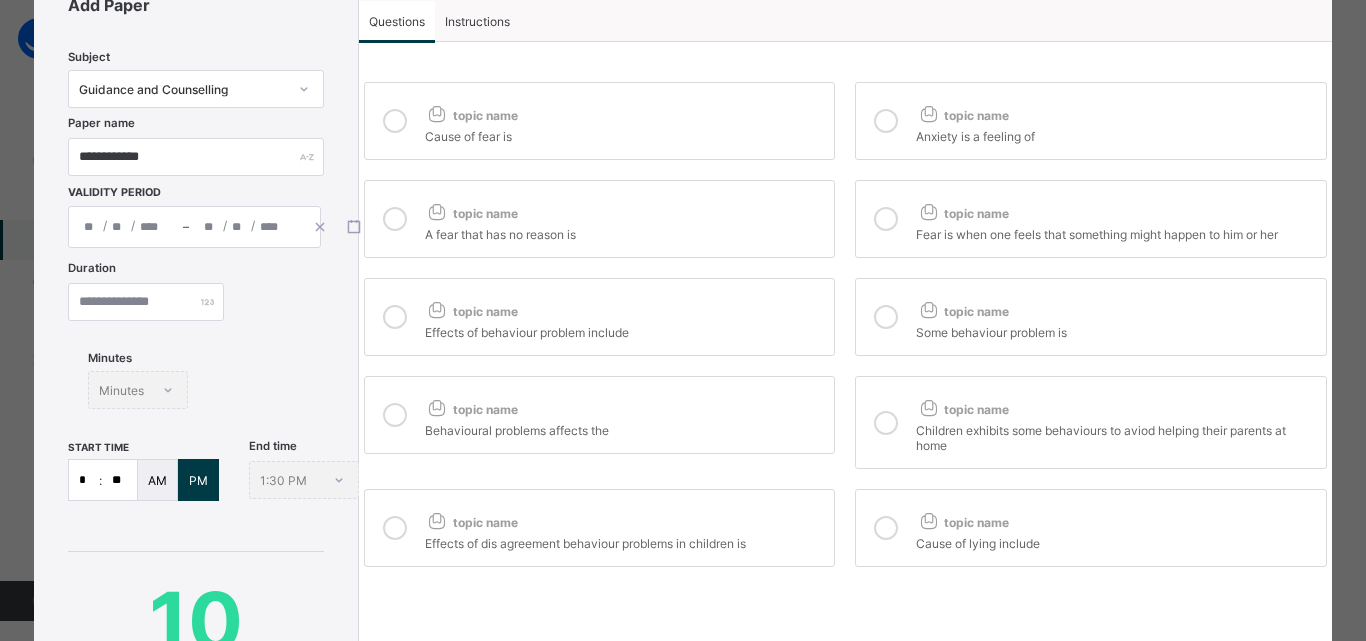 click on "topic name   Cause of fear is" at bounding box center (600, 121) 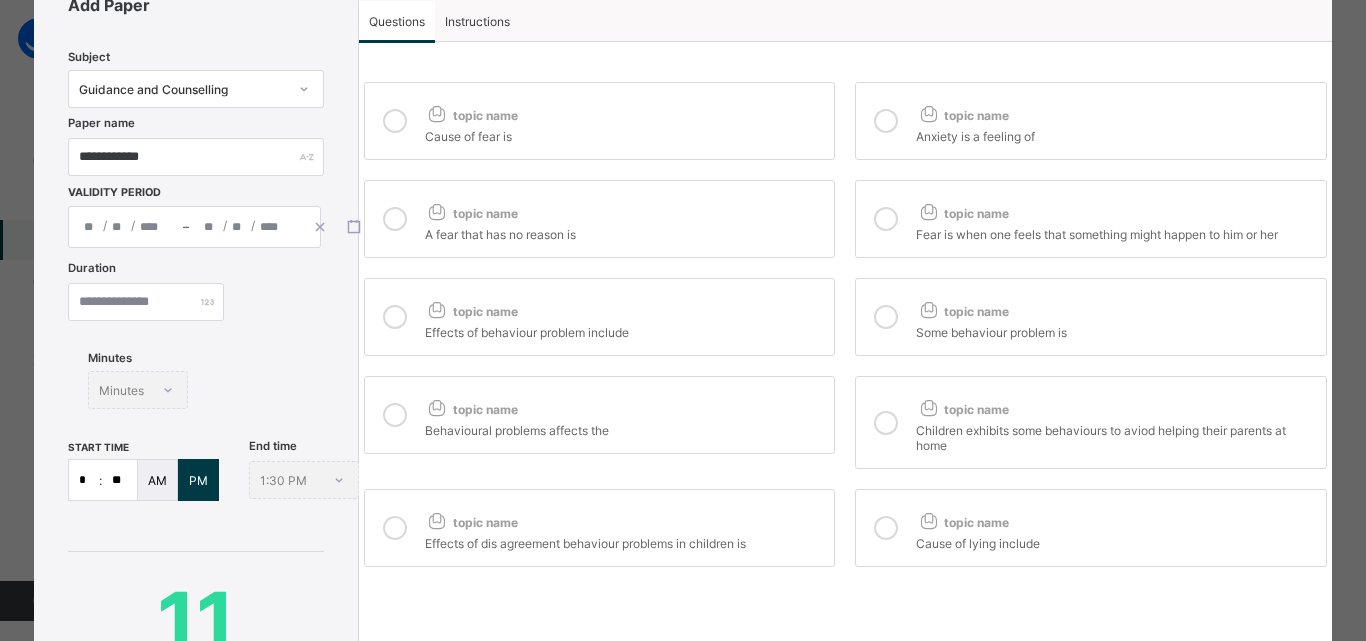click on "topic name   Anxiety is a feeling of" at bounding box center [1091, 121] 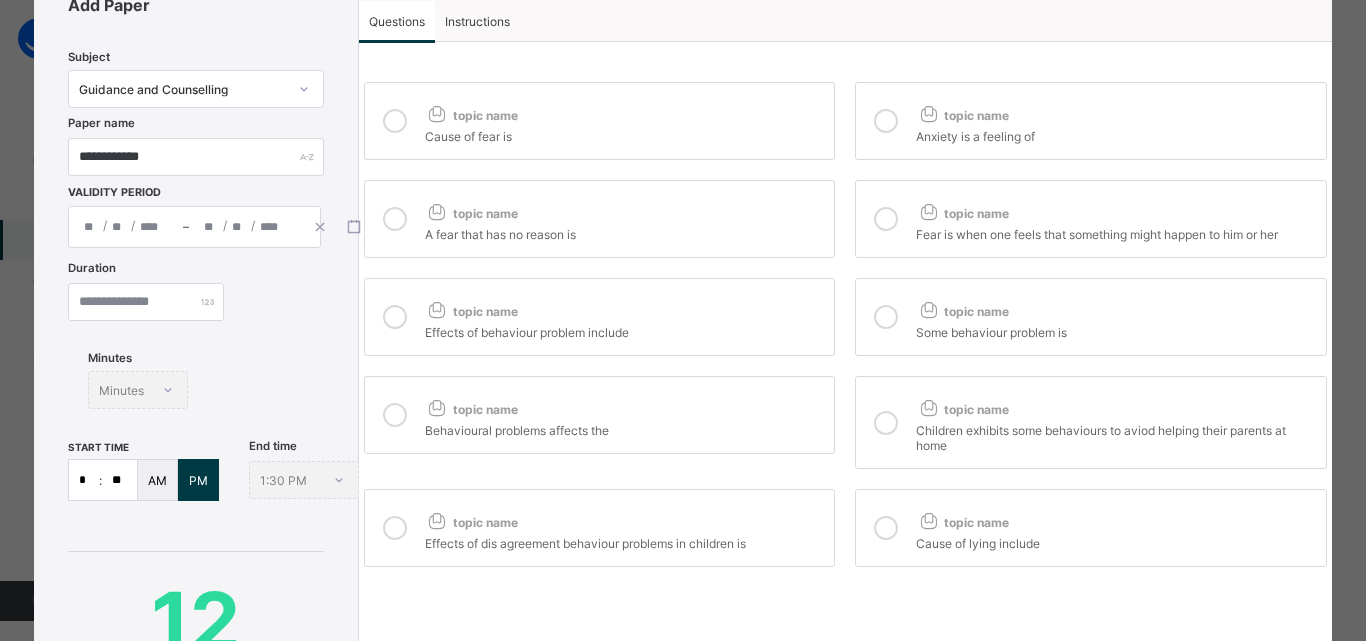 click on "topic name" at bounding box center [625, 209] 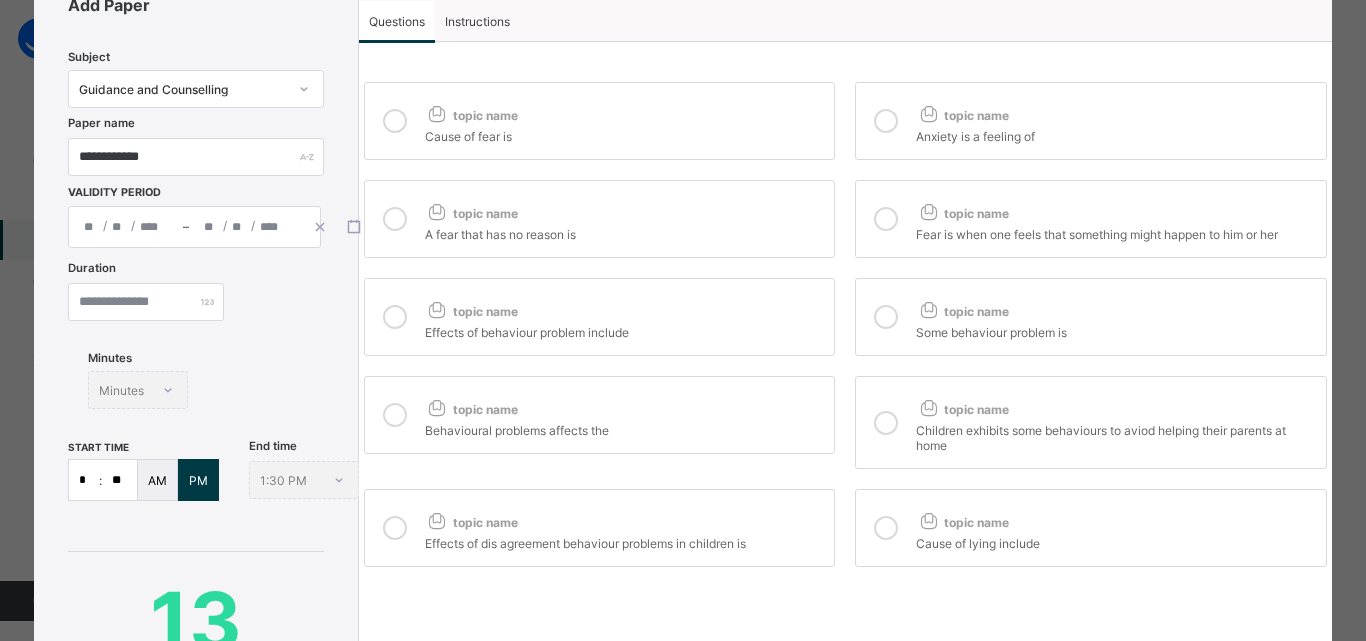 click on "topic name   Fear is when one feels that something                       might happen to him or her" at bounding box center (1091, 219) 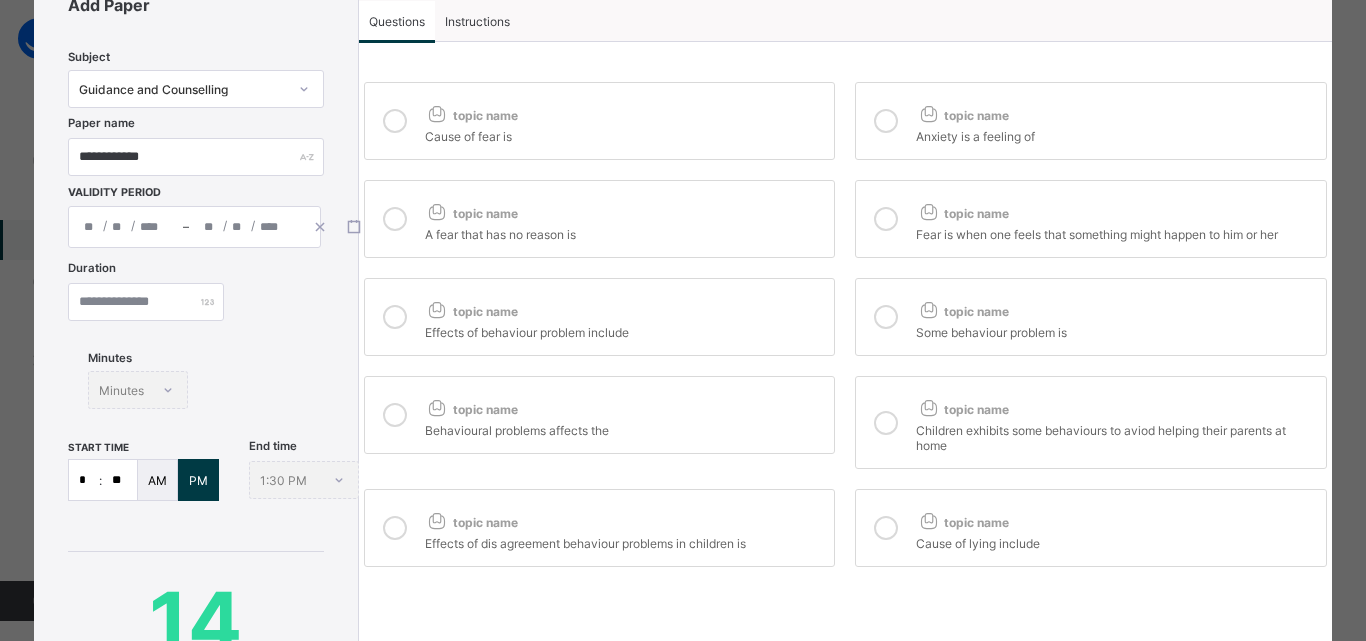 click on "topic name" at bounding box center [625, 307] 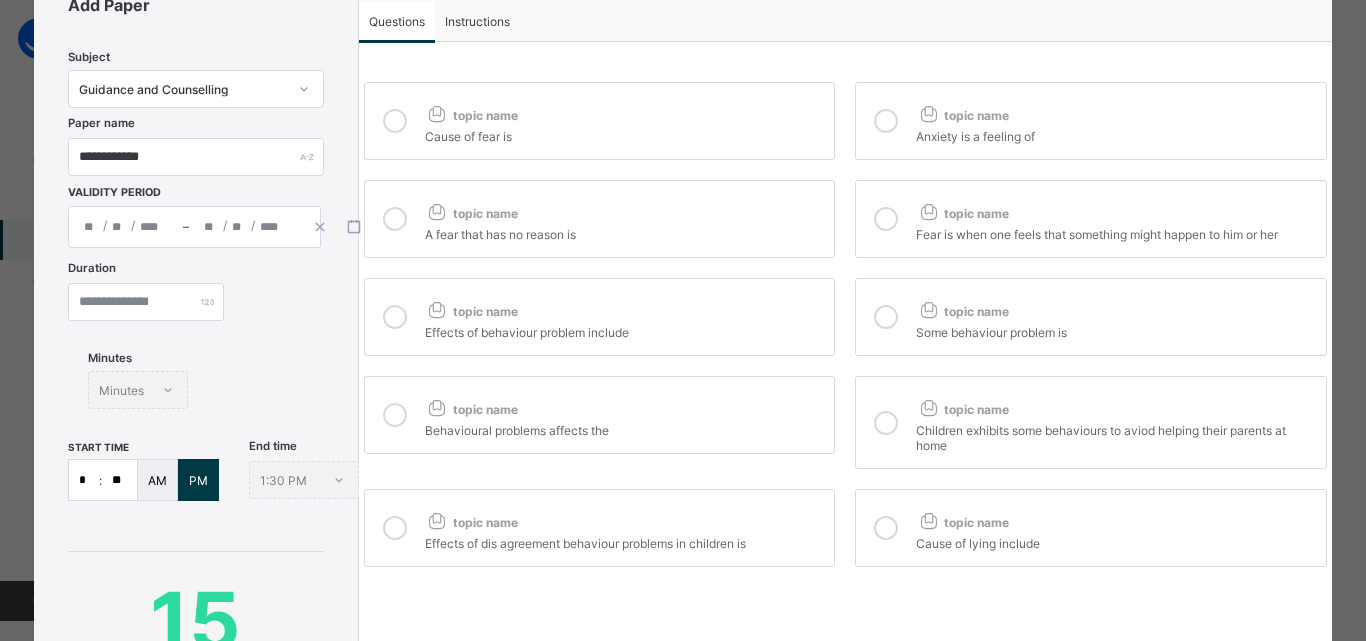 click on "topic name   Some behaviour problem is" at bounding box center [1091, 317] 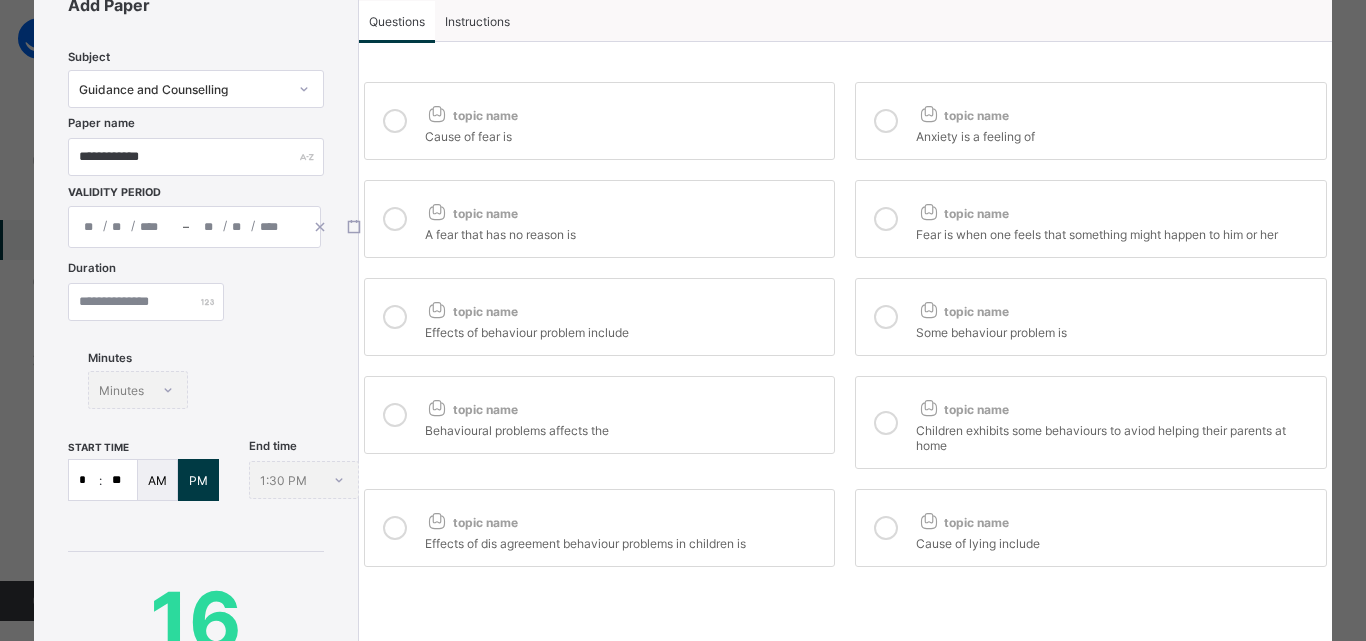 click on "topic name" at bounding box center (625, 405) 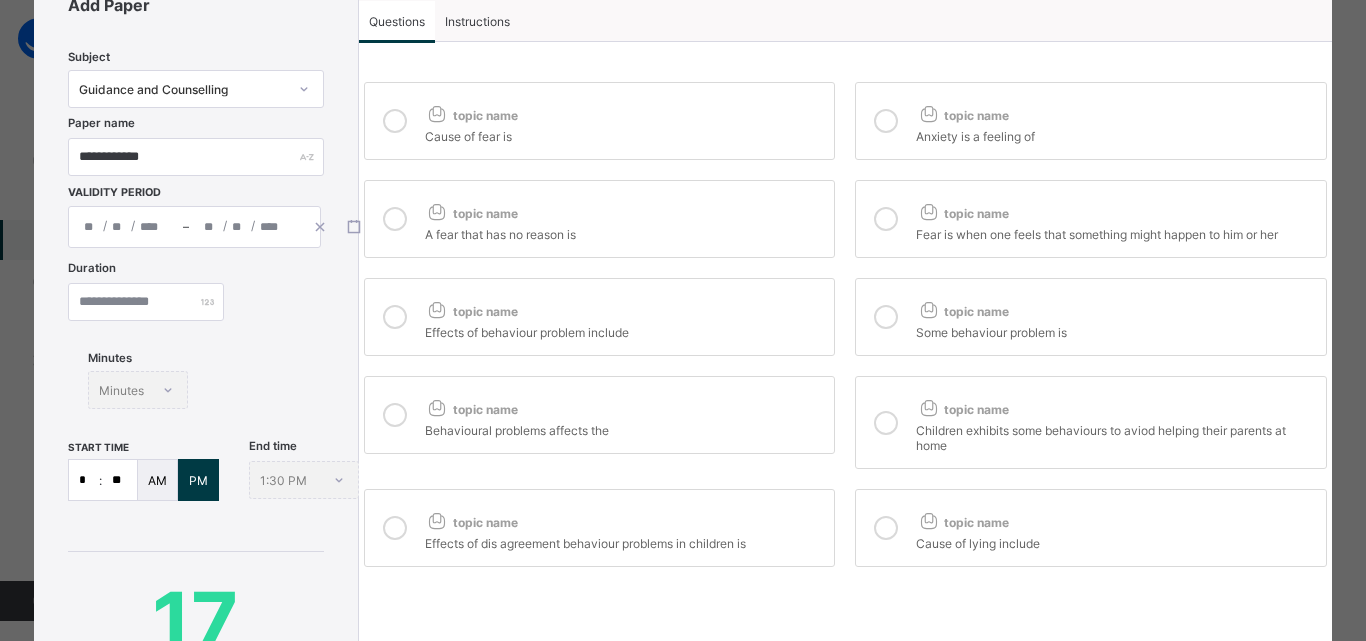 click at bounding box center [886, 423] 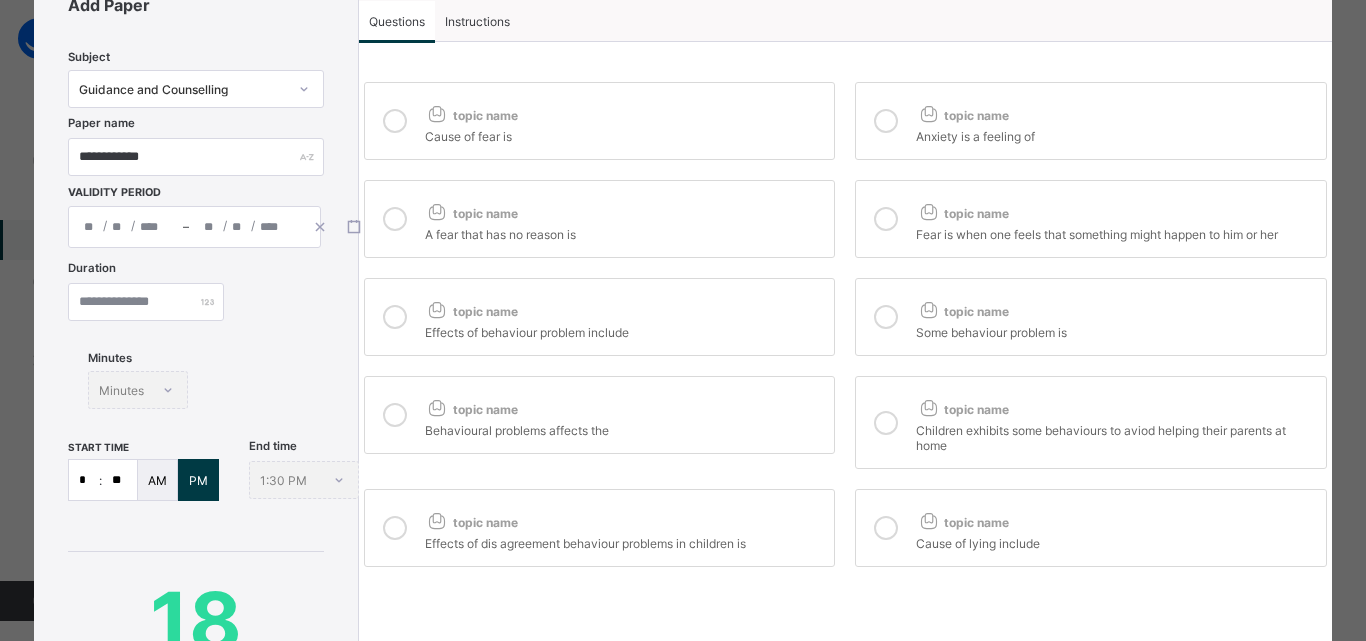 click on "topic name" at bounding box center [625, 518] 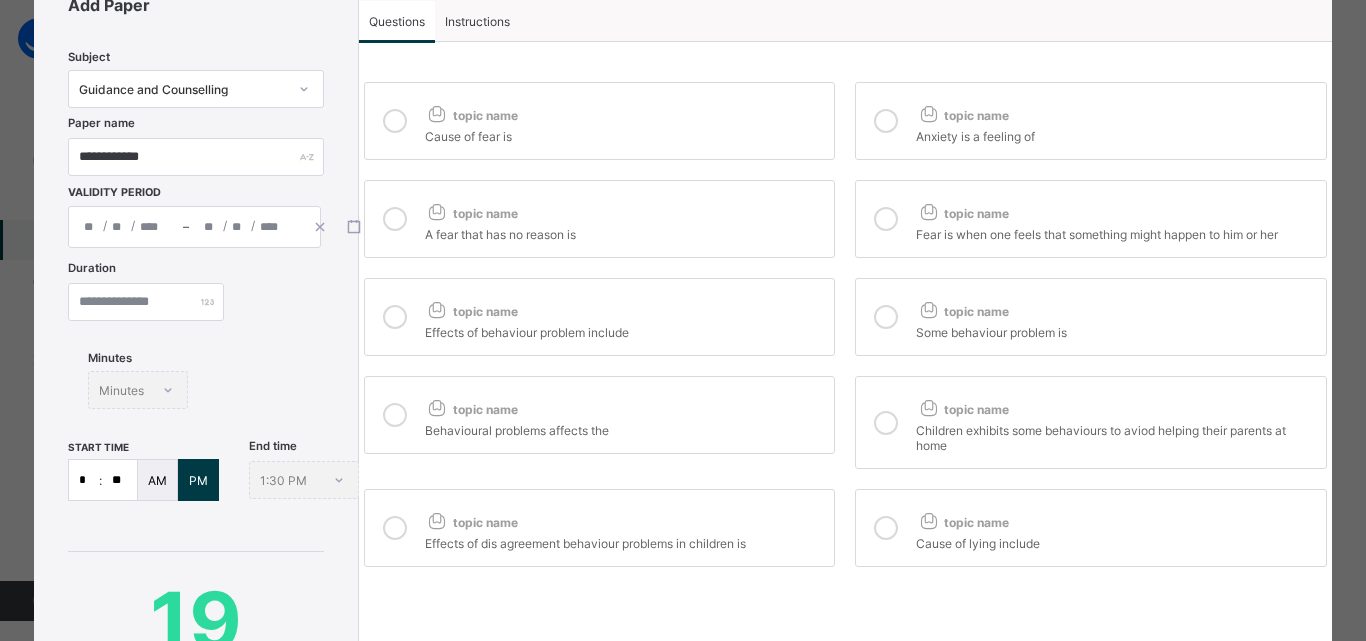 click at bounding box center (886, 528) 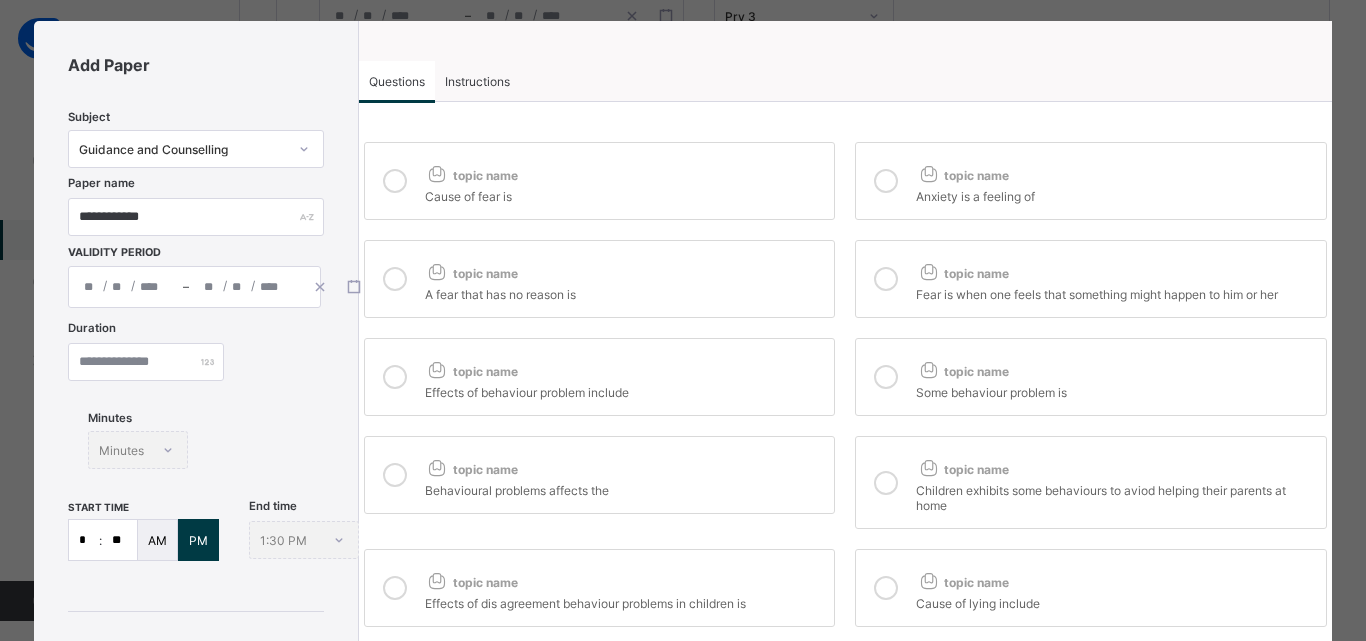 scroll, scrollTop: 0, scrollLeft: 0, axis: both 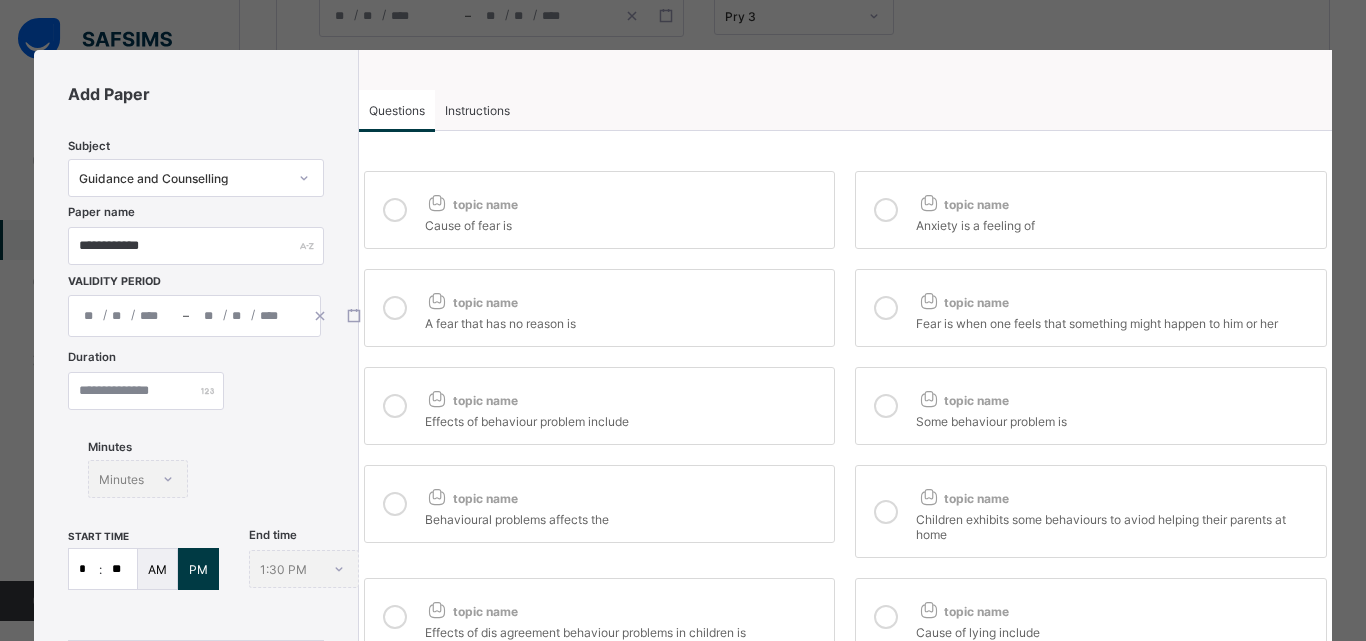 click on "Instructions" at bounding box center [477, 110] 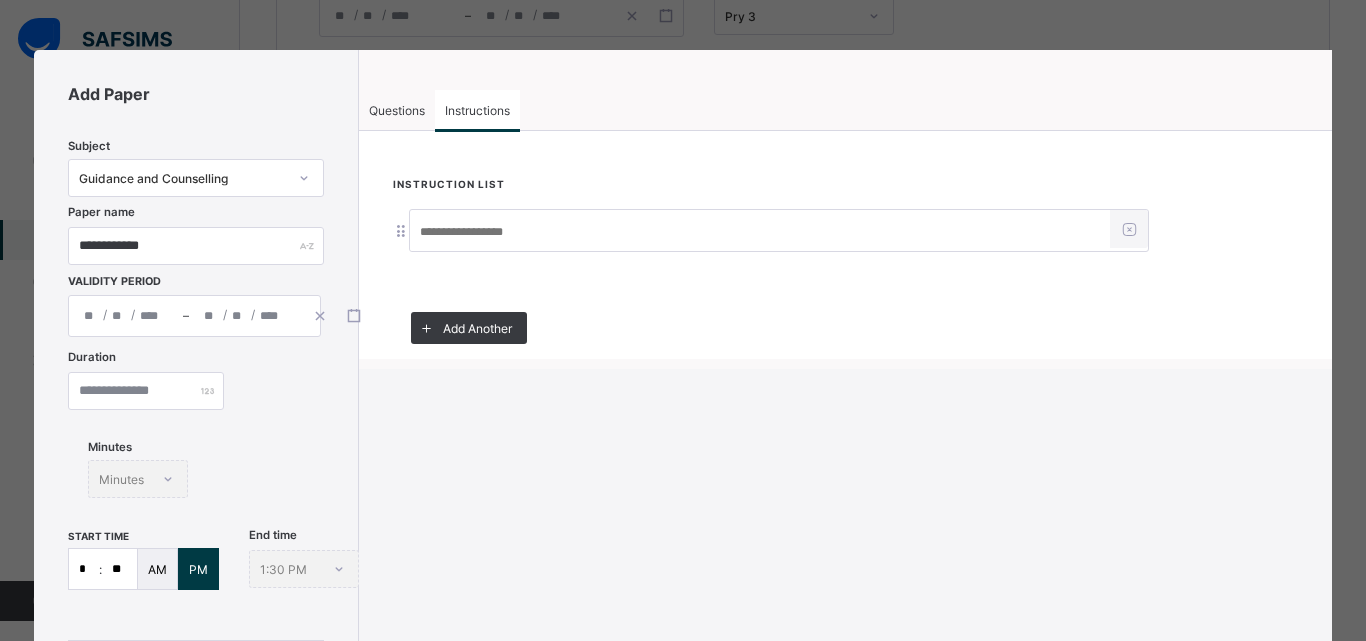 click at bounding box center [760, 232] 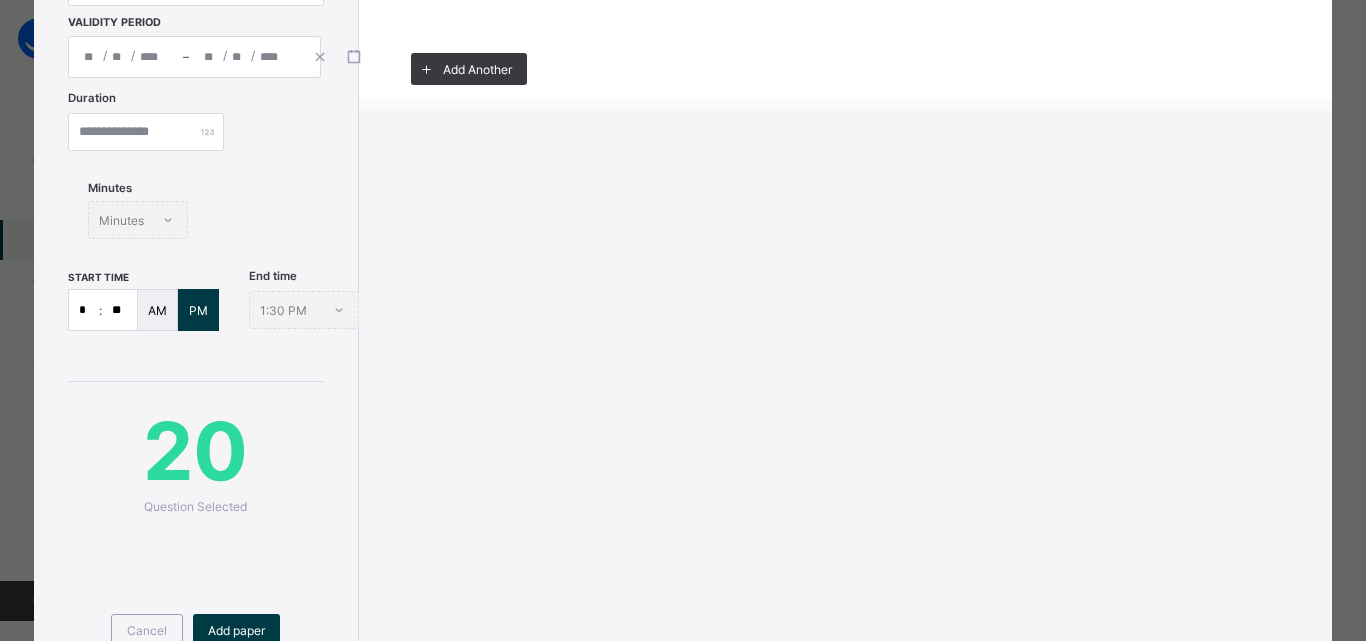 scroll, scrollTop: 371, scrollLeft: 0, axis: vertical 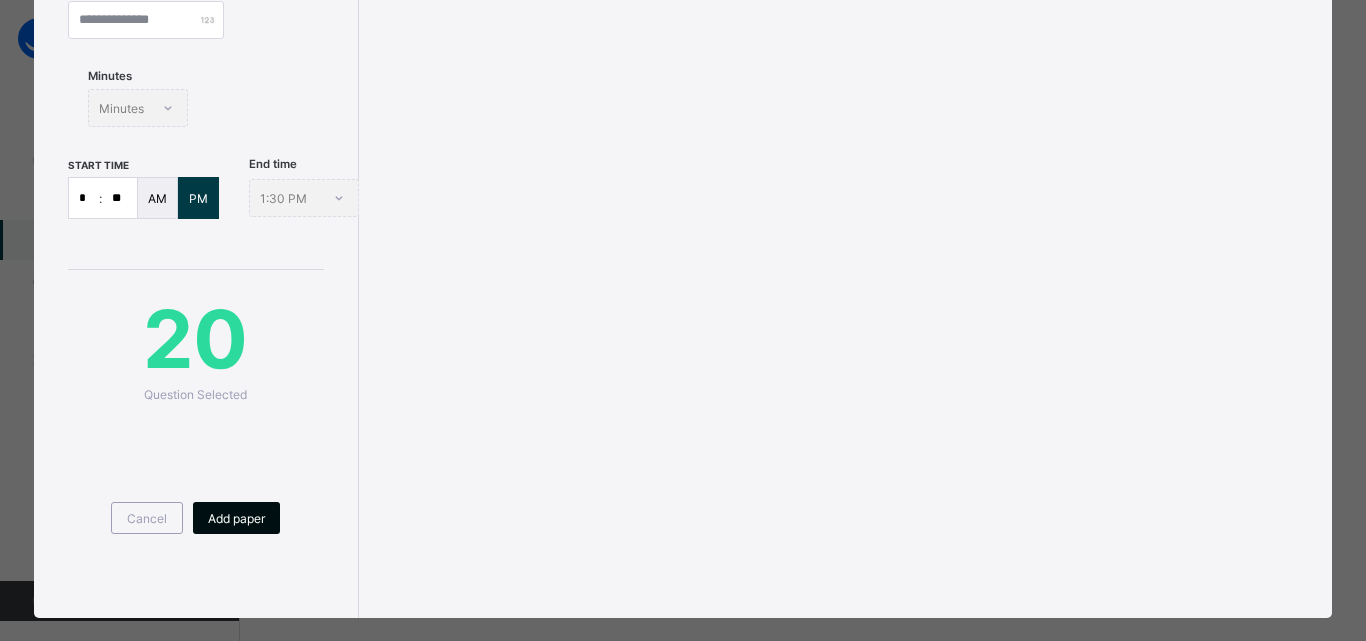 type on "**********" 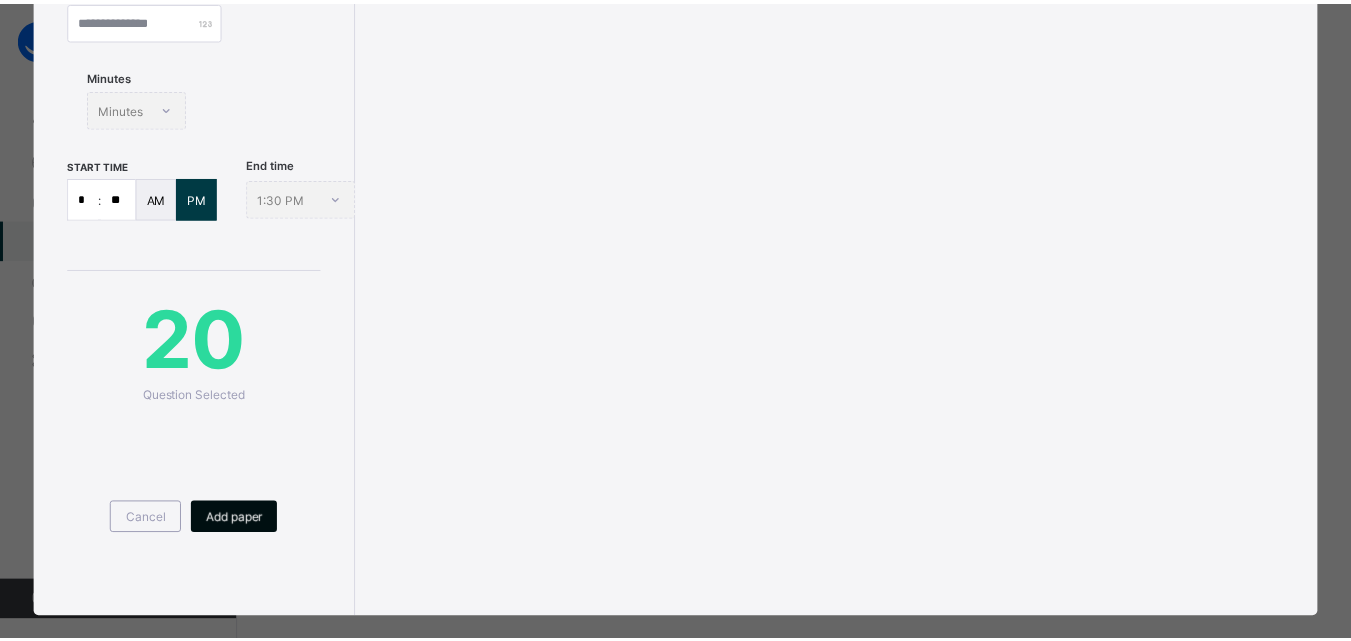 scroll, scrollTop: 251, scrollLeft: 0, axis: vertical 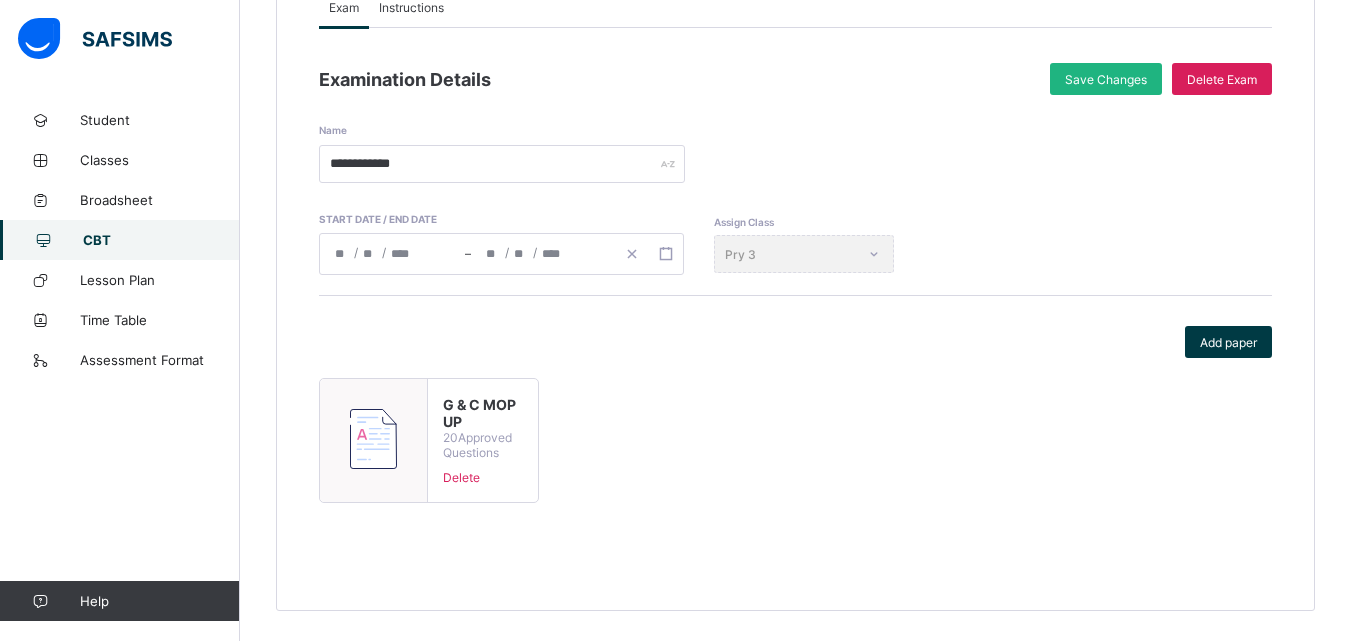 click on "Save Changes" at bounding box center [1106, 79] 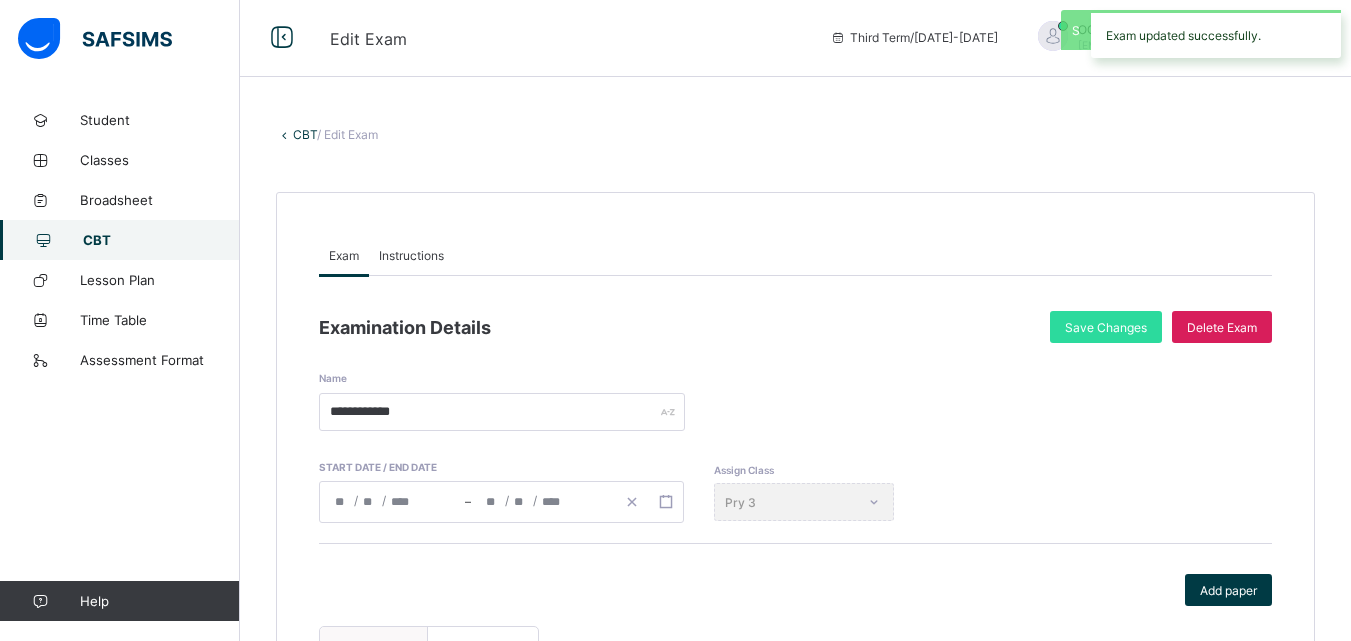 scroll, scrollTop: 1, scrollLeft: 0, axis: vertical 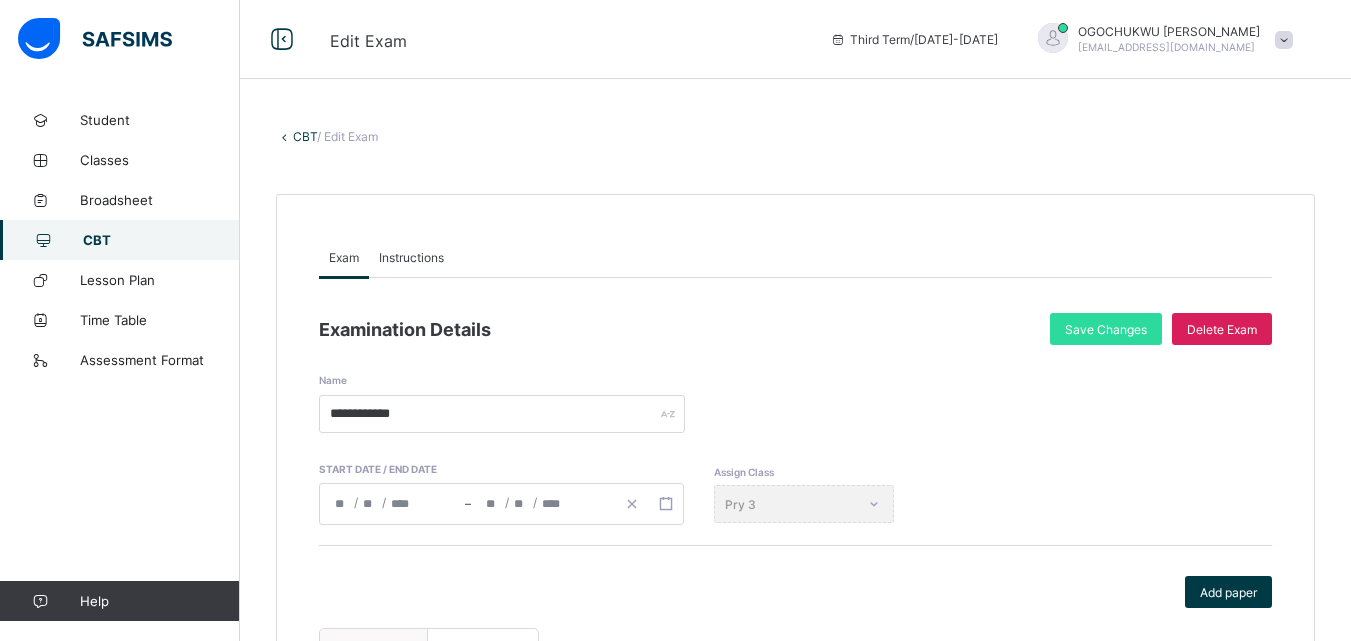 click on "CBT" at bounding box center (161, 240) 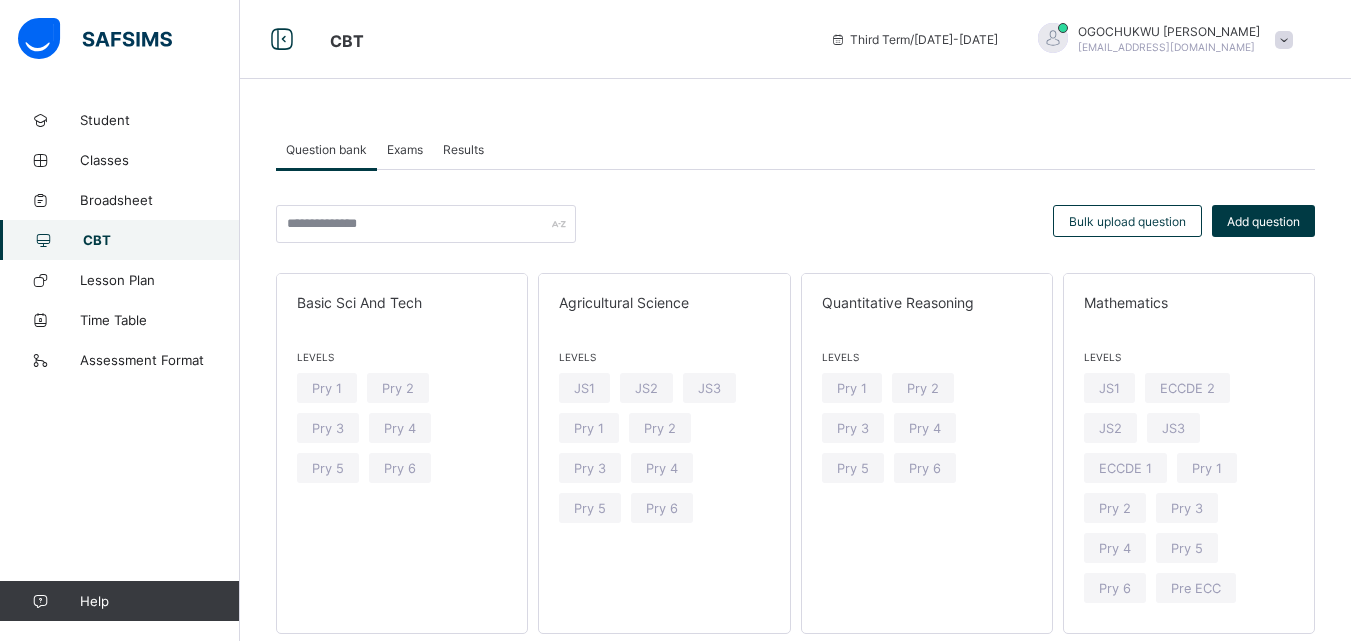 click on "Exams" at bounding box center (405, 149) 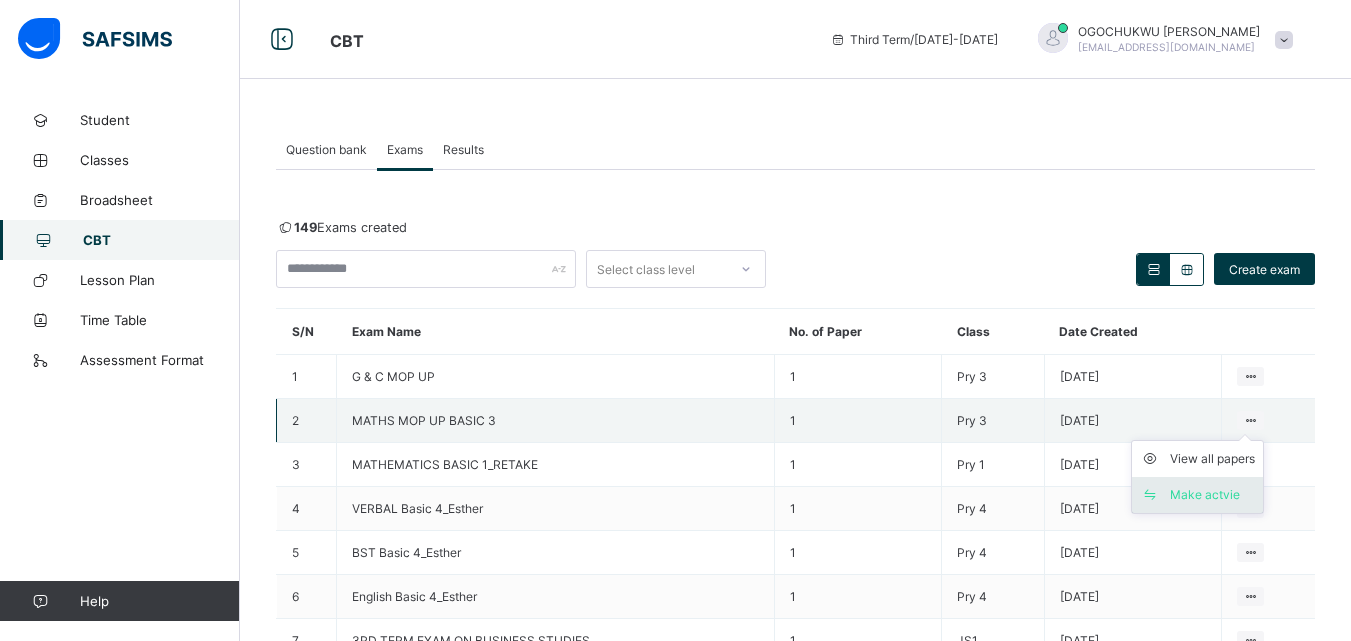 click on "Make actvie" at bounding box center [1212, 495] 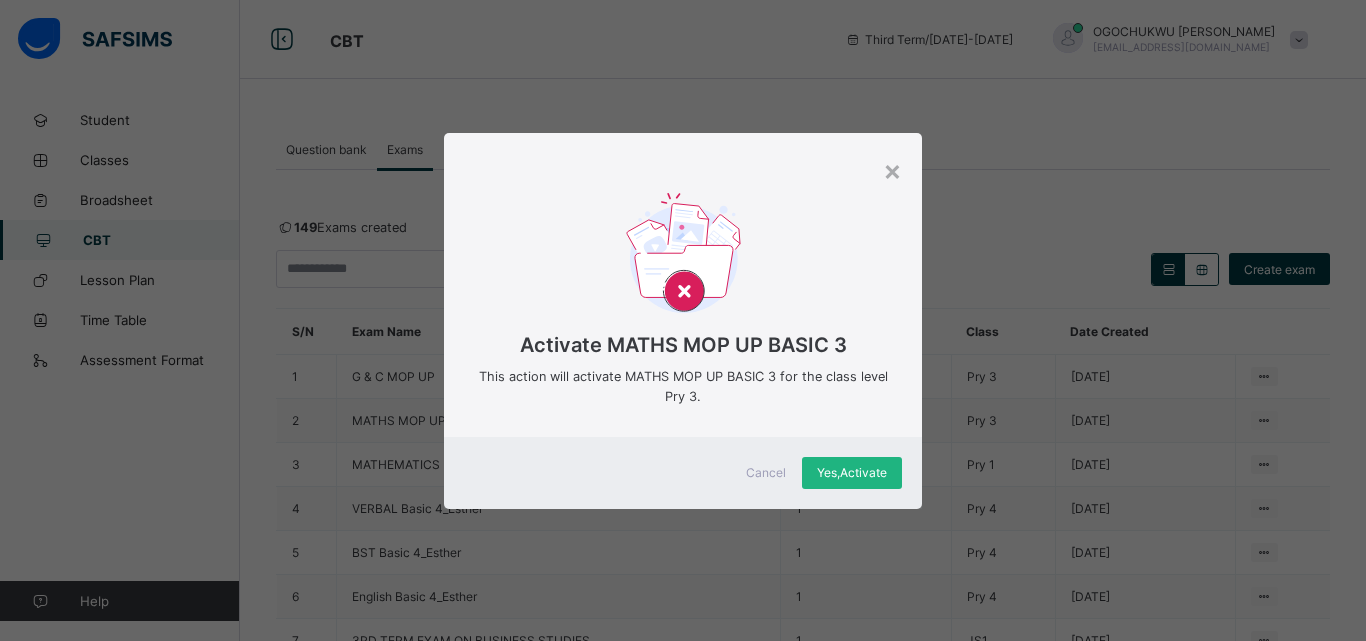 click on "Yes,  Activate" at bounding box center (852, 472) 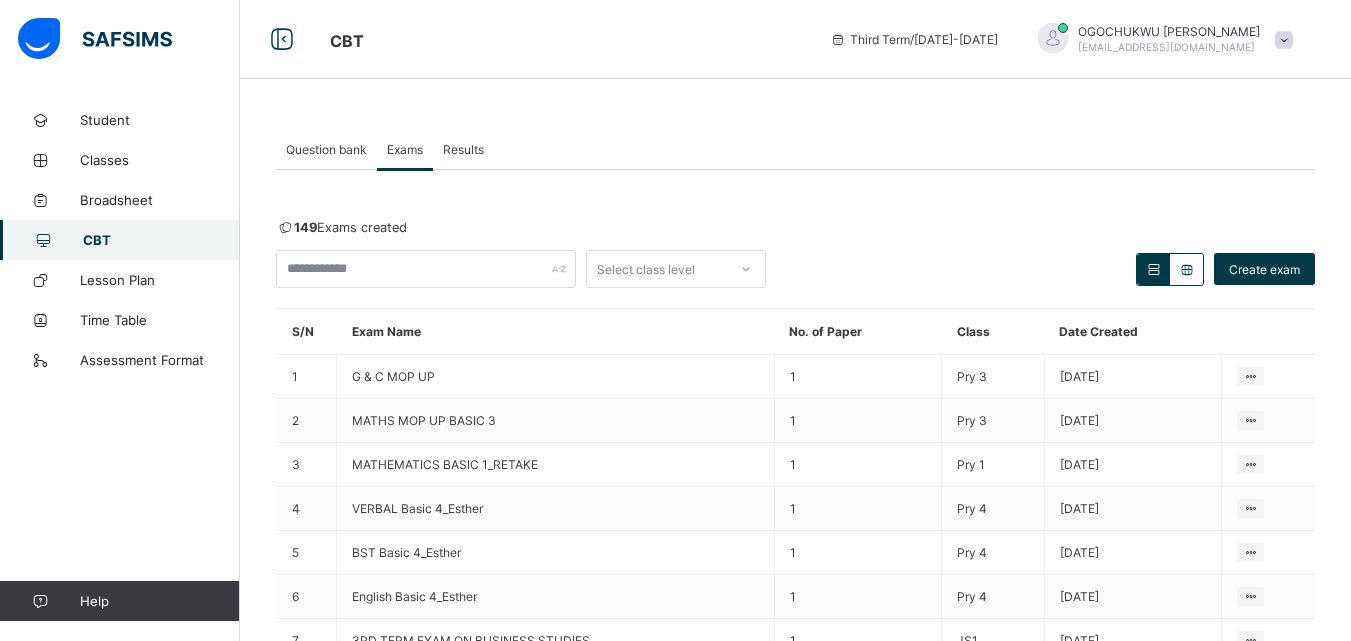 click on "149  Exams created Select class level Create exam S/N Exam Name No. of Paper Class Date Created 1 G & C MOP UP 1 Pry 3 [DATE] View all papers Make actvie 2 MATHS MOP UP BASIC 3 1 Pry 3 [DATE] View all papers Deactivate 3 MATHEMATICS BASIC 1_RETAKE 1 Pry 1 [DATE] View all papers Make actvie 4 VERBAL Basic 4_Esther 1 Pry 4 [DATE] View all papers Deactivate 5 BST Basic 4_Esther 1 Pry 4 [DATE] View all papers Make actvie 6 English Basic 4_Esther 1 Pry 4 [DATE] View all papers Make actvie 7 3RD TERM EXAM ON BUSINESS STUDIES 1 JS1 [DATE] View all papers Make actvie 8 3RD TERM EXAM ON PHE 1 JS1 [DATE] View all papers Make actvie 9 3RD TERM EXAM ON SOCIAL STUDIES 1 JS1 [DATE] View all papers Make actvie 10 3RD TERM EXAM ON HOME ECONOMICS 1 JS1 [DATE] View all papers Make actvie 10 Rows Displaying 1 - 10 out of 149 1 2 3 4 5 15 × Deactivate MATHS MOP UP BASIC 3 This action will deactivate MATHS MOP UP BASIC 3 for the class level Pry 3. Cancel Yes,  × Cancel" at bounding box center (795, 512) 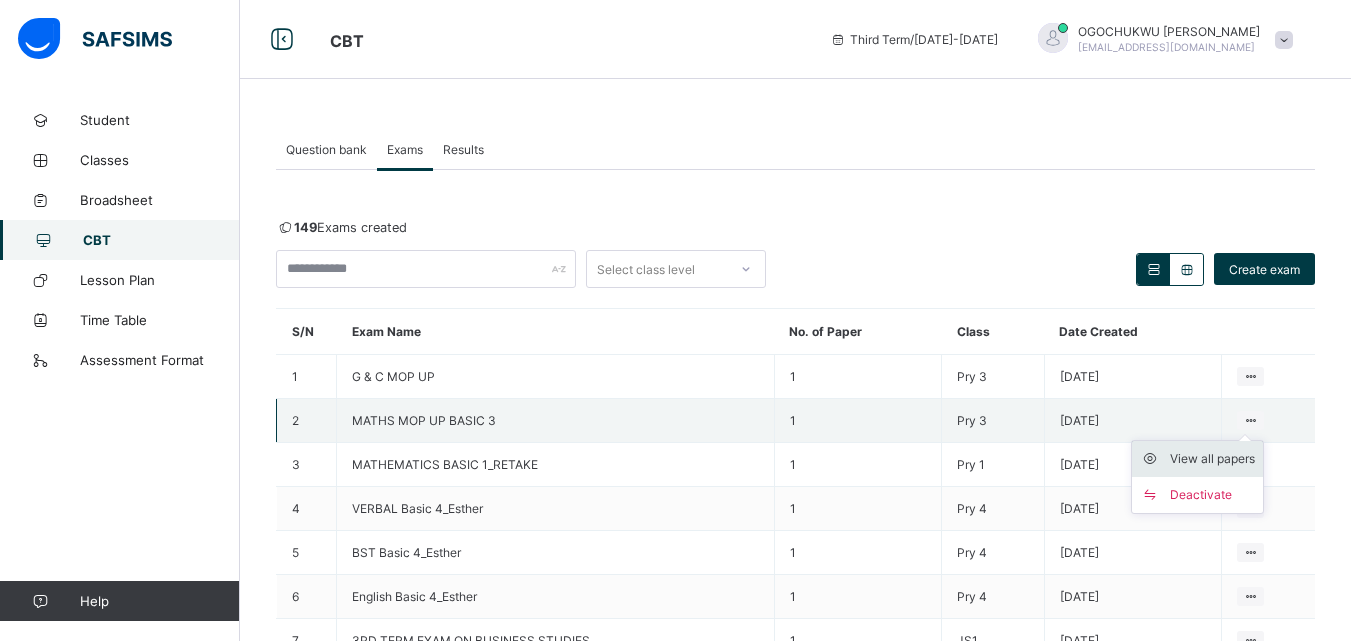 click on "View all papers" at bounding box center [1212, 459] 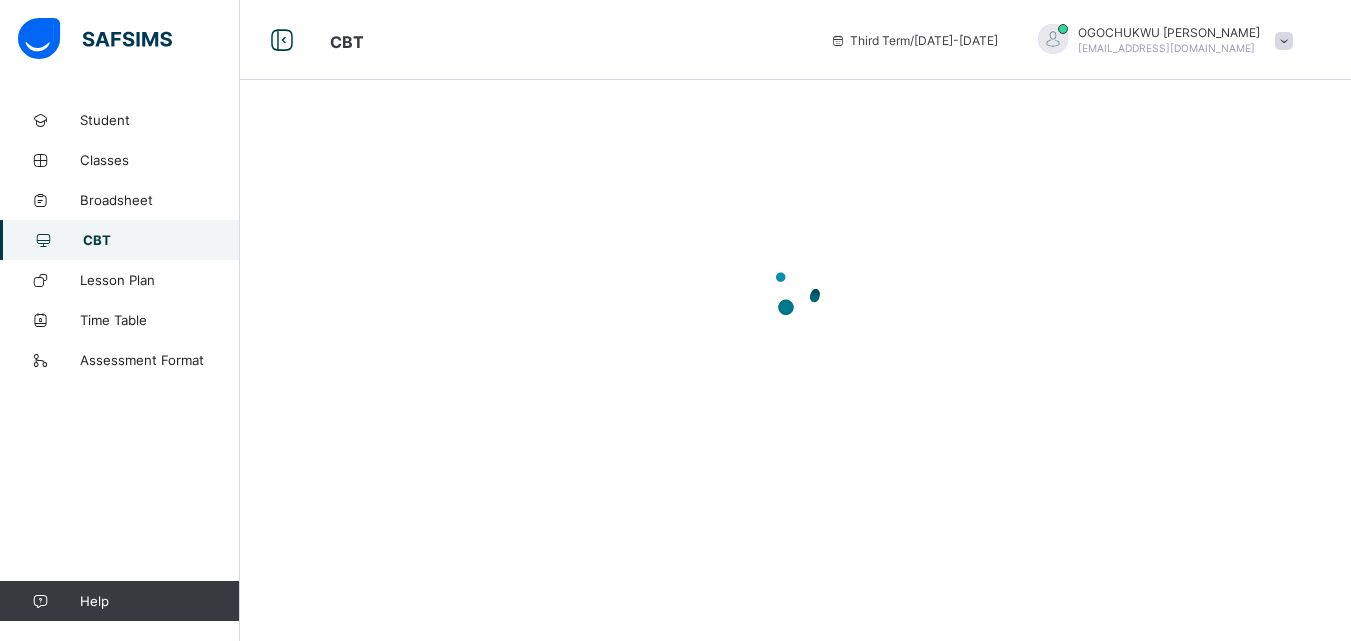 scroll, scrollTop: 0, scrollLeft: 0, axis: both 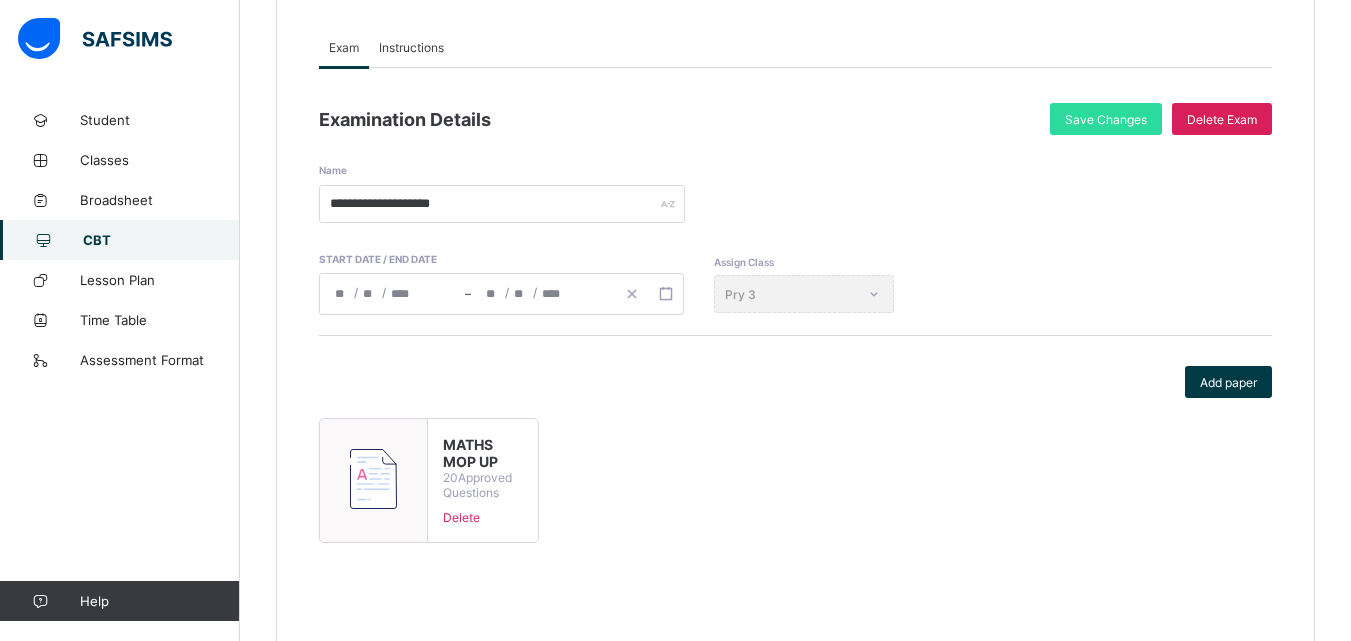 click on "MATHS MOP UP" at bounding box center (482, 453) 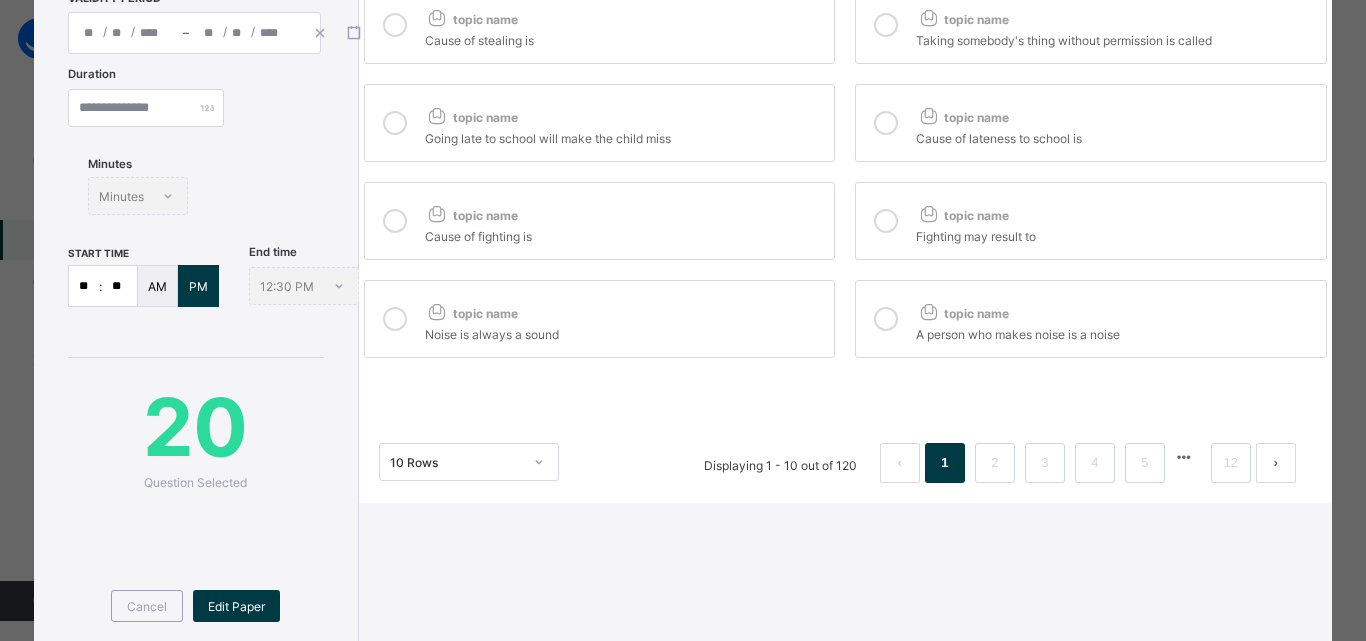 scroll, scrollTop: 322, scrollLeft: 0, axis: vertical 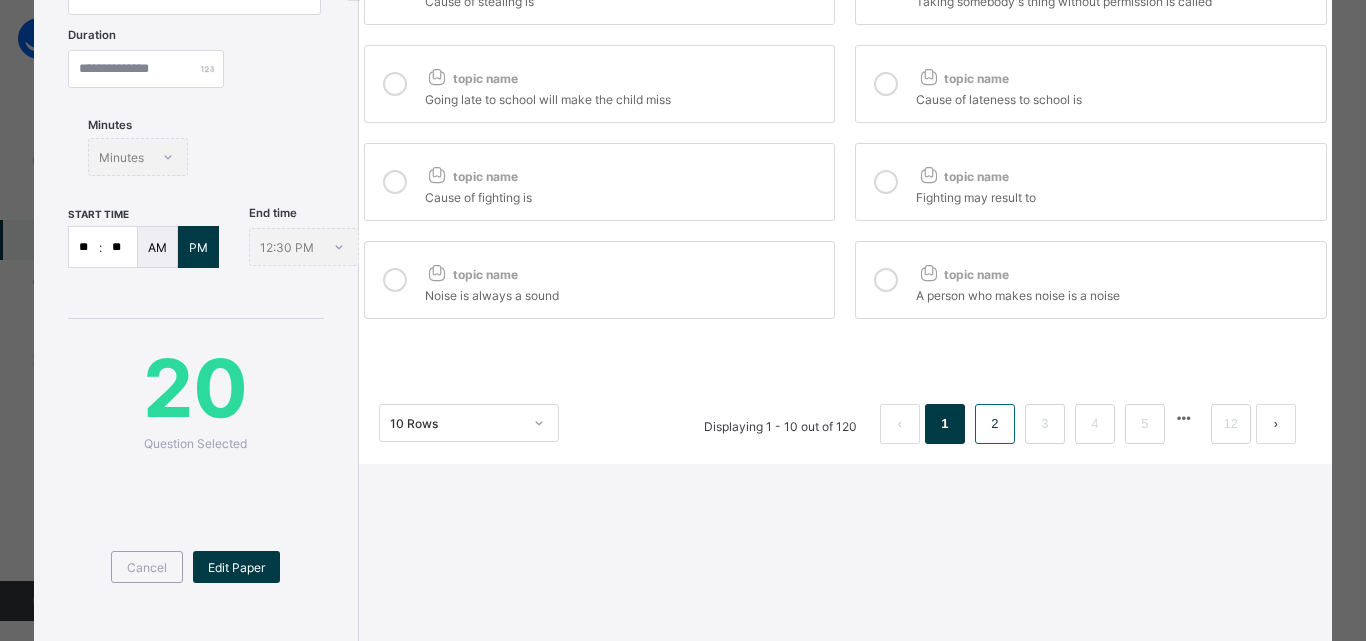 click on "2" at bounding box center [994, 424] 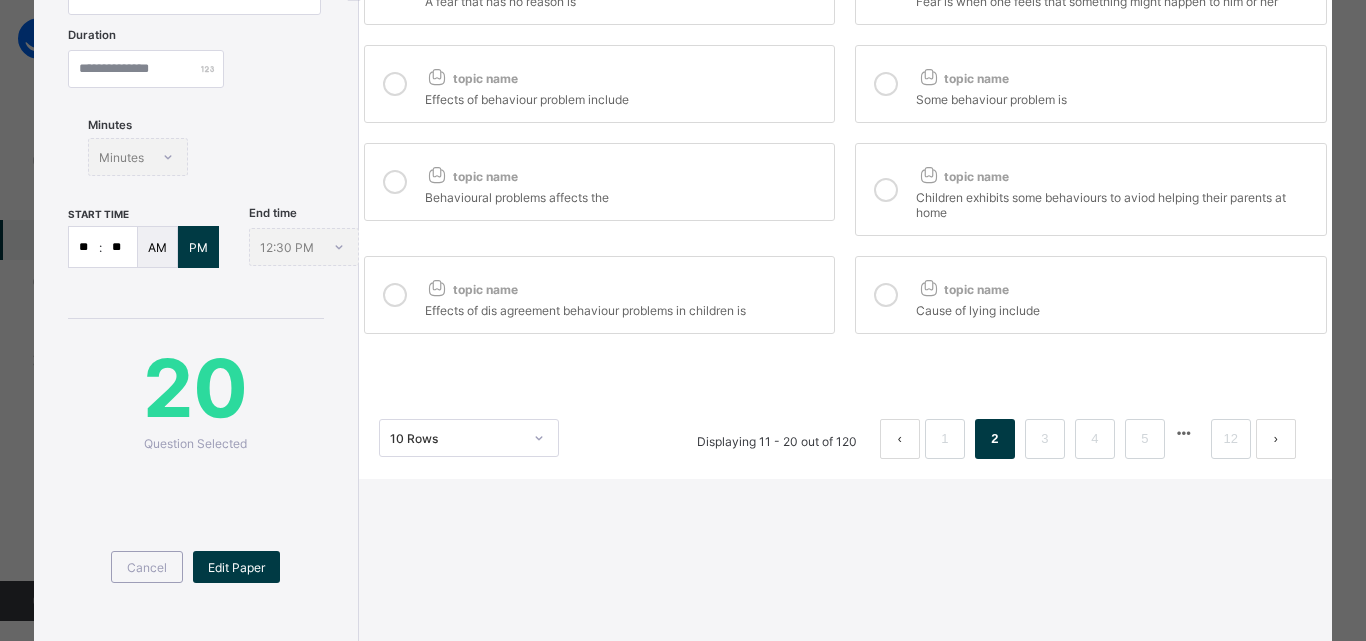 click on "topic name" at bounding box center (962, 289) 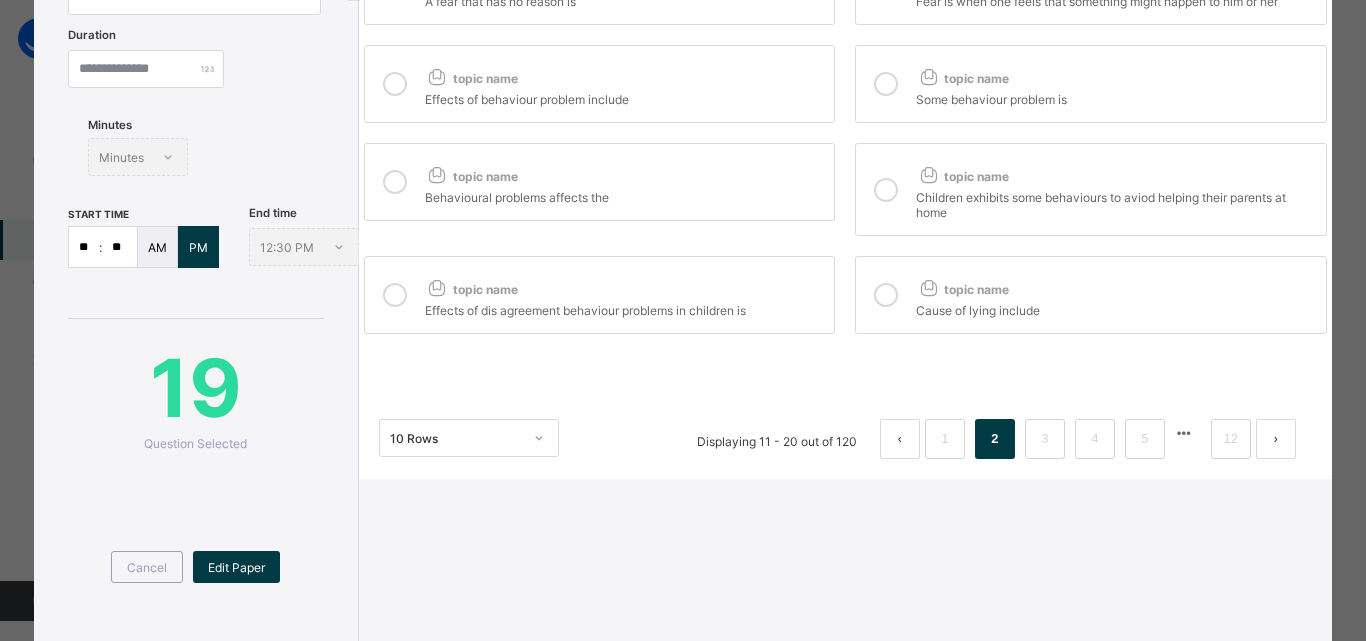 click on "topic name" at bounding box center (625, 285) 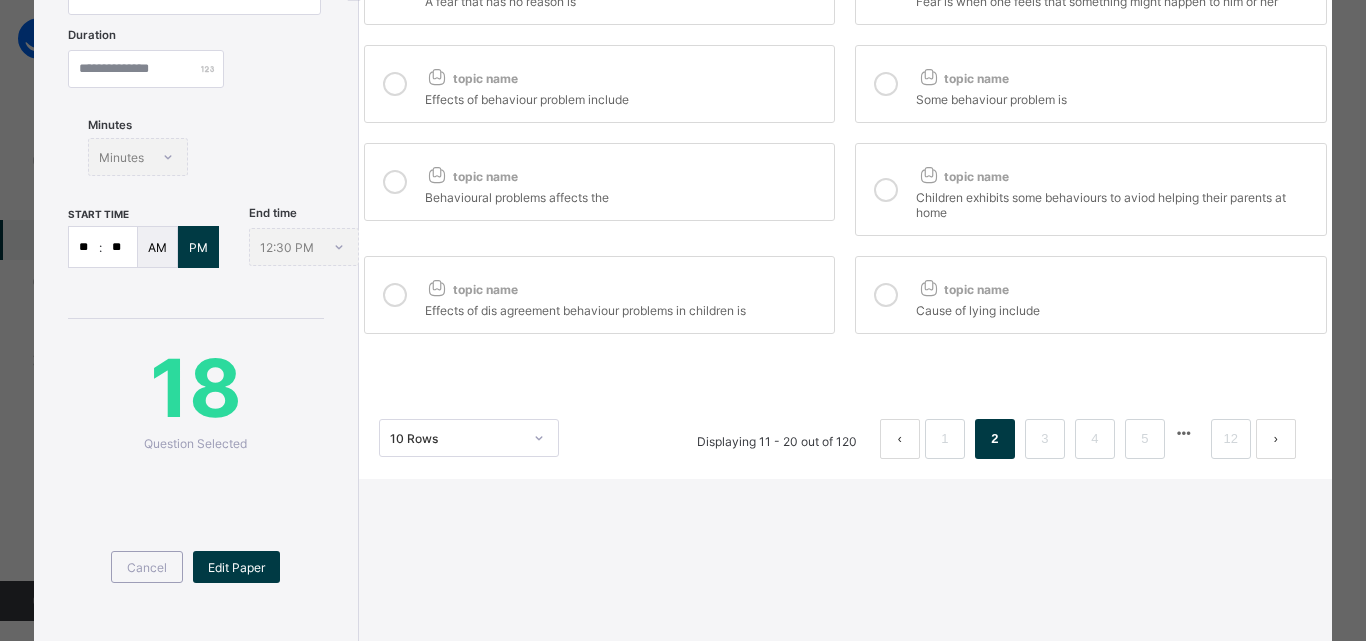 click at bounding box center (886, 190) 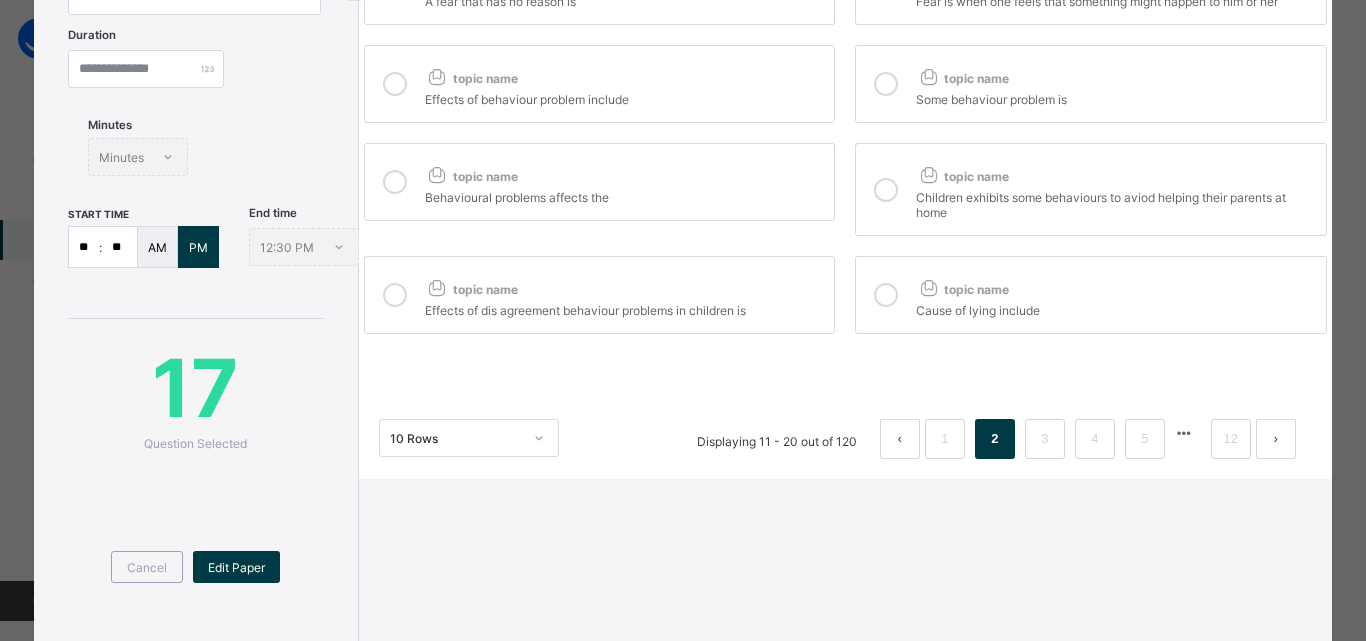 click on "Behavioural problems affects the" at bounding box center (625, 195) 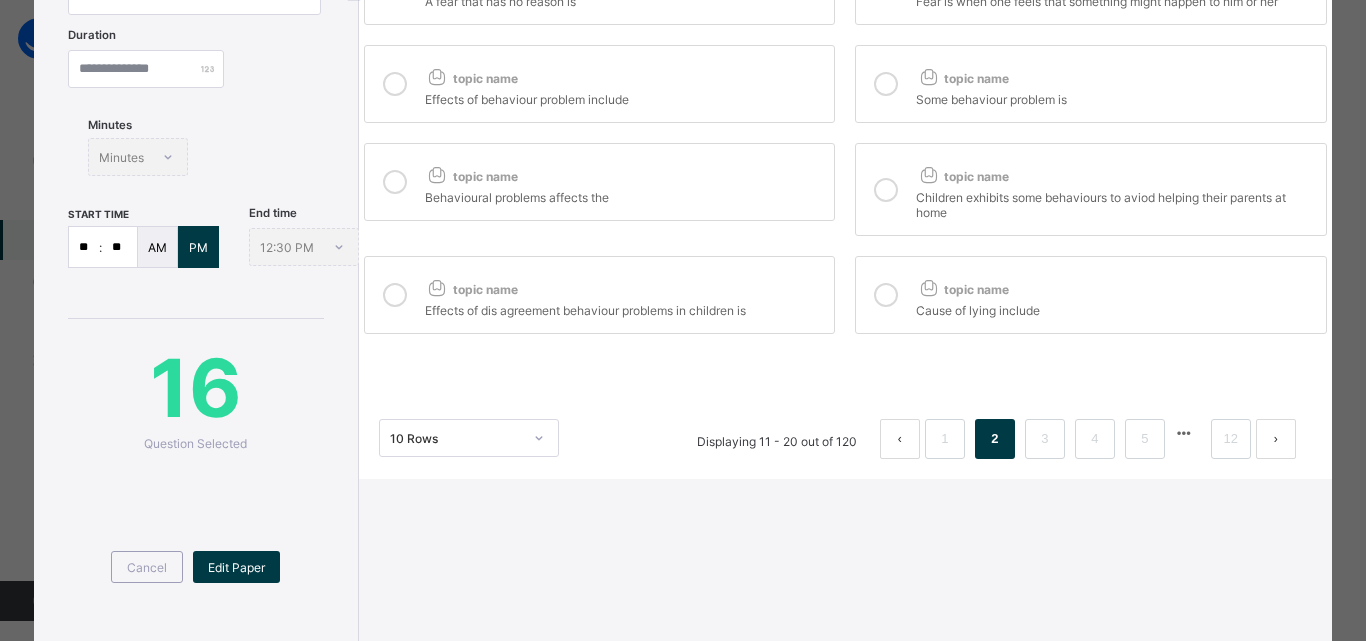 click on "topic name   Some behaviour problem is" at bounding box center [1091, 84] 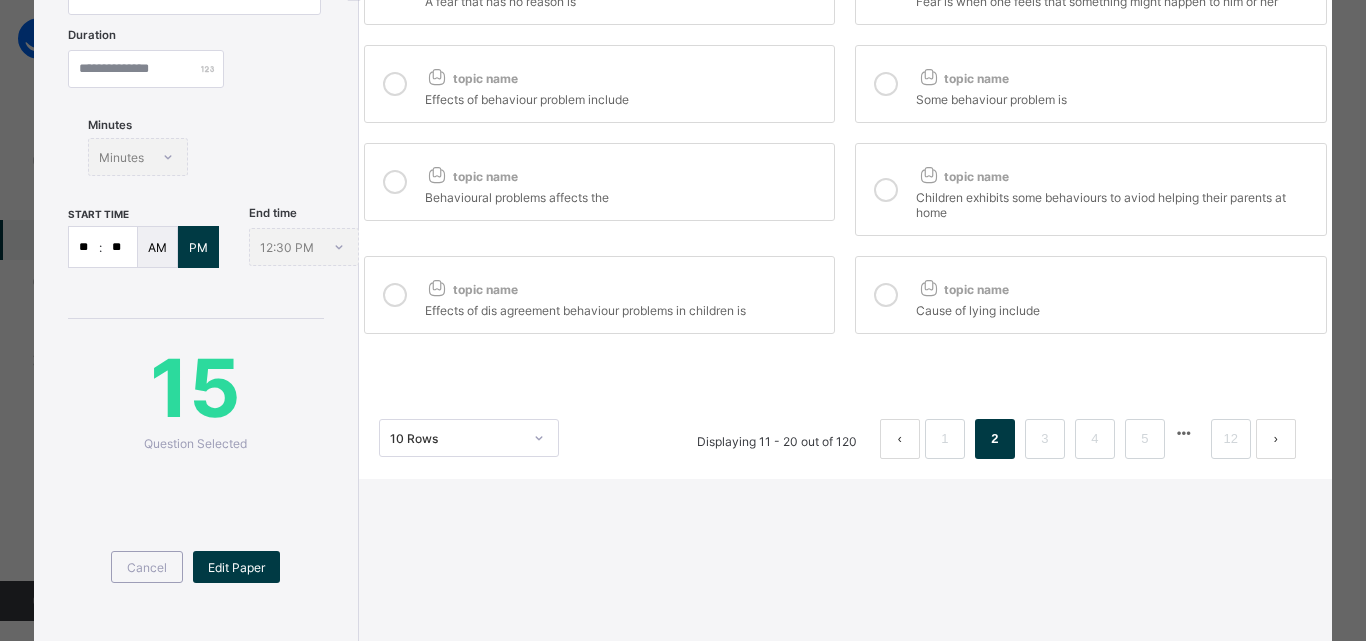 click on "Effects of behaviour problem include" at bounding box center (625, 97) 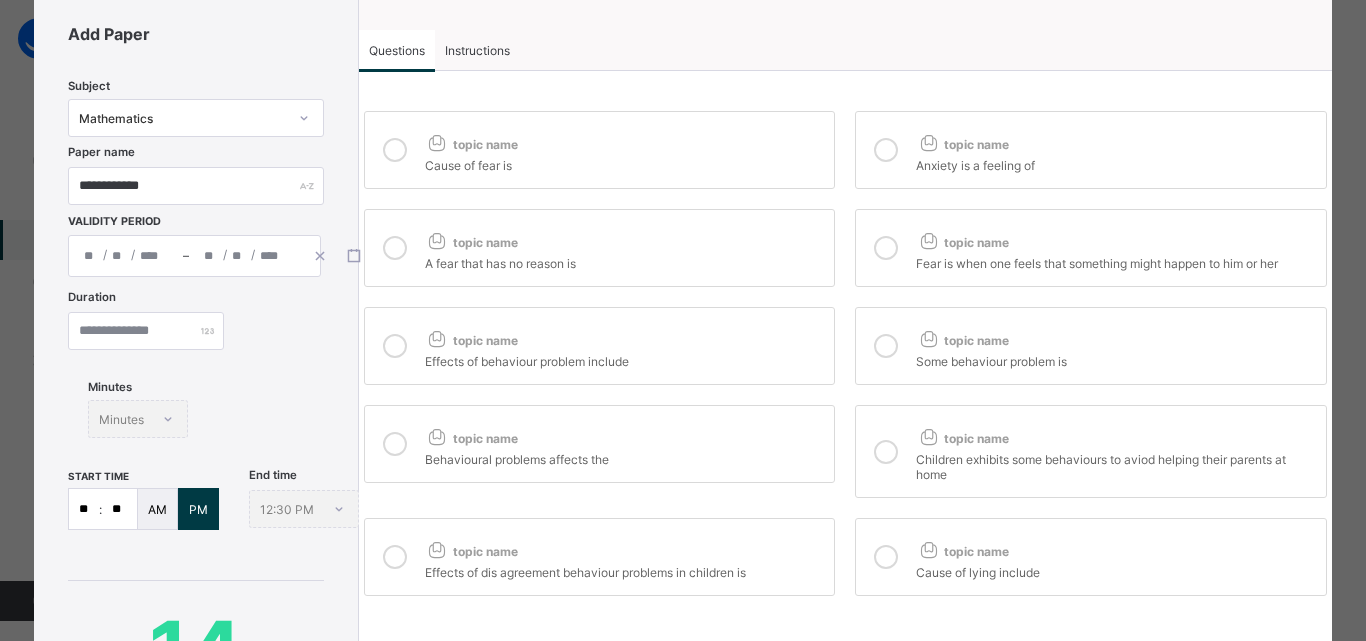 scroll, scrollTop: 47, scrollLeft: 0, axis: vertical 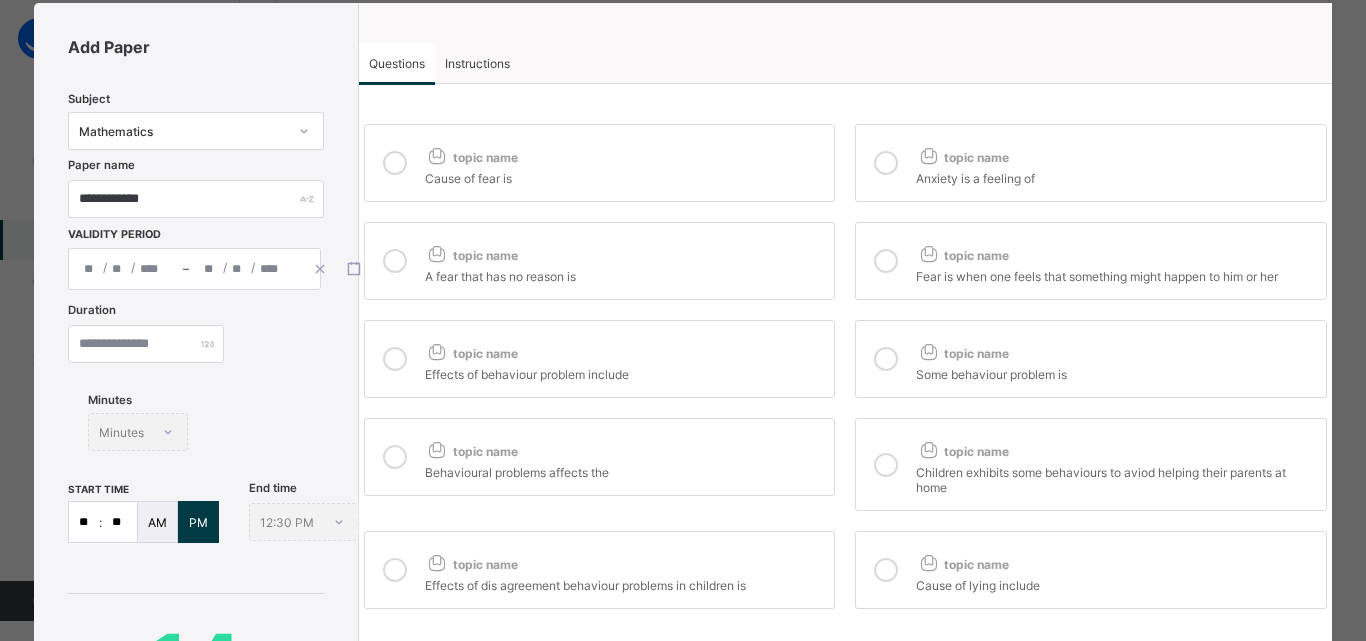 click on "topic name" at bounding box center (1116, 251) 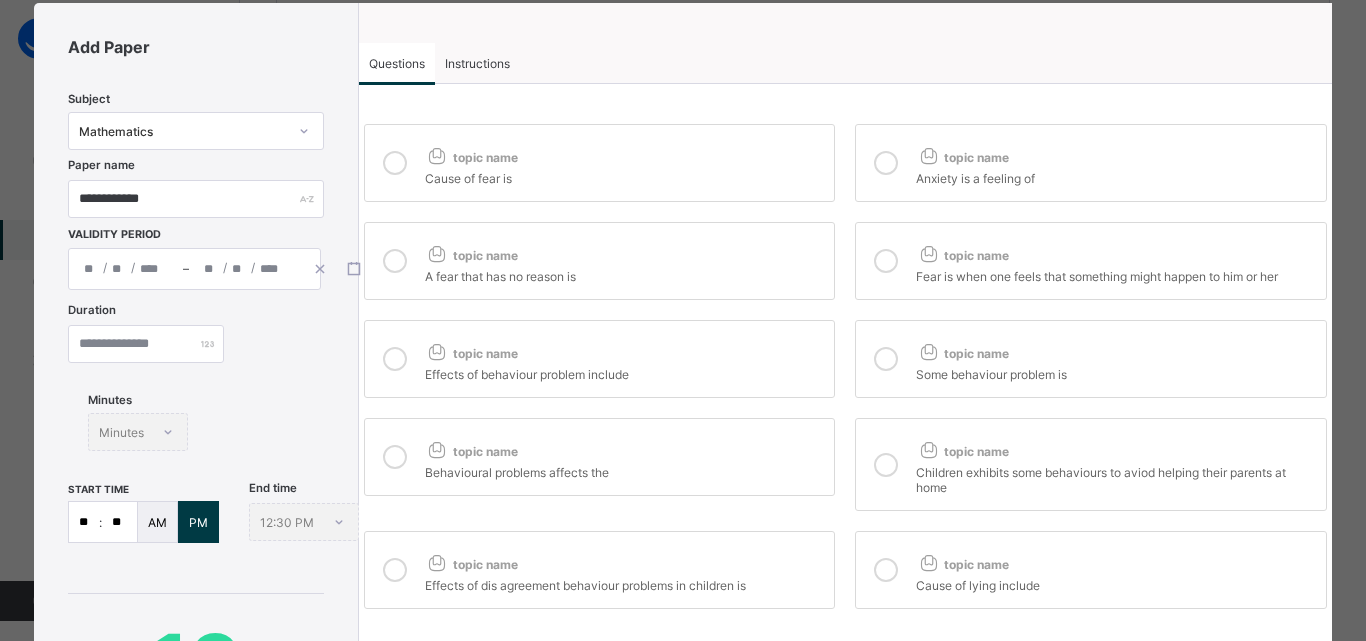 click on "topic name" at bounding box center [625, 153] 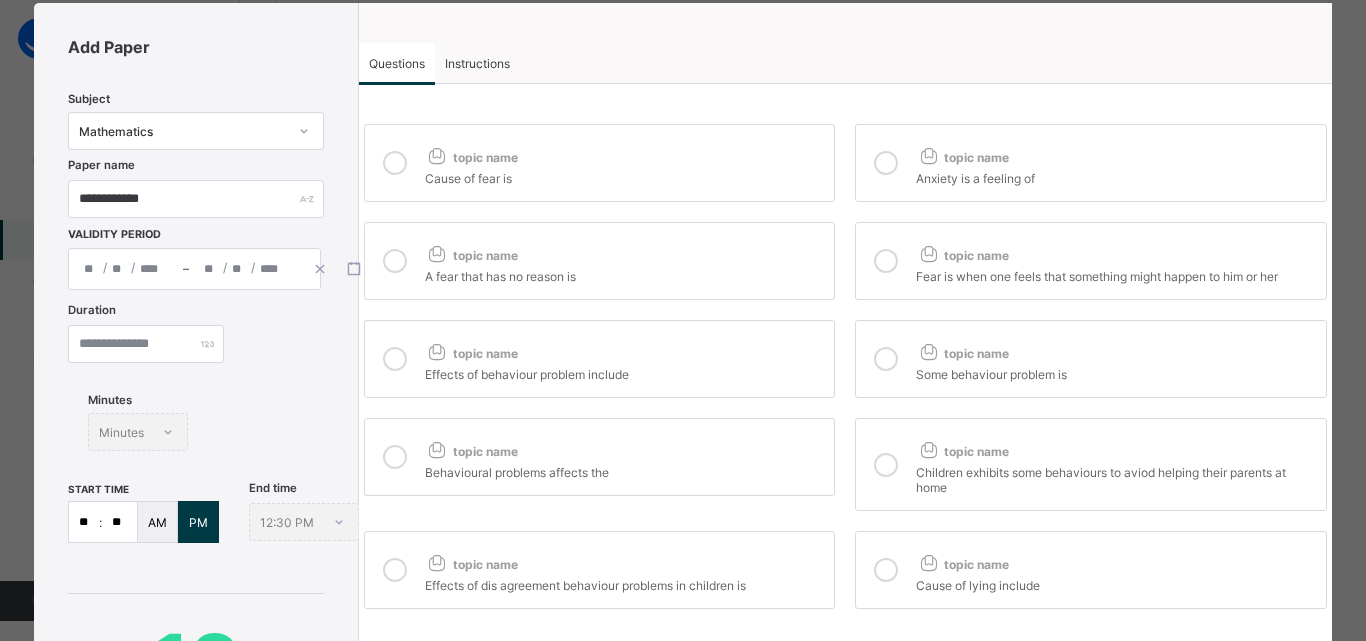 click on "topic name   Anxiety is a feeling of" at bounding box center [1091, 163] 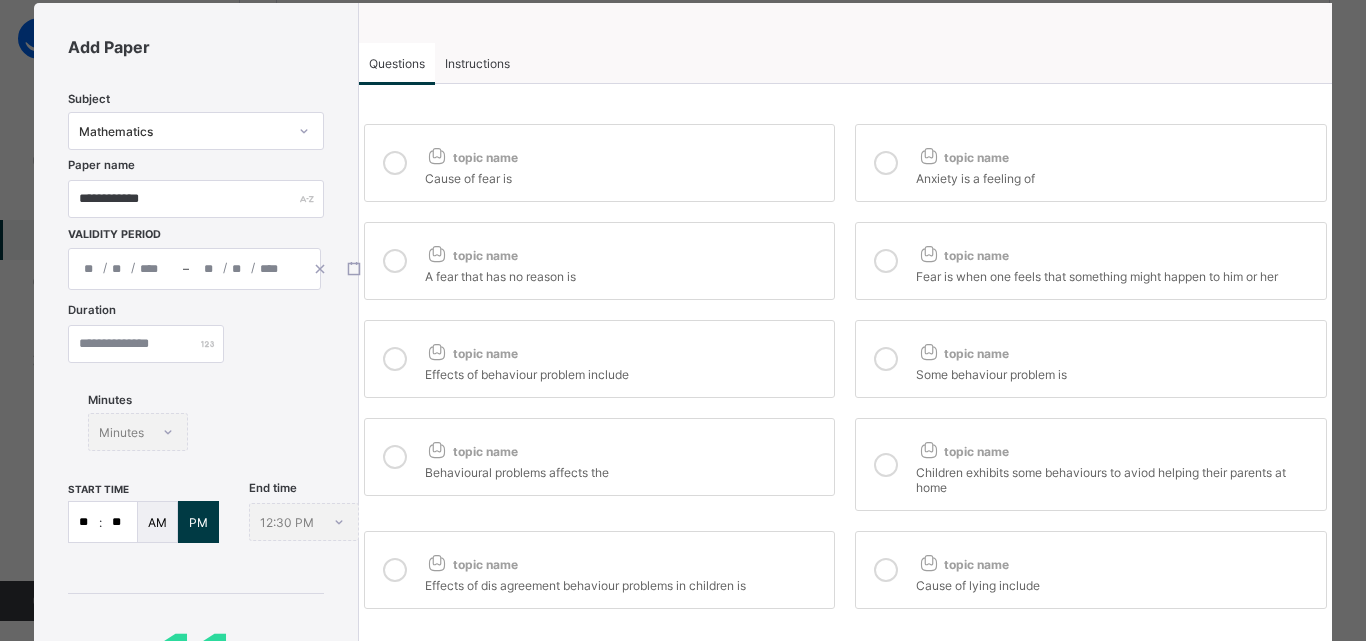 click on "topic name" at bounding box center [625, 251] 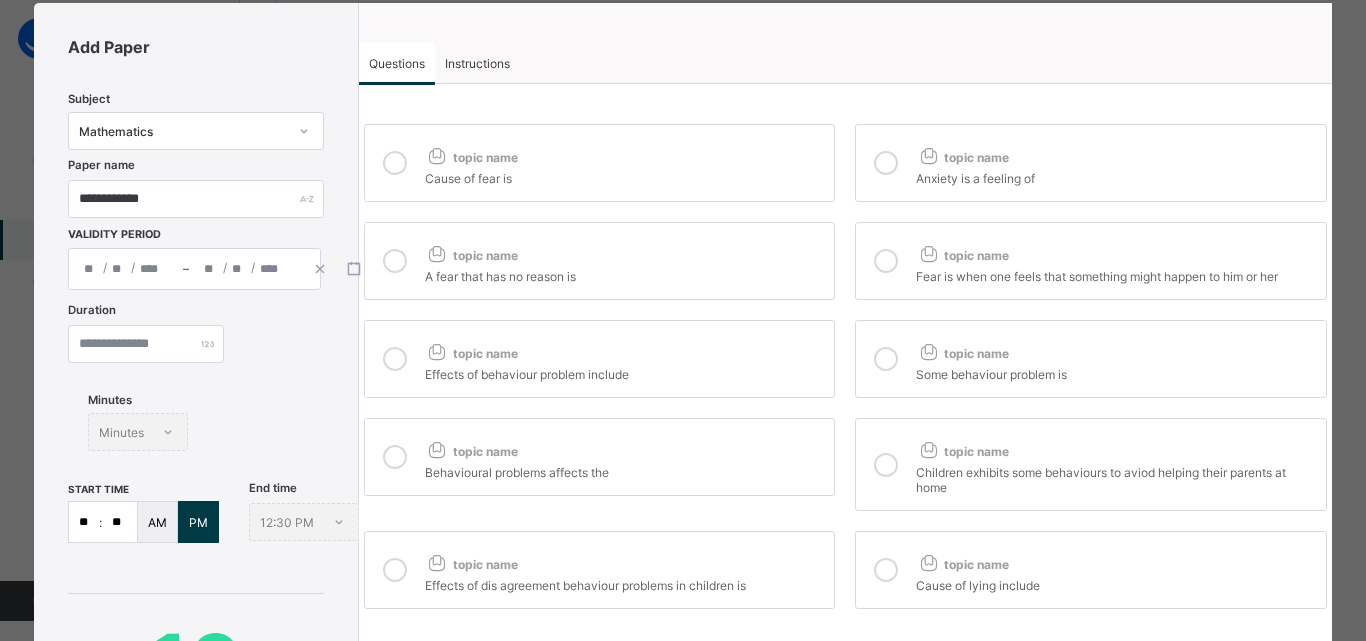 scroll, scrollTop: 398, scrollLeft: 0, axis: vertical 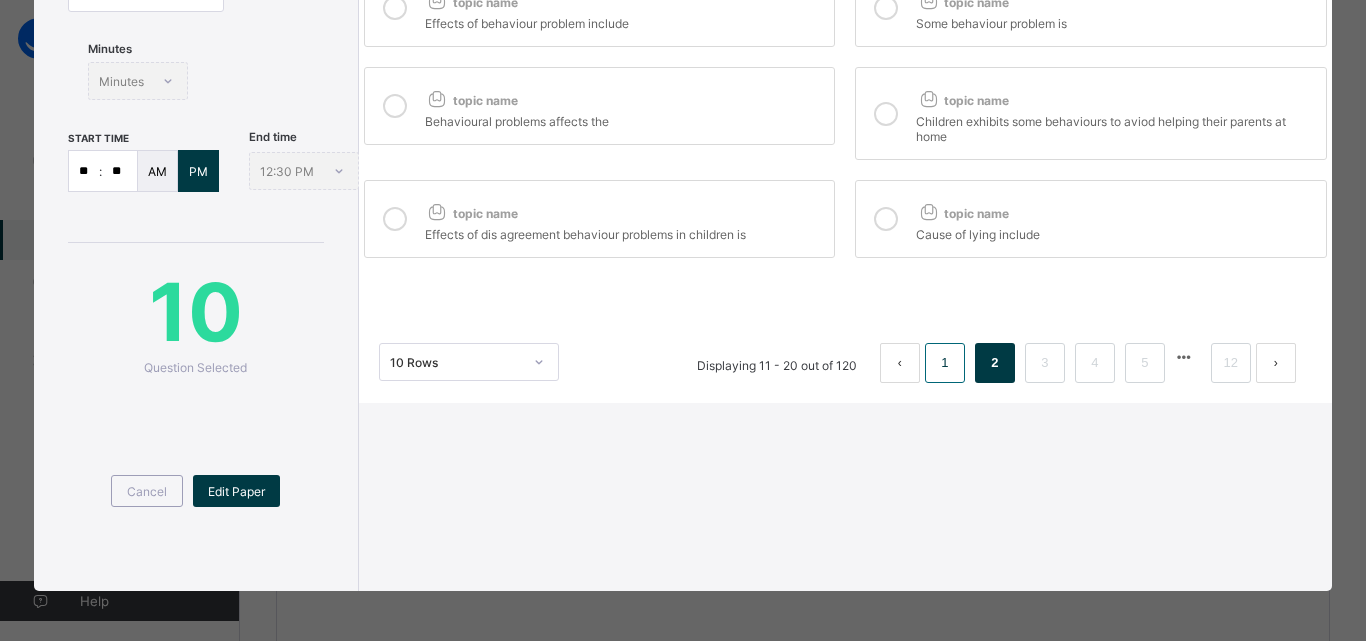 click on "1" at bounding box center (945, 363) 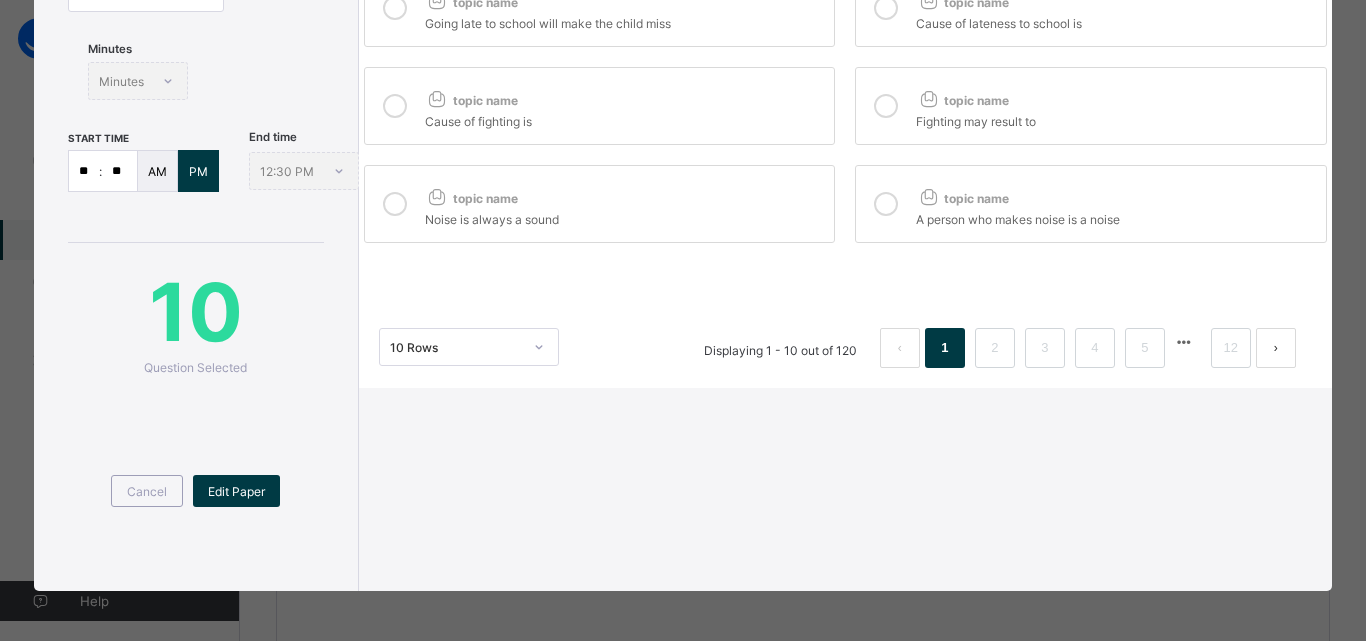 click on "topic name" at bounding box center (625, 194) 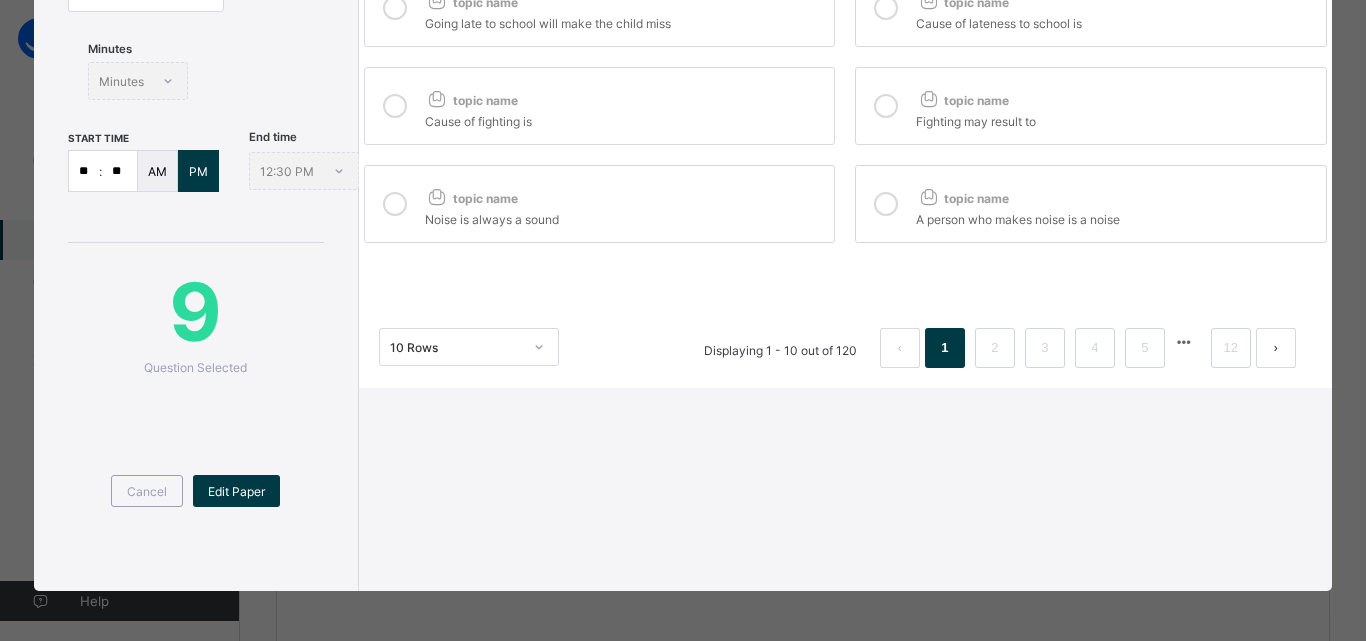 click at bounding box center [886, 204] 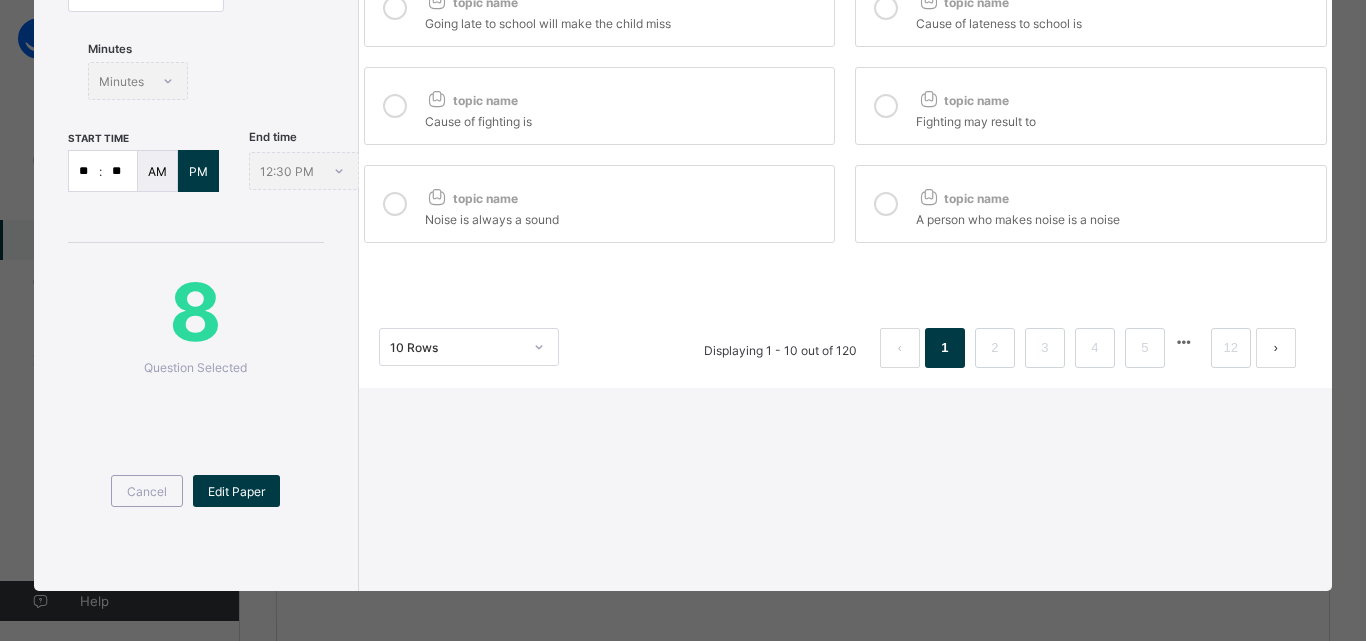 click on "topic name   Cause of fighting  is" at bounding box center [600, 106] 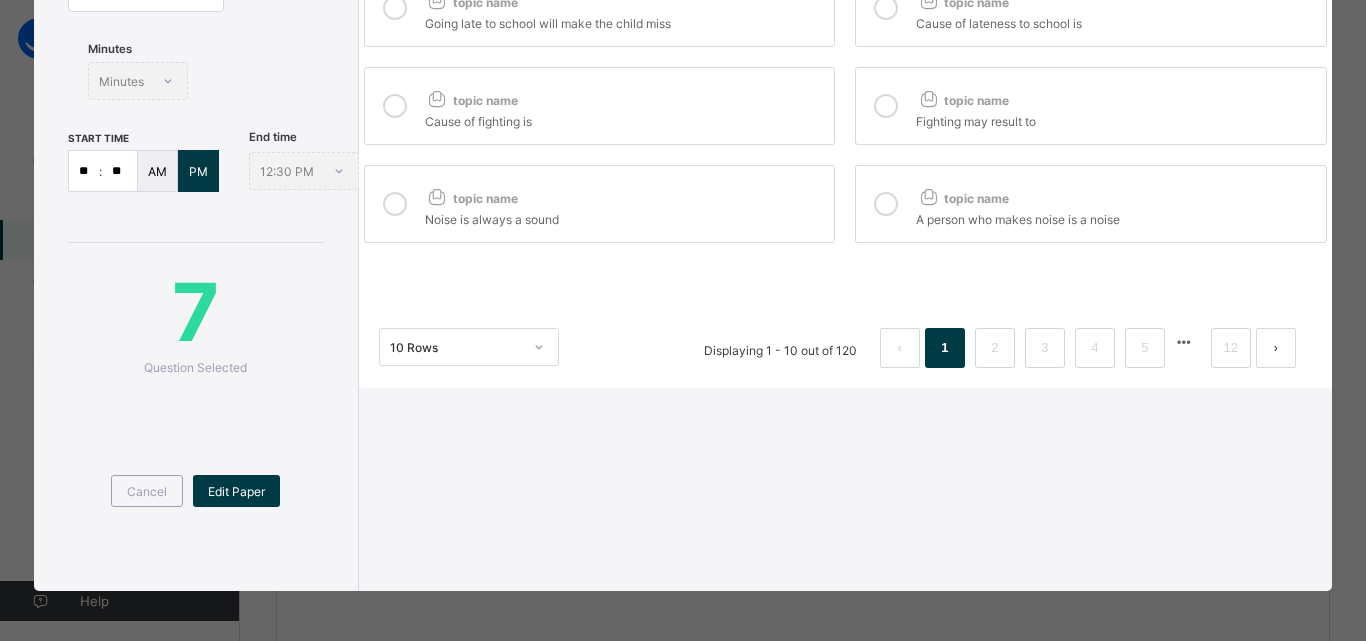 click on "Going late to school will make the child miss" at bounding box center (625, 21) 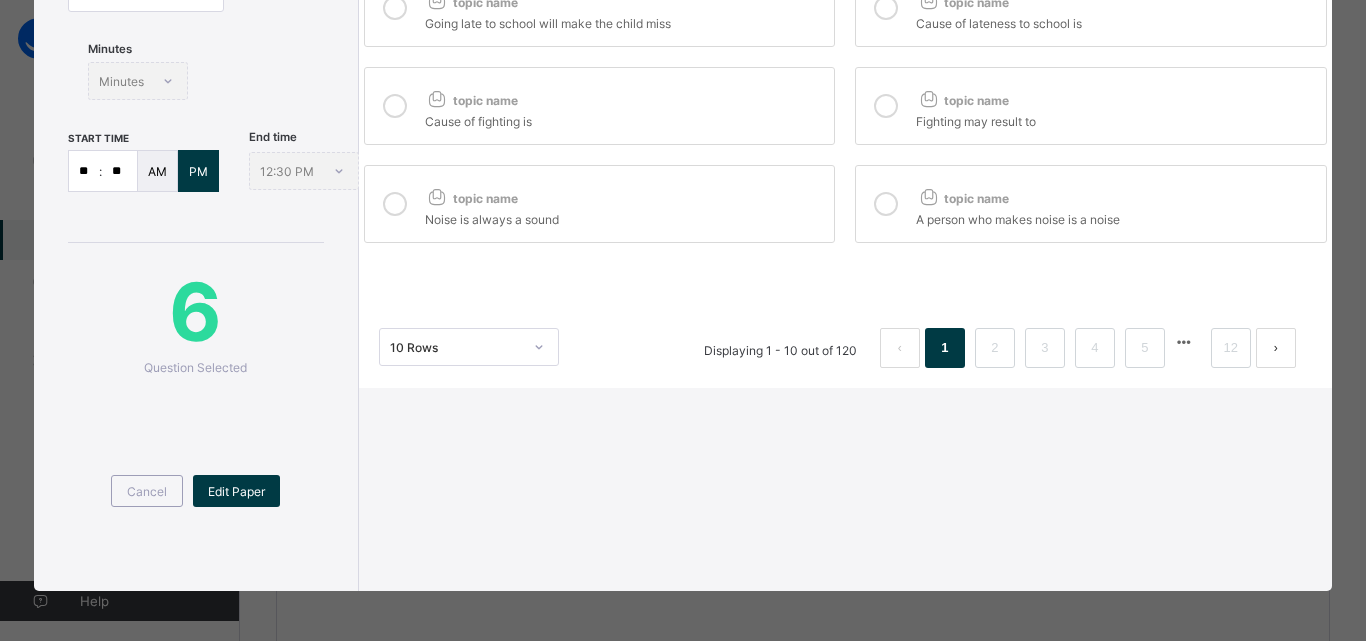 click on "topic name   Cause of lateness to school is" at bounding box center (1091, 8) 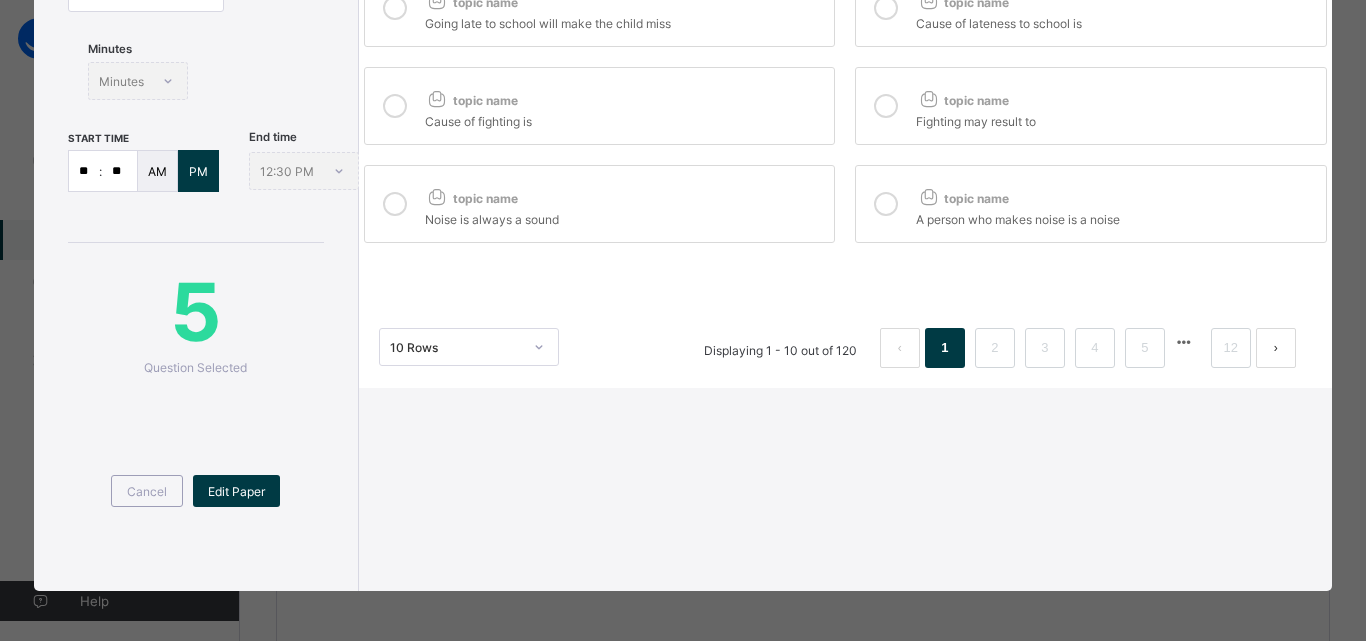 click on "Fighting may result to" at bounding box center (1116, 119) 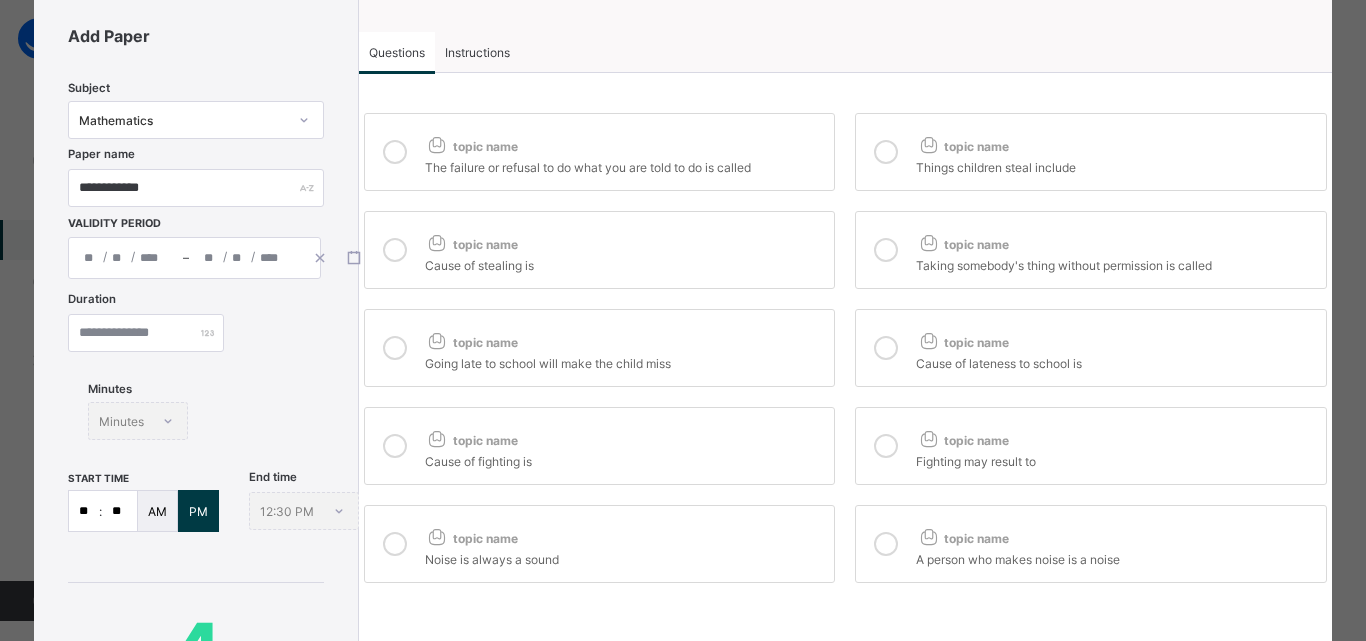 scroll, scrollTop: 55, scrollLeft: 0, axis: vertical 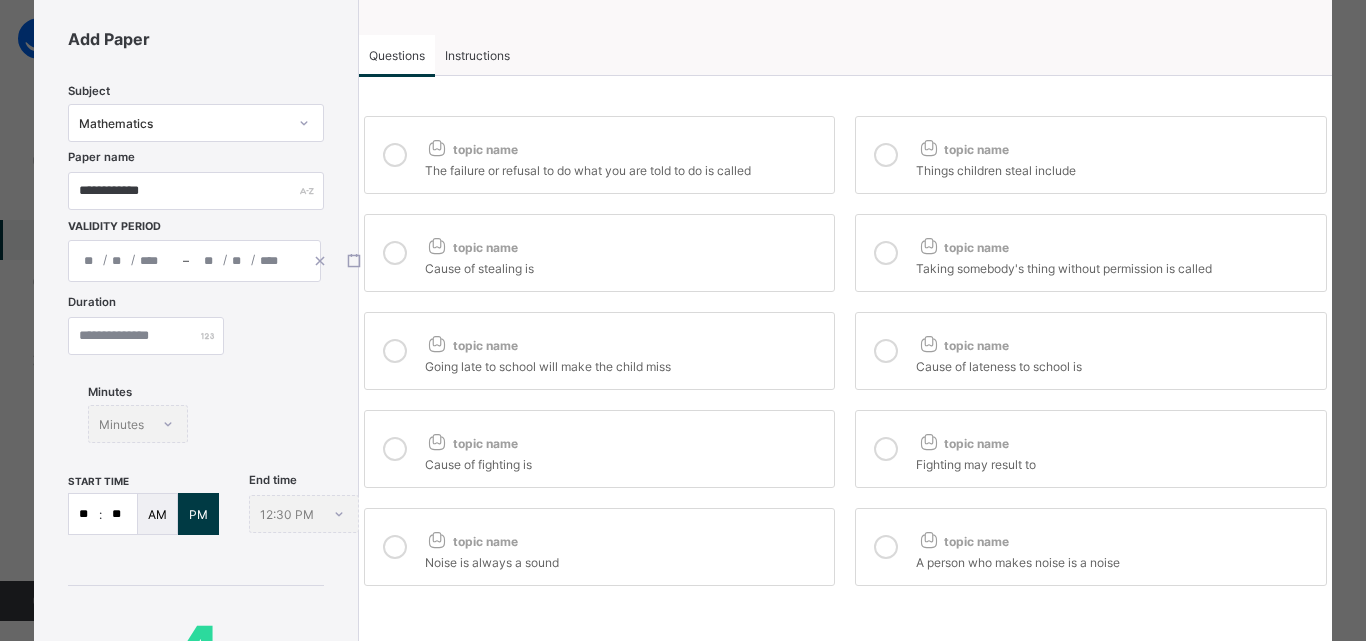 click on "Cause of stealing is" at bounding box center (625, 266) 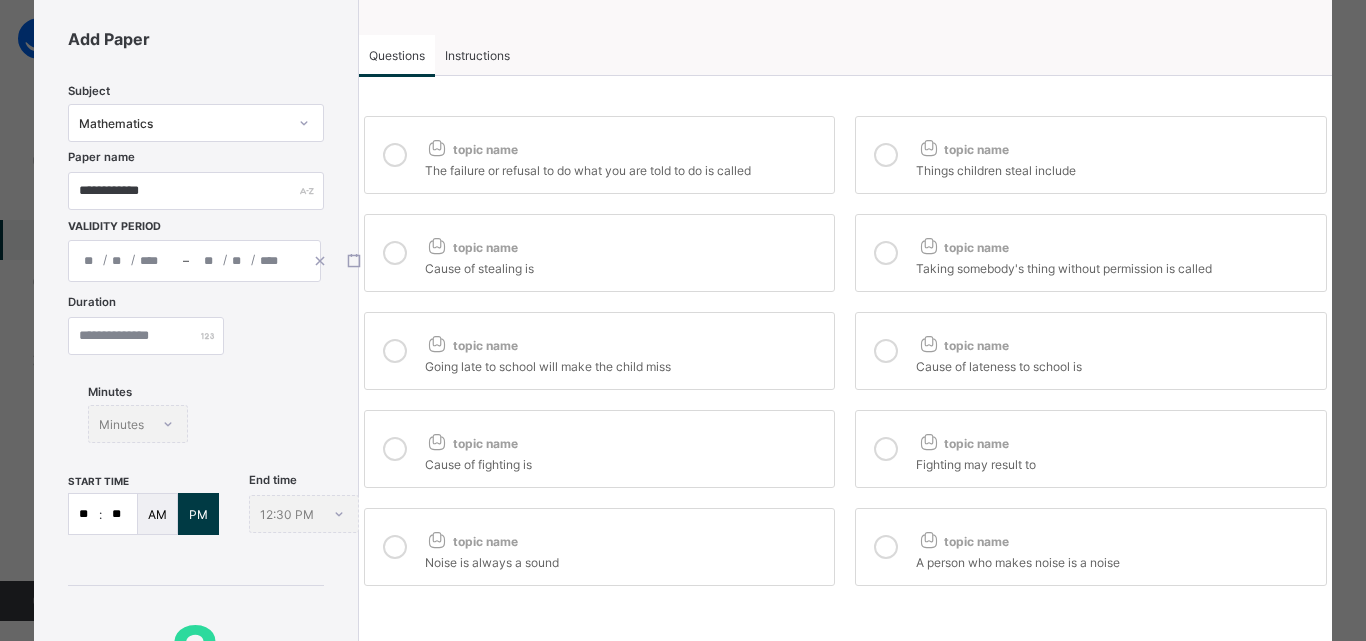 click at bounding box center [886, 253] 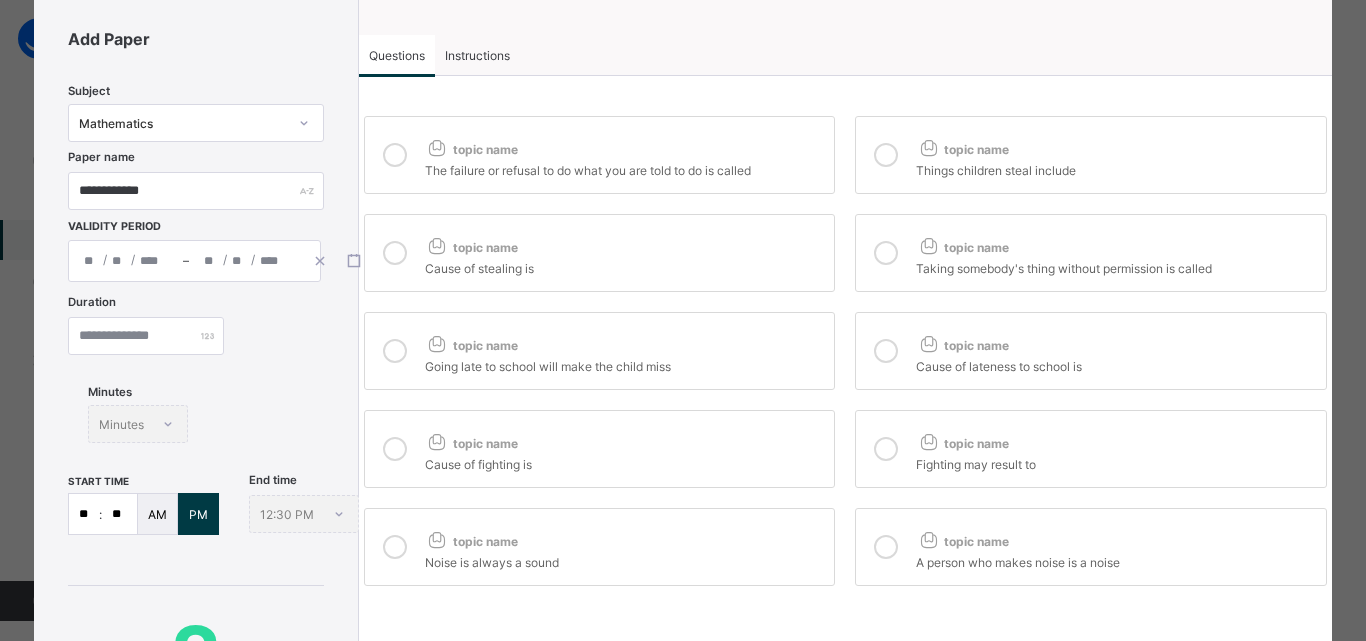 click on "The failure or refusal to do what you are told to do is called" at bounding box center [625, 168] 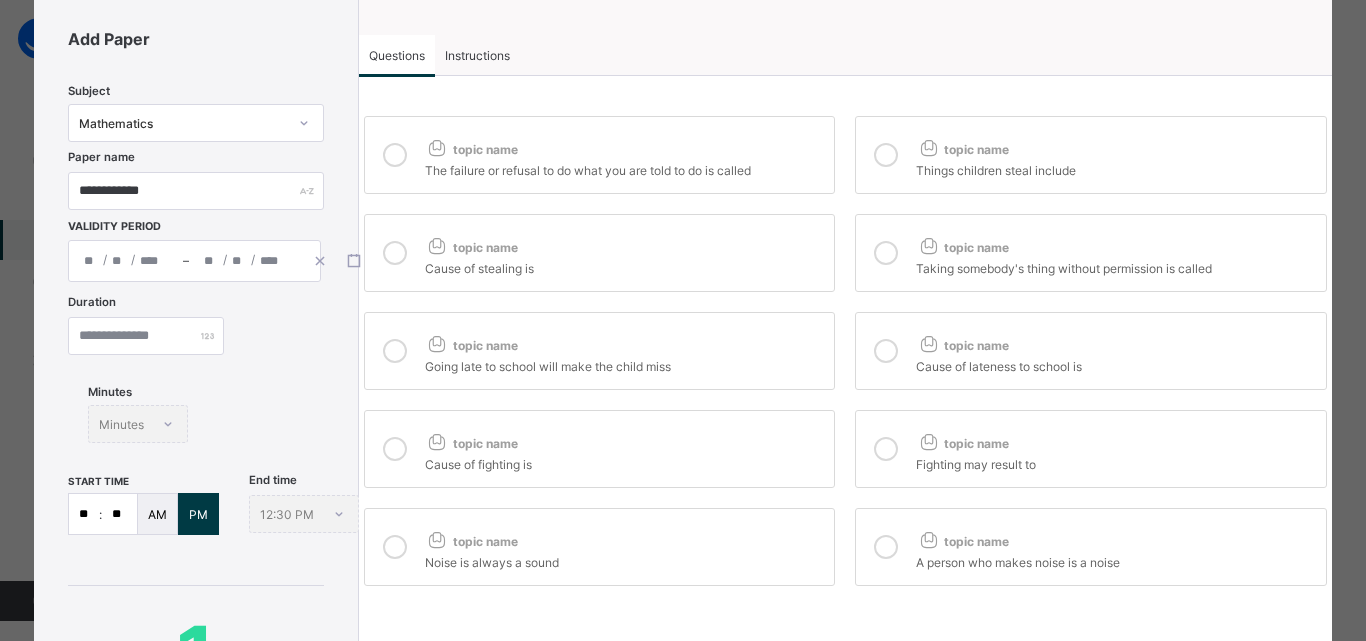 click on "topic name   Things children steal include" at bounding box center (1091, 155) 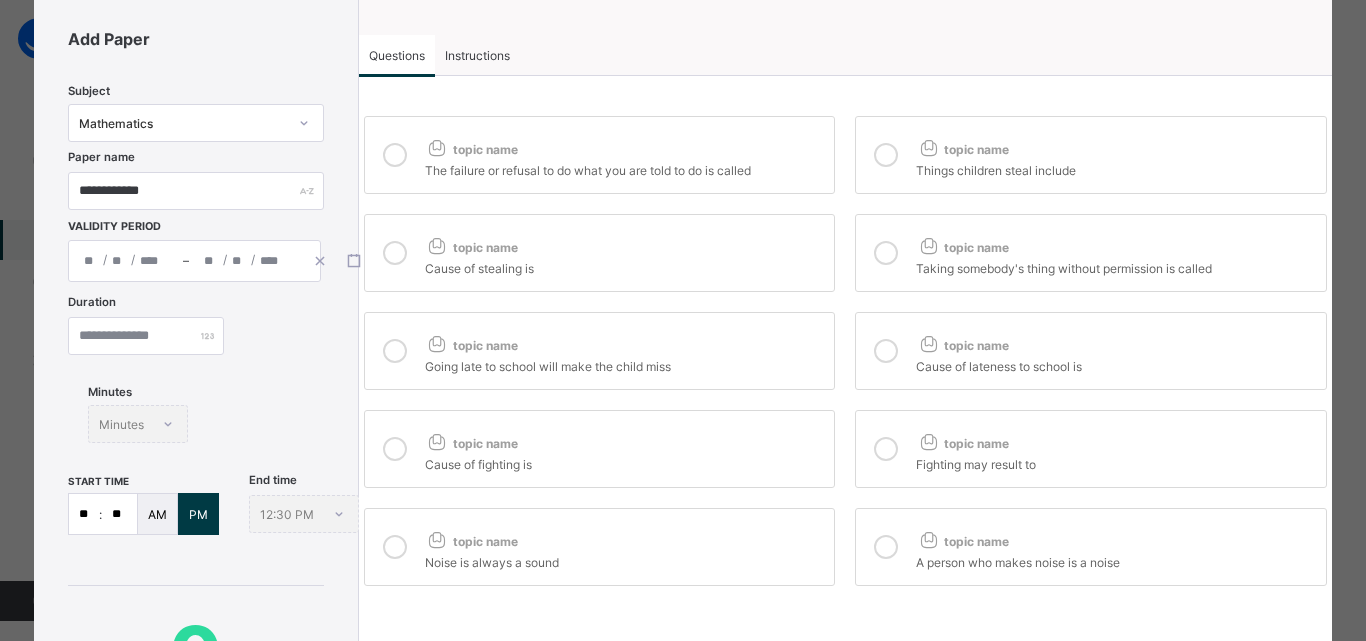click at bounding box center [304, 123] 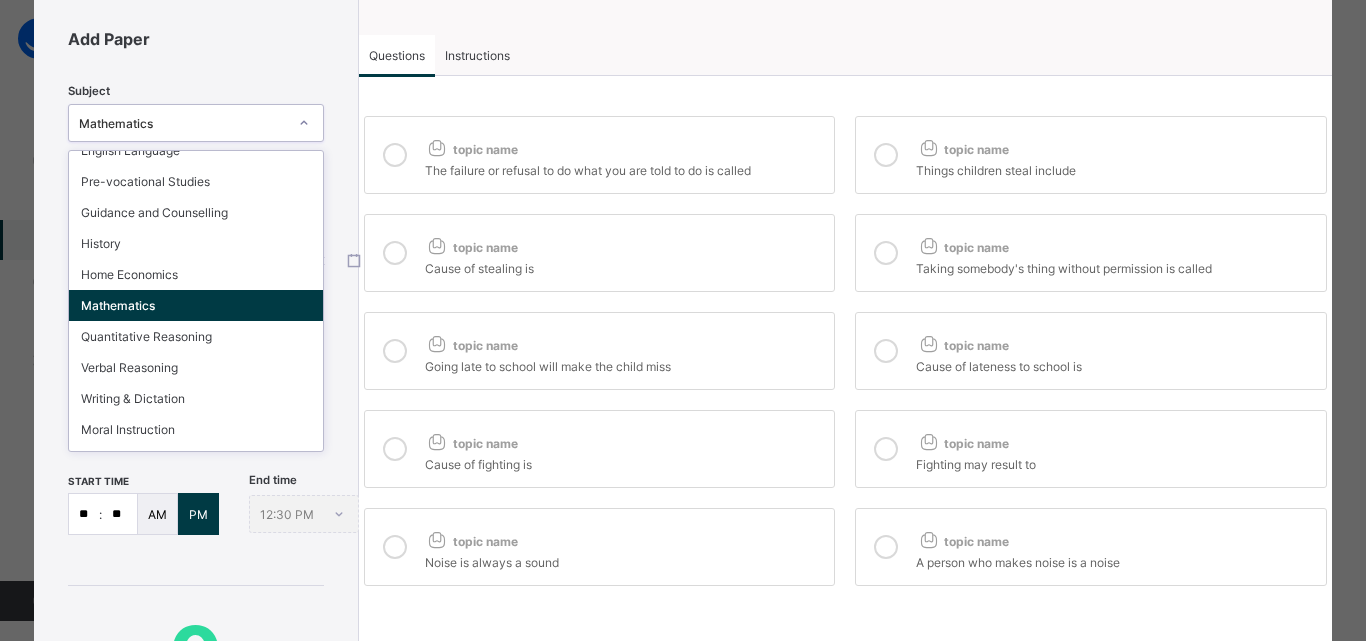 scroll, scrollTop: 165, scrollLeft: 0, axis: vertical 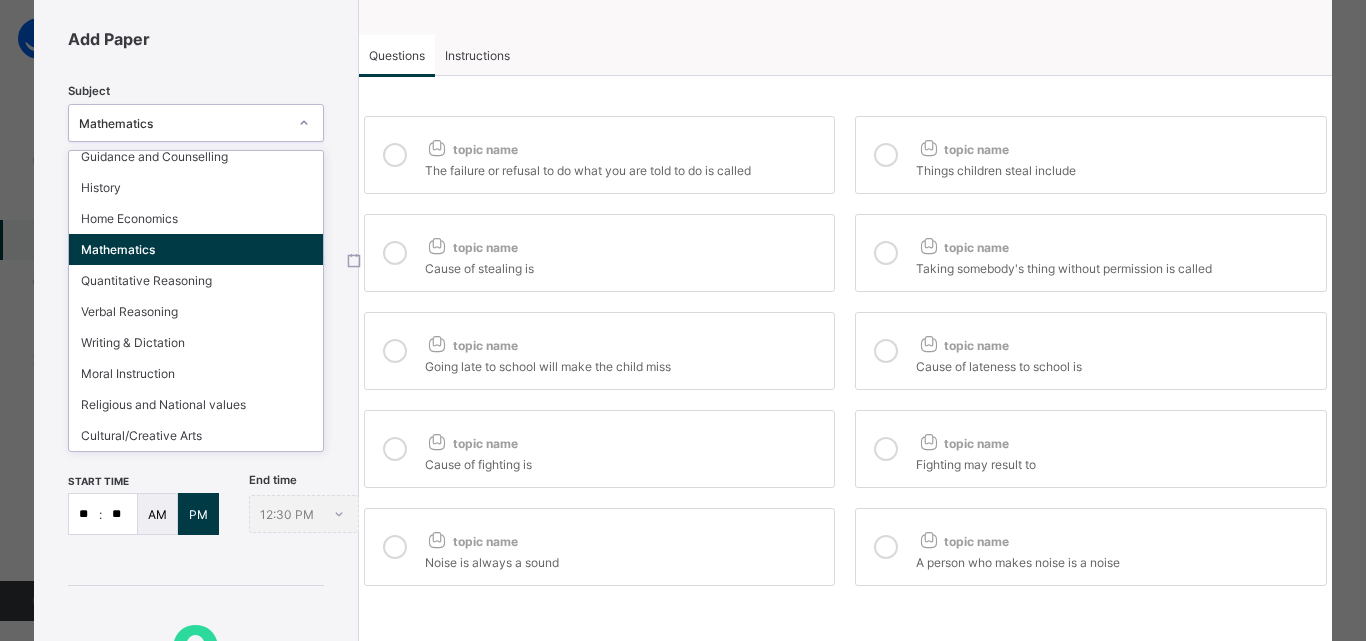 click on "Mathematics" at bounding box center (195, 249) 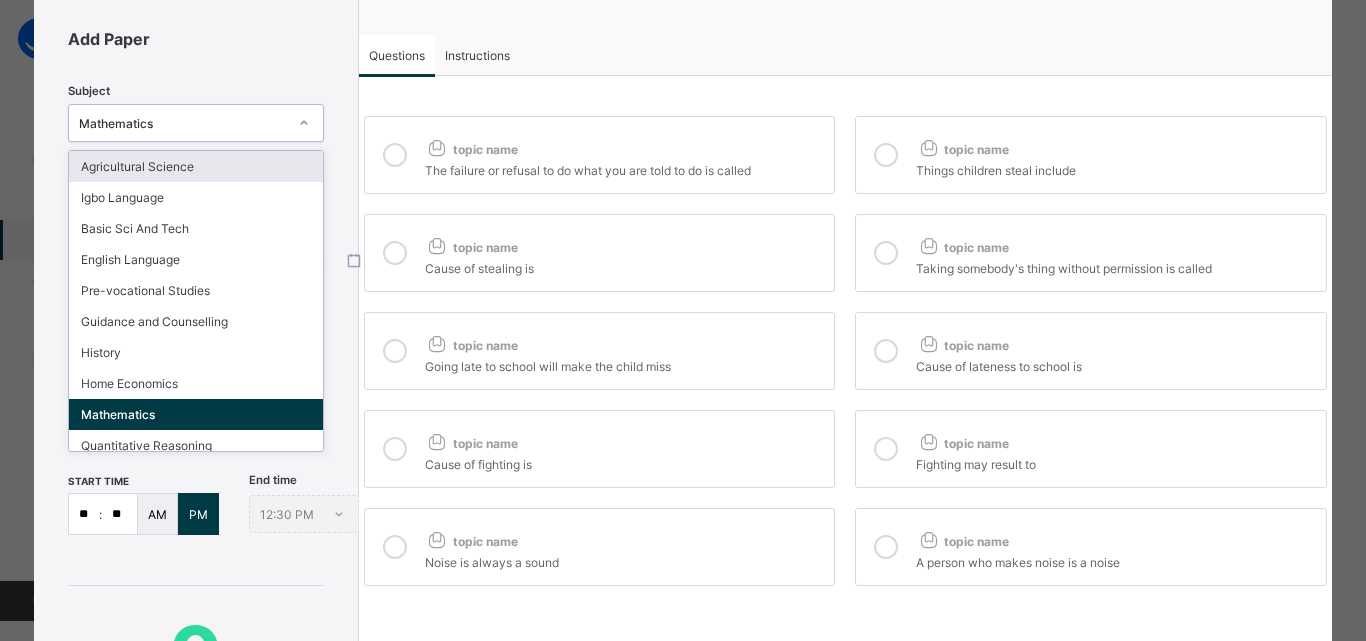click at bounding box center (304, 123) 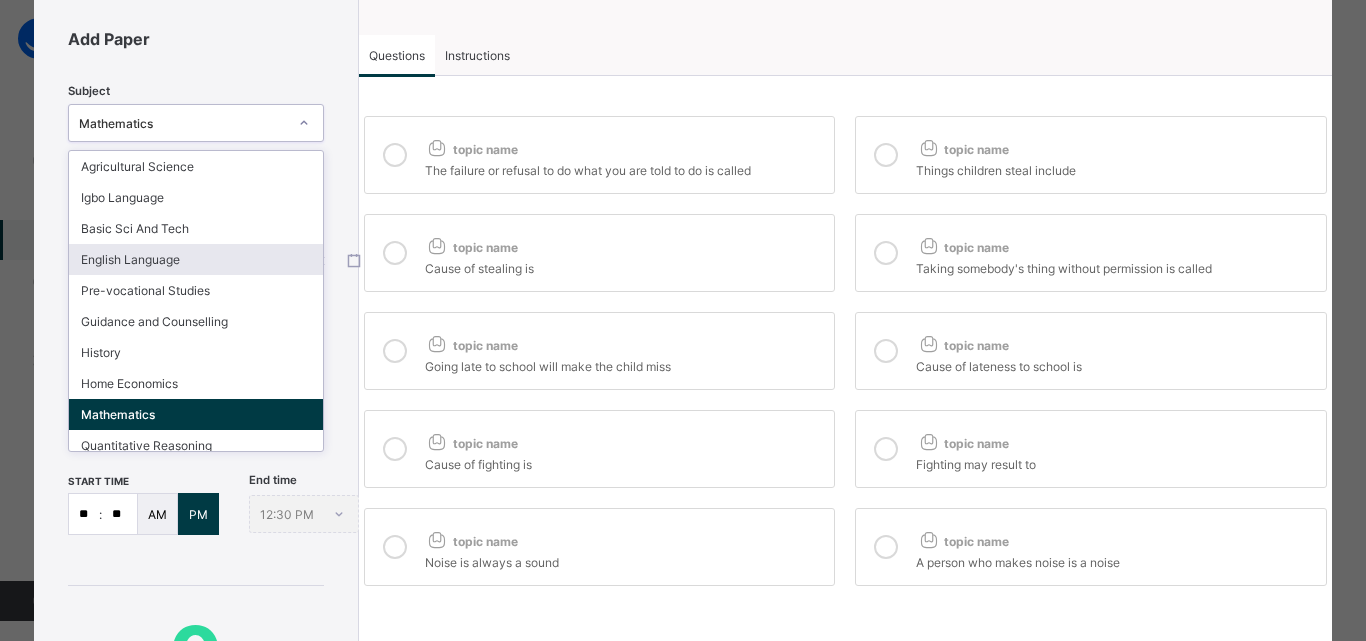 click on "English Language" at bounding box center (195, 259) 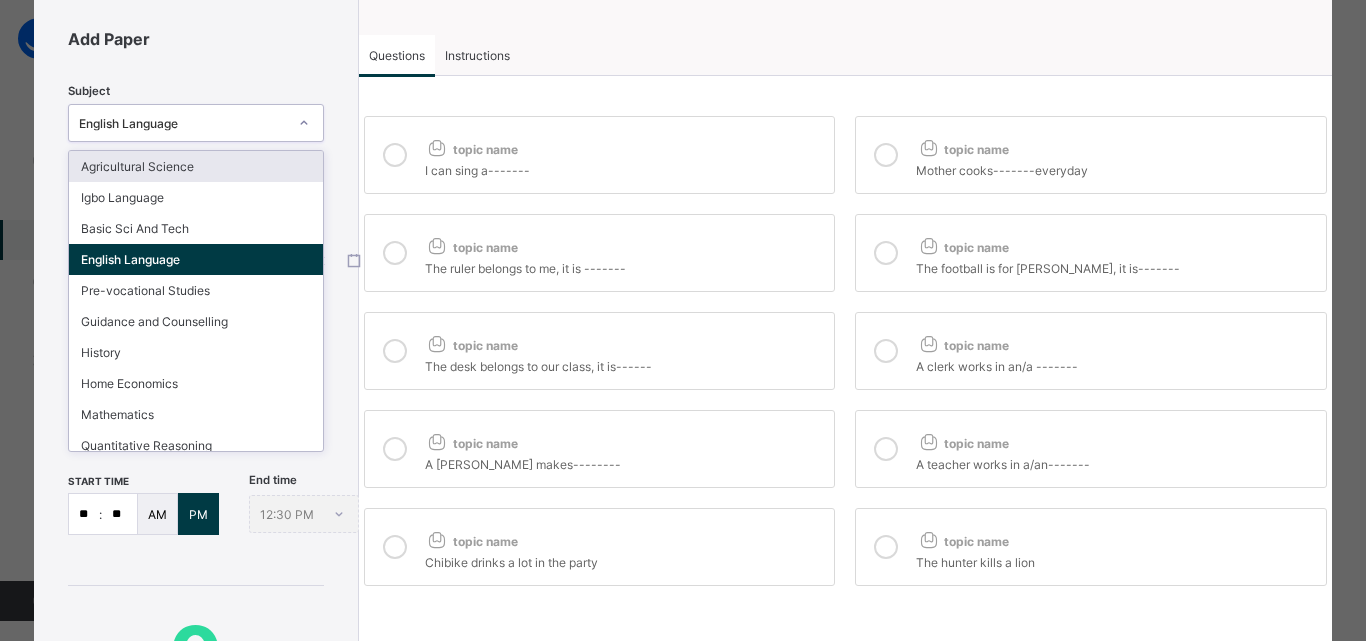 click 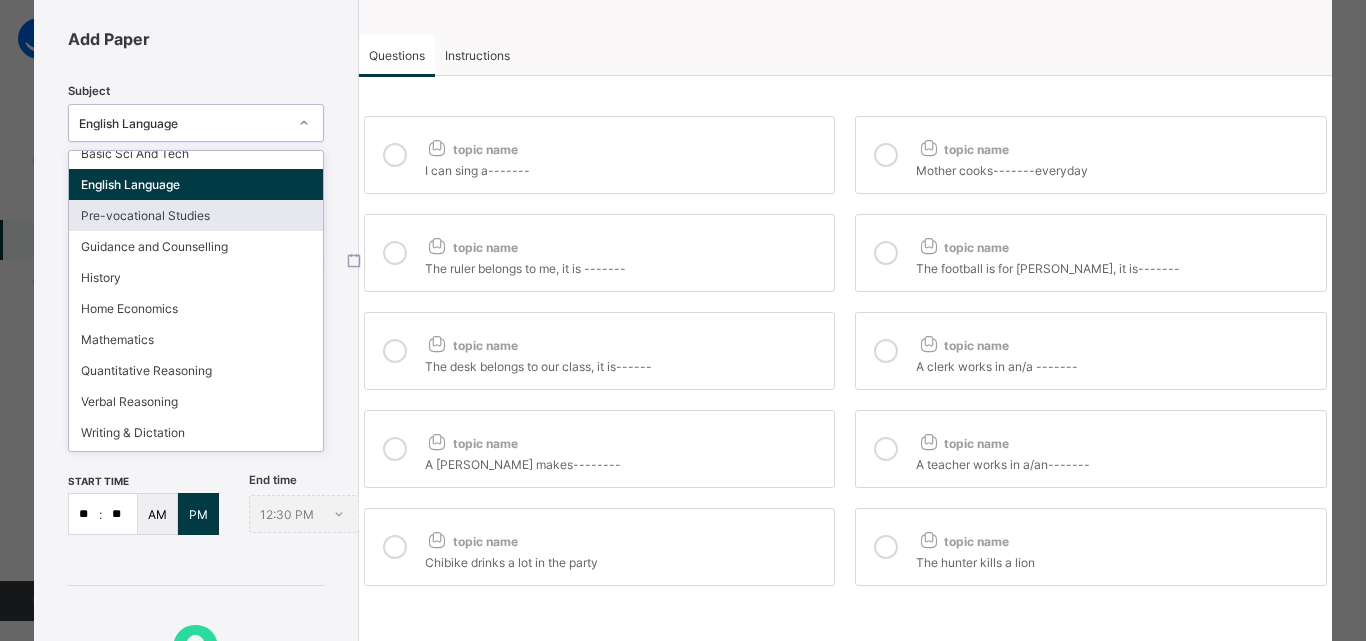 scroll, scrollTop: 79, scrollLeft: 0, axis: vertical 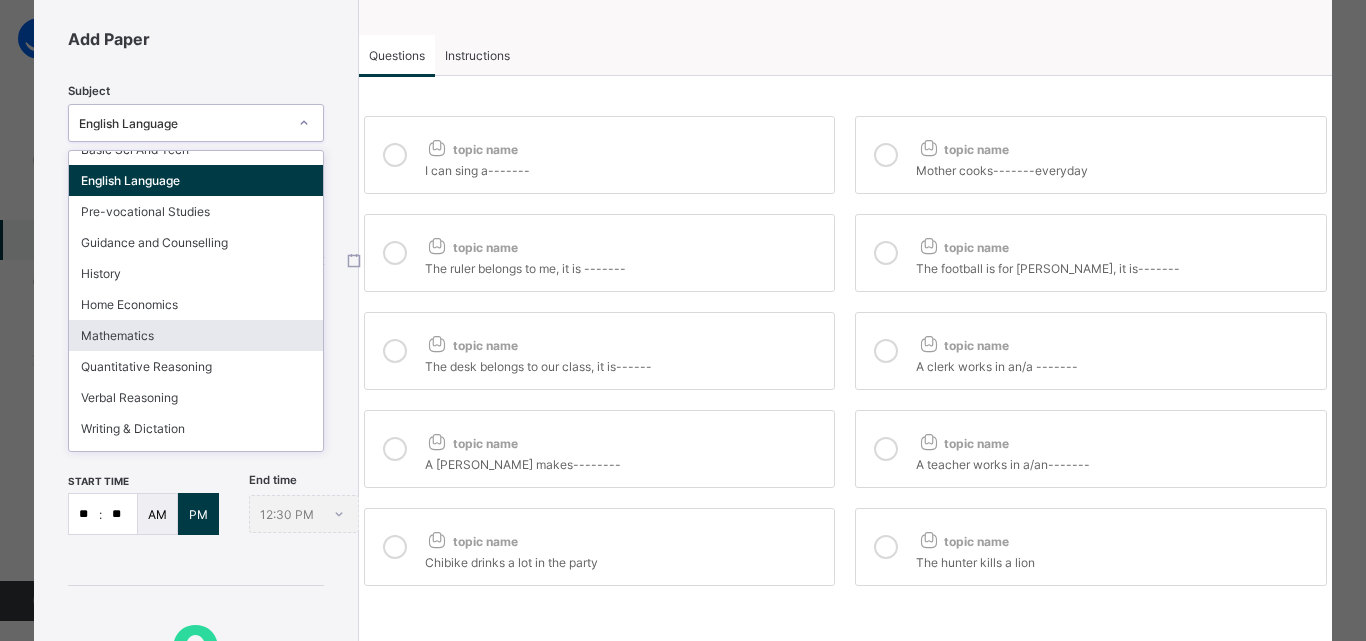 click on "Mathematics" at bounding box center [195, 335] 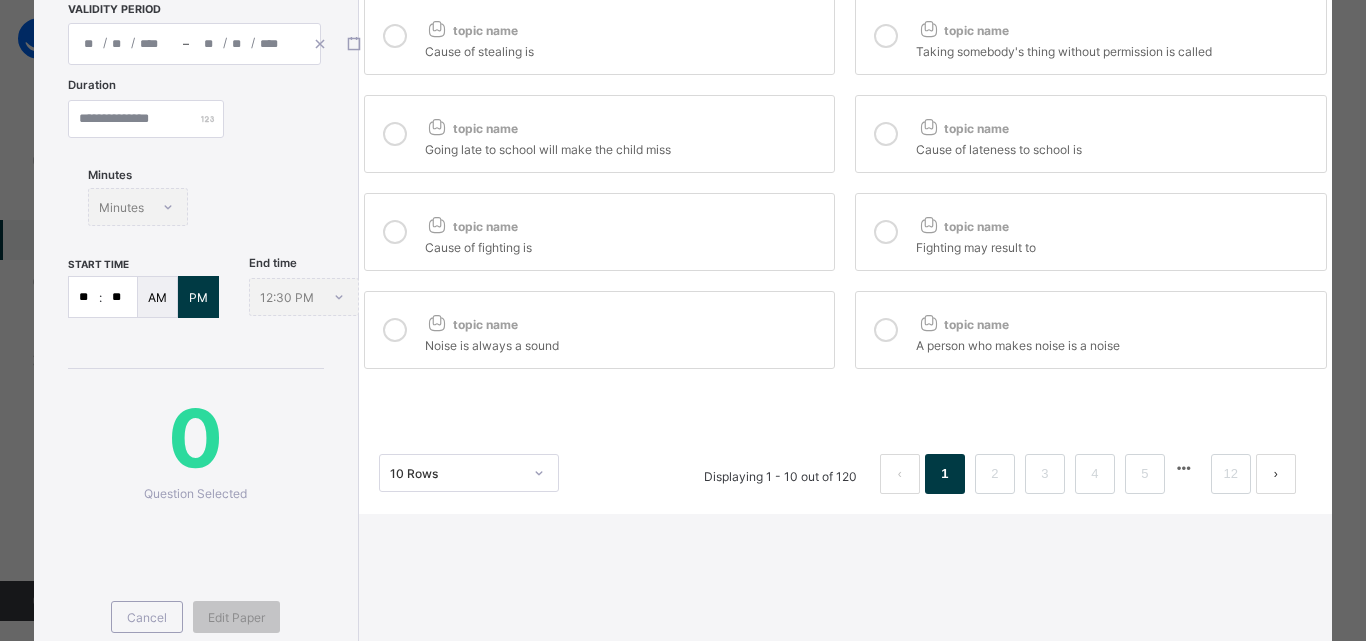 scroll, scrollTop: 274, scrollLeft: 0, axis: vertical 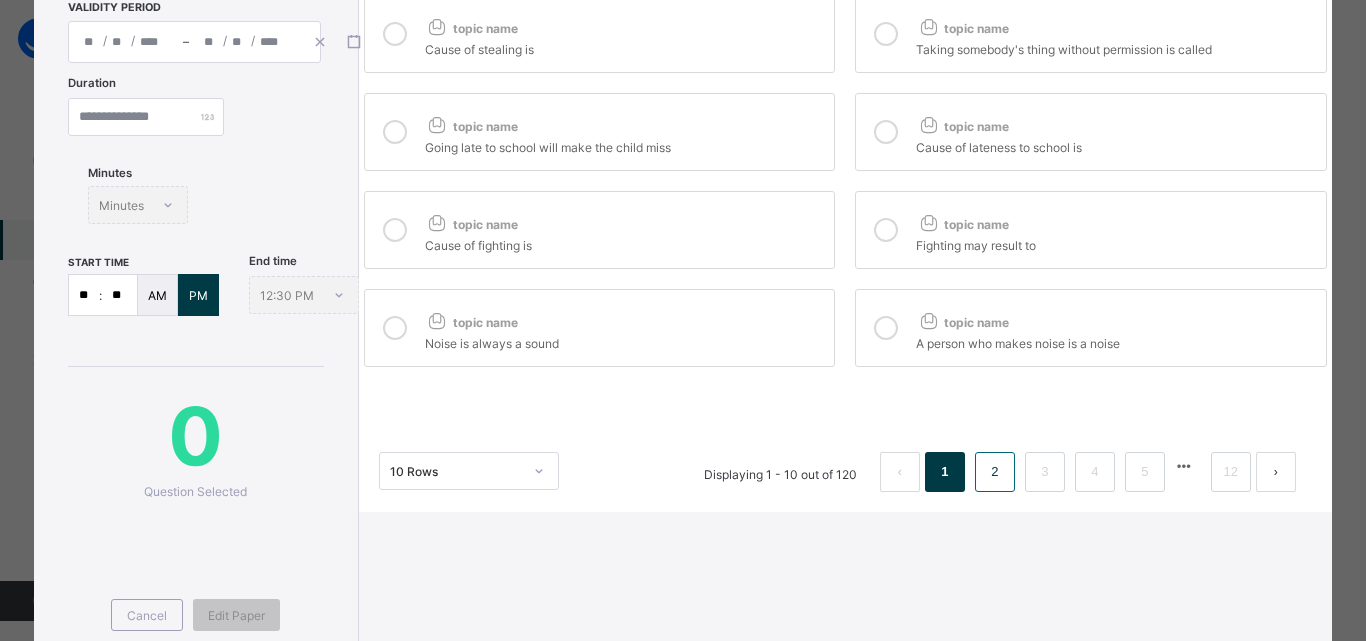 click on "2" at bounding box center [994, 472] 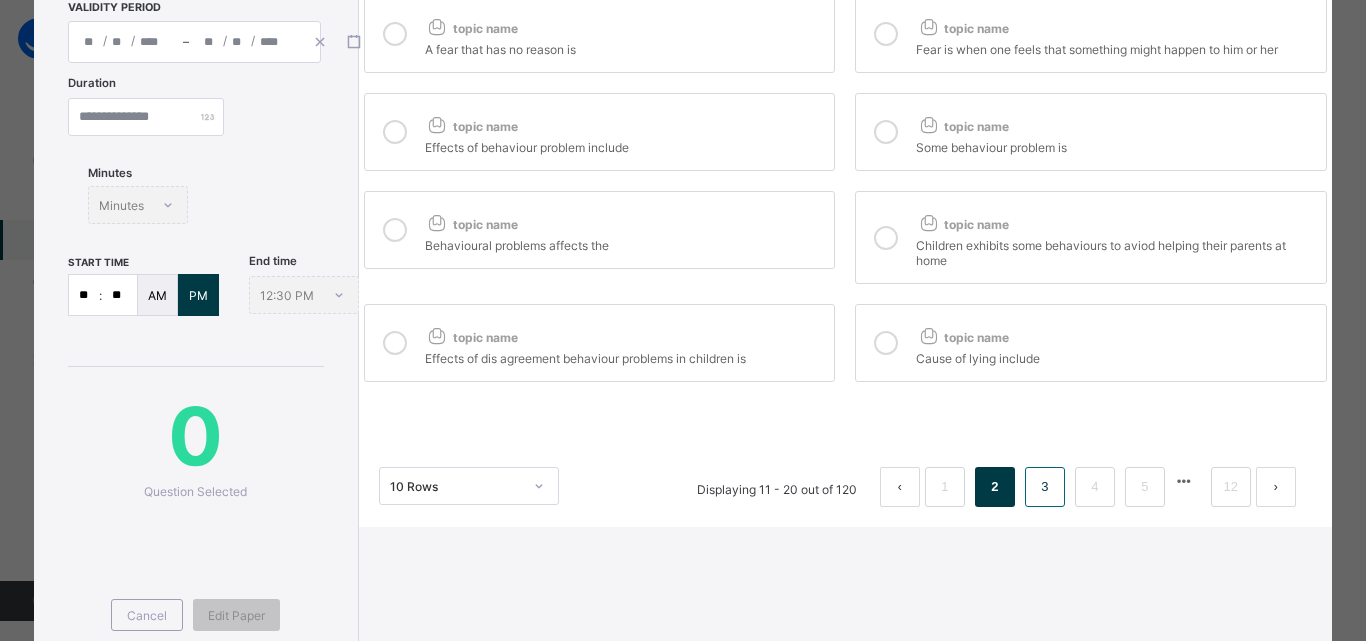 click on "3" at bounding box center [1044, 487] 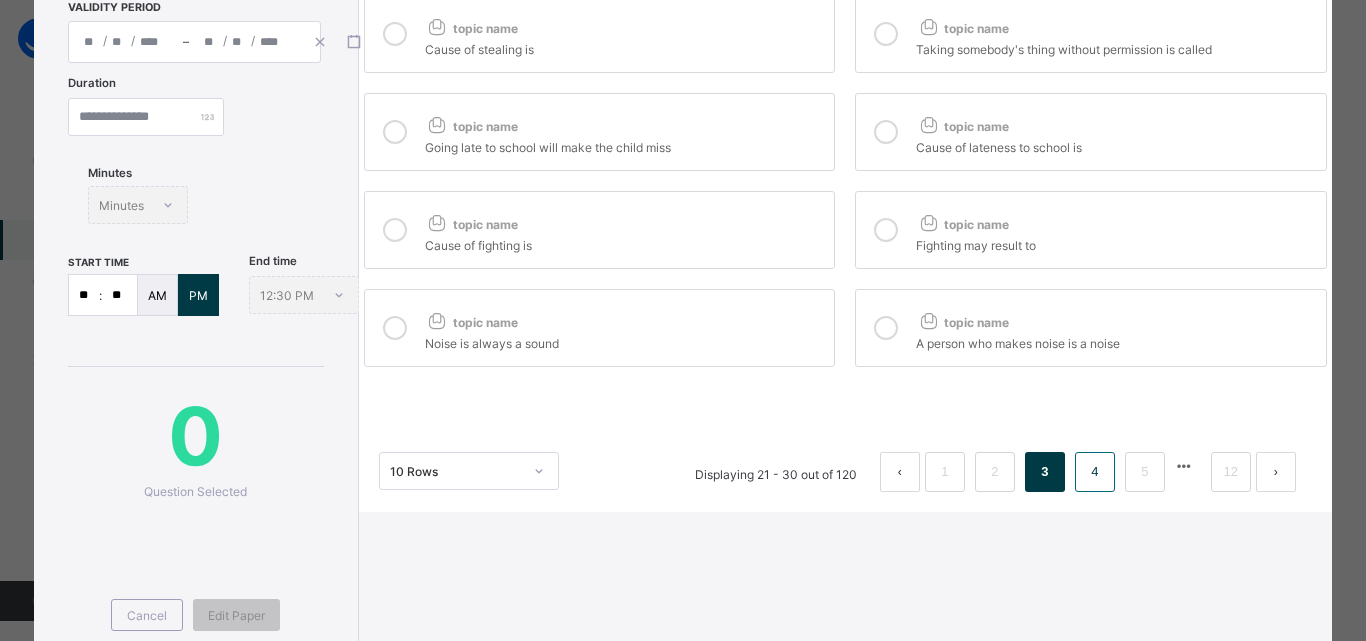 click on "4" at bounding box center [1095, 472] 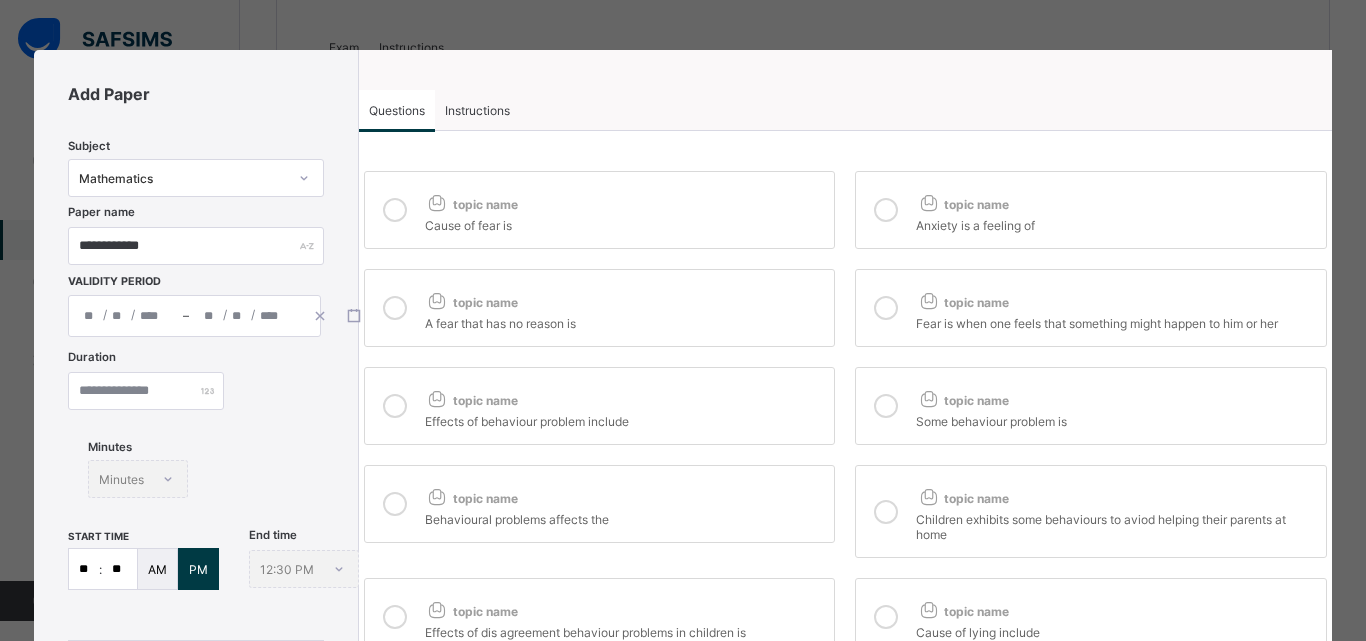 scroll, scrollTop: 398, scrollLeft: 0, axis: vertical 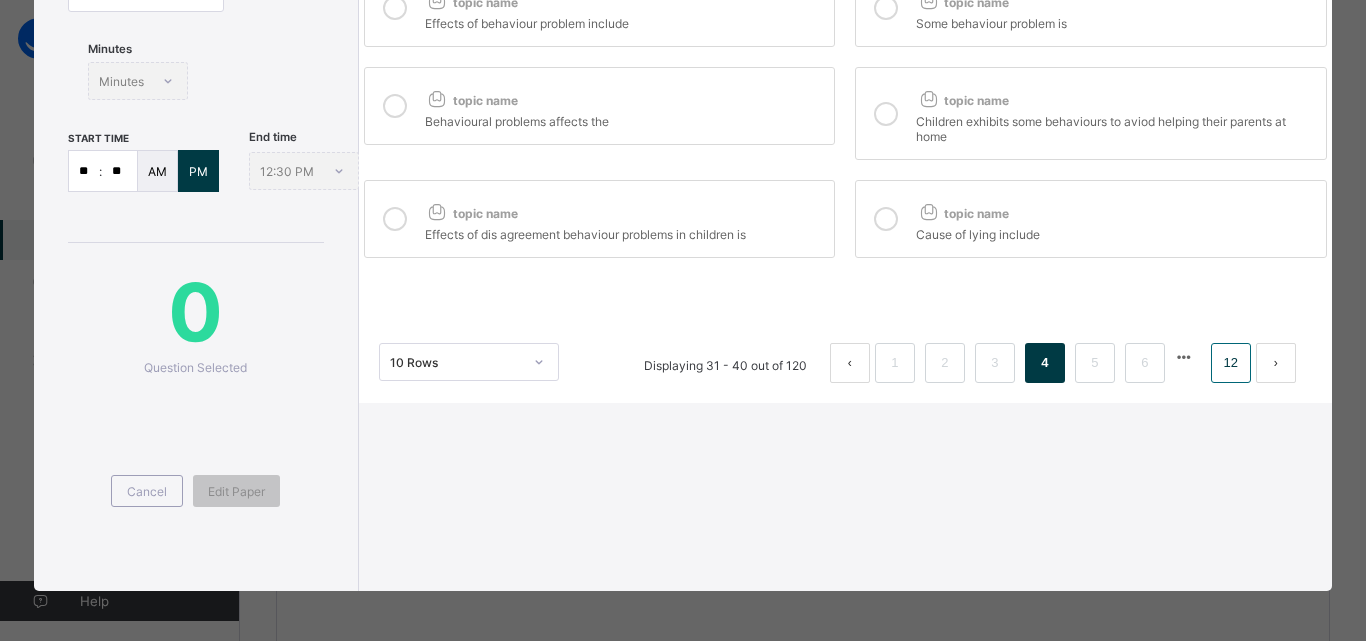 click on "12" at bounding box center [1231, 363] 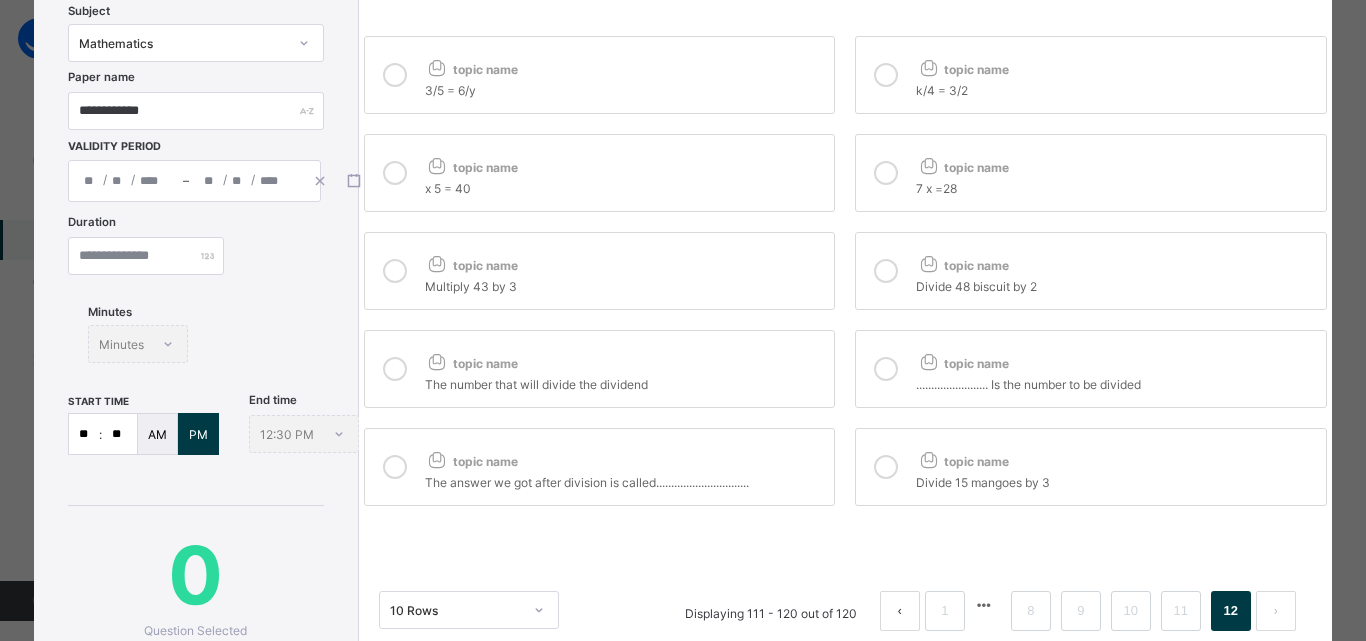 scroll, scrollTop: 376, scrollLeft: 0, axis: vertical 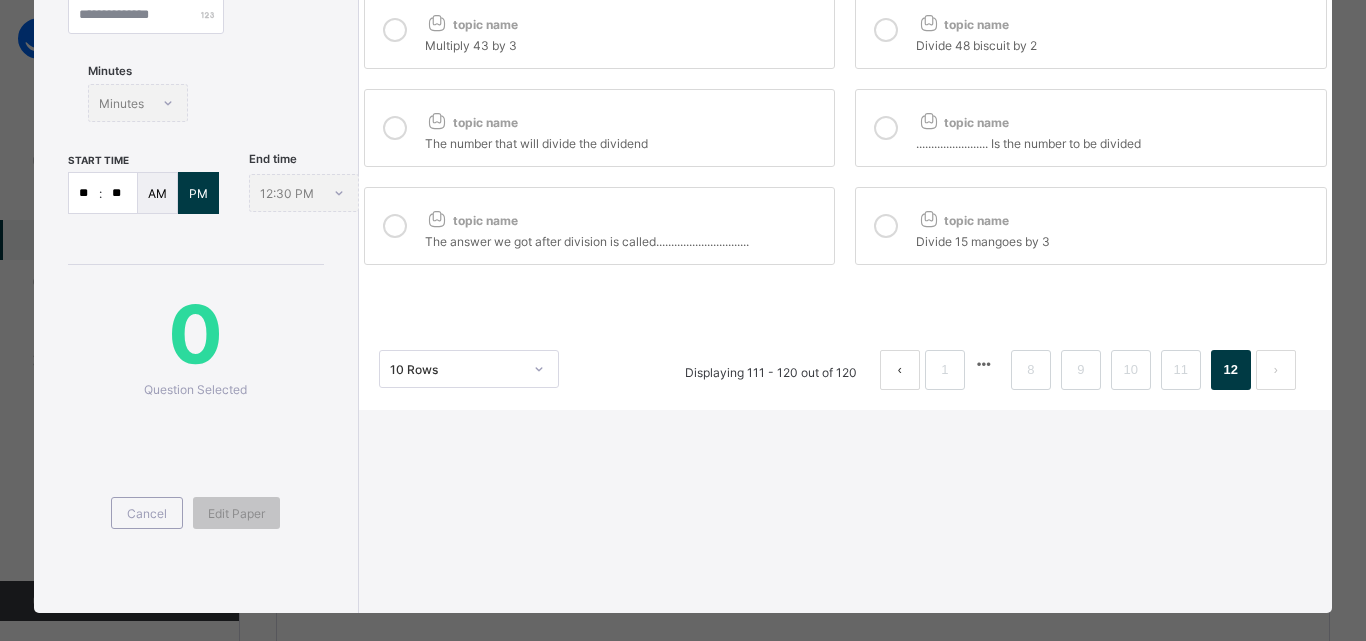 click on "8" at bounding box center [1030, 370] 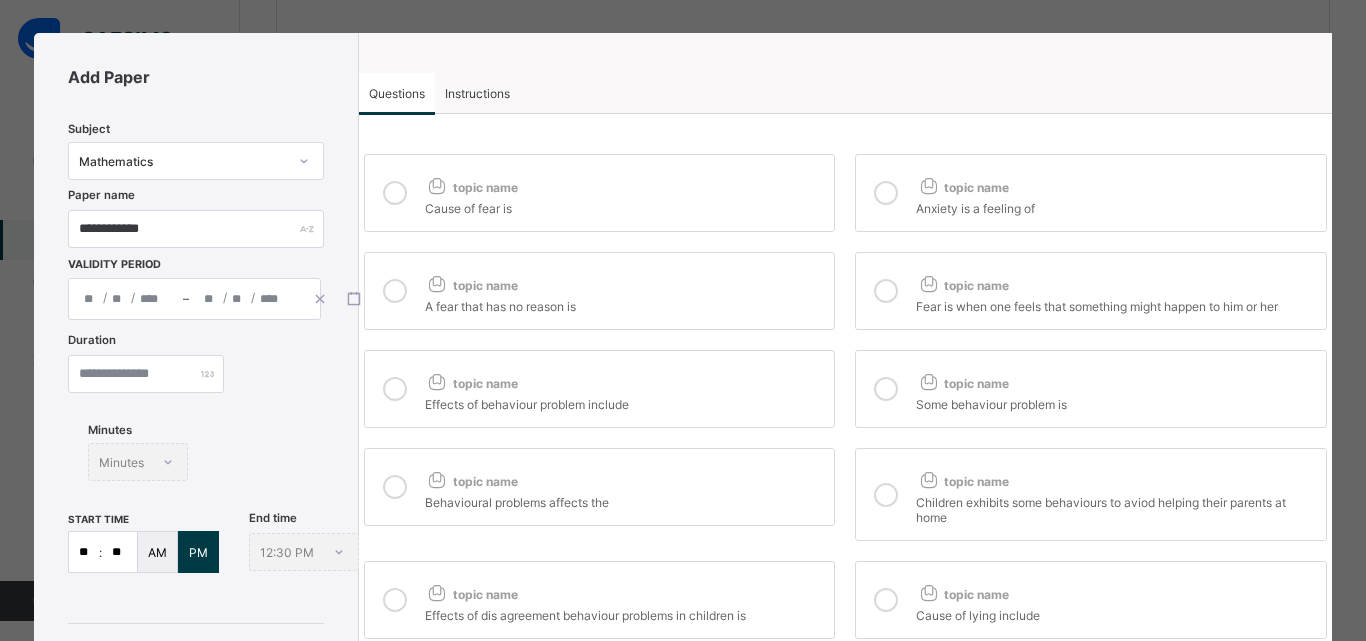 scroll, scrollTop: 0, scrollLeft: 0, axis: both 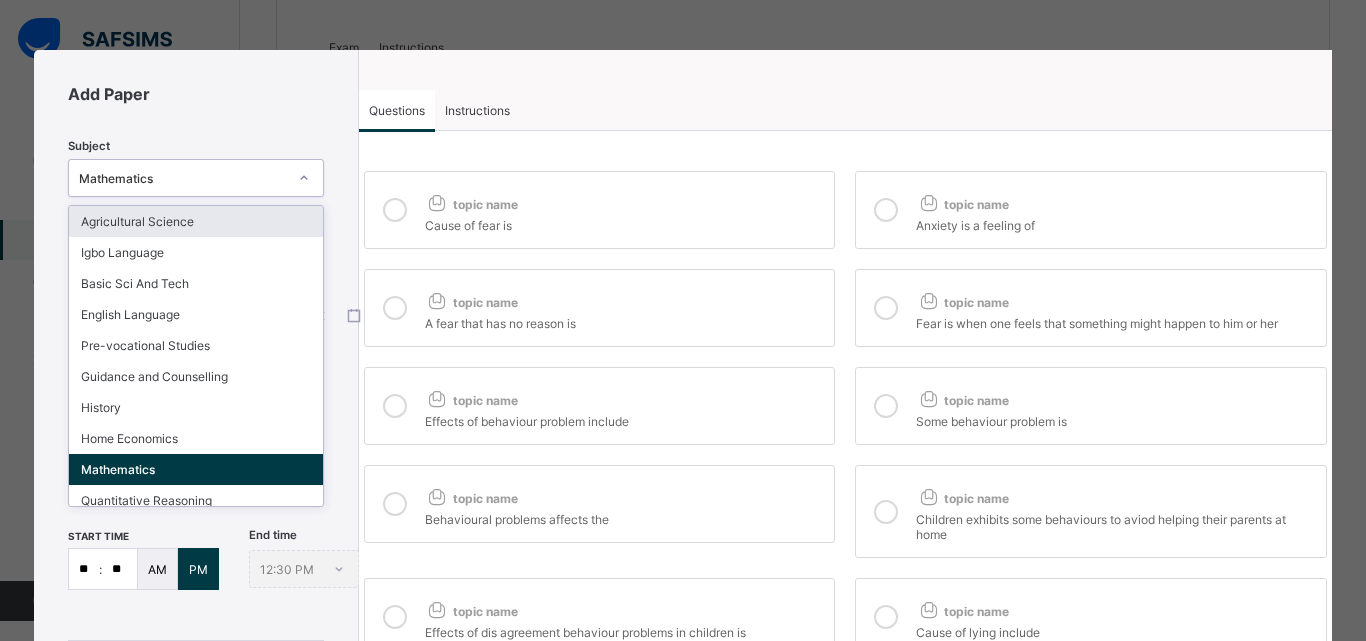 click 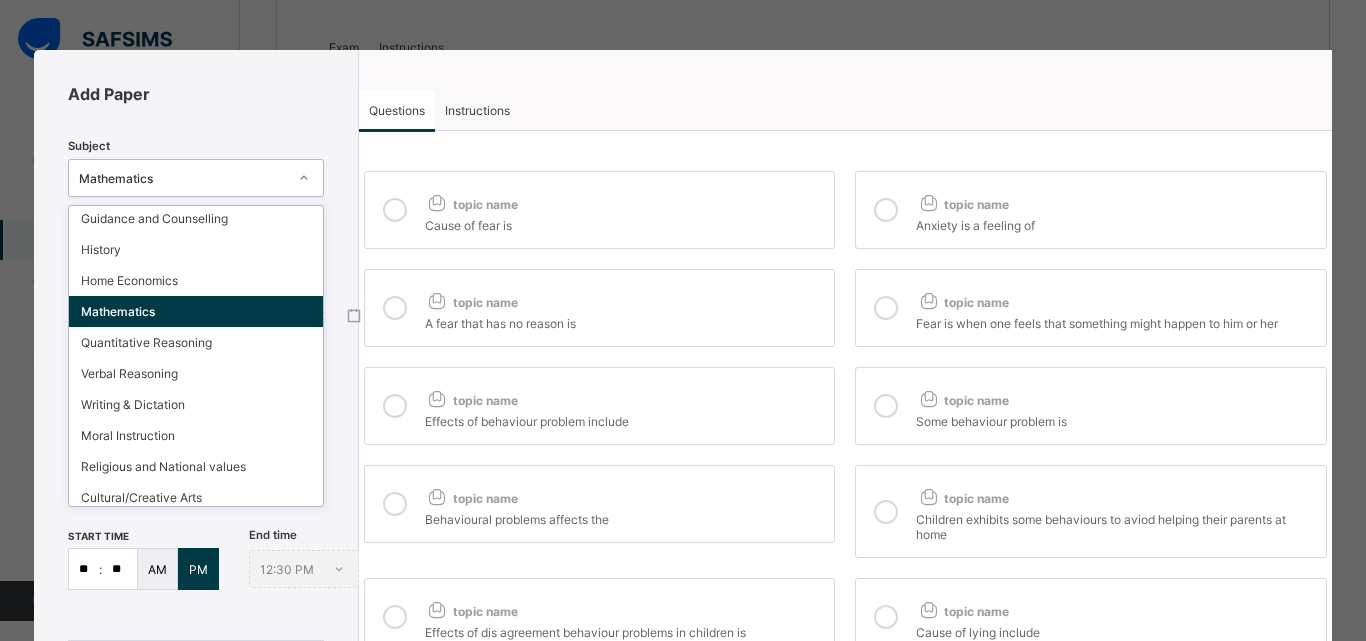 scroll, scrollTop: 160, scrollLeft: 0, axis: vertical 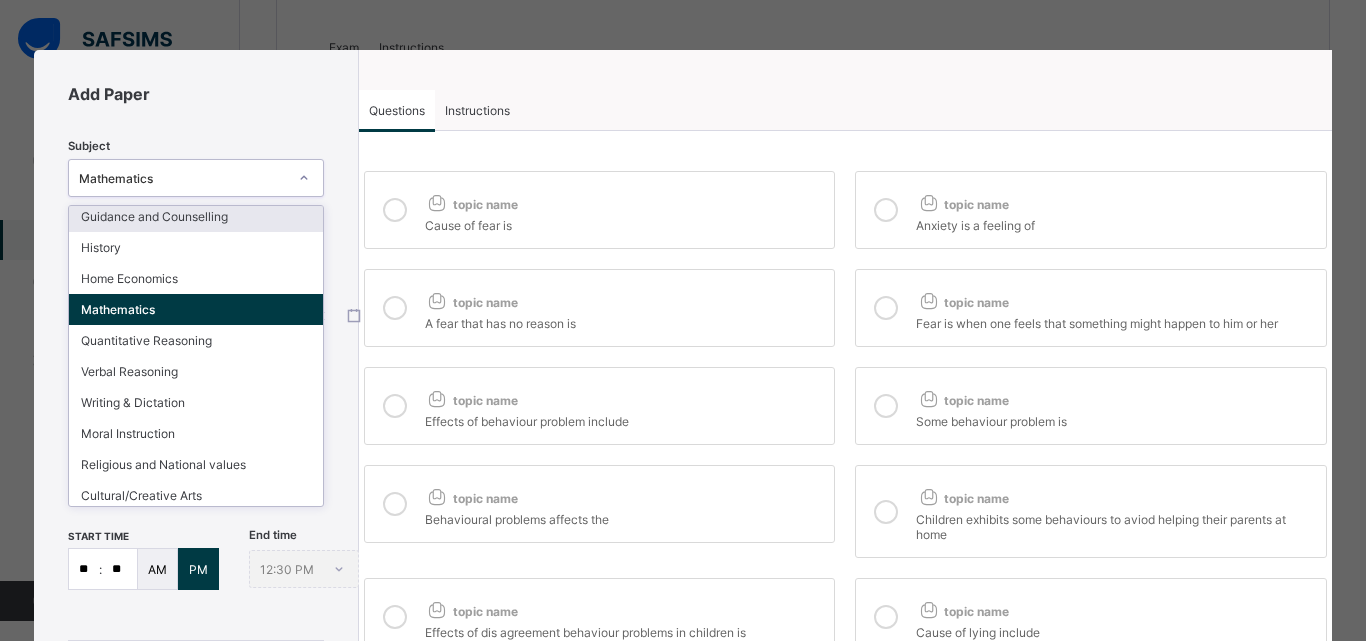 click on "Guidance and Counselling" at bounding box center [195, 216] 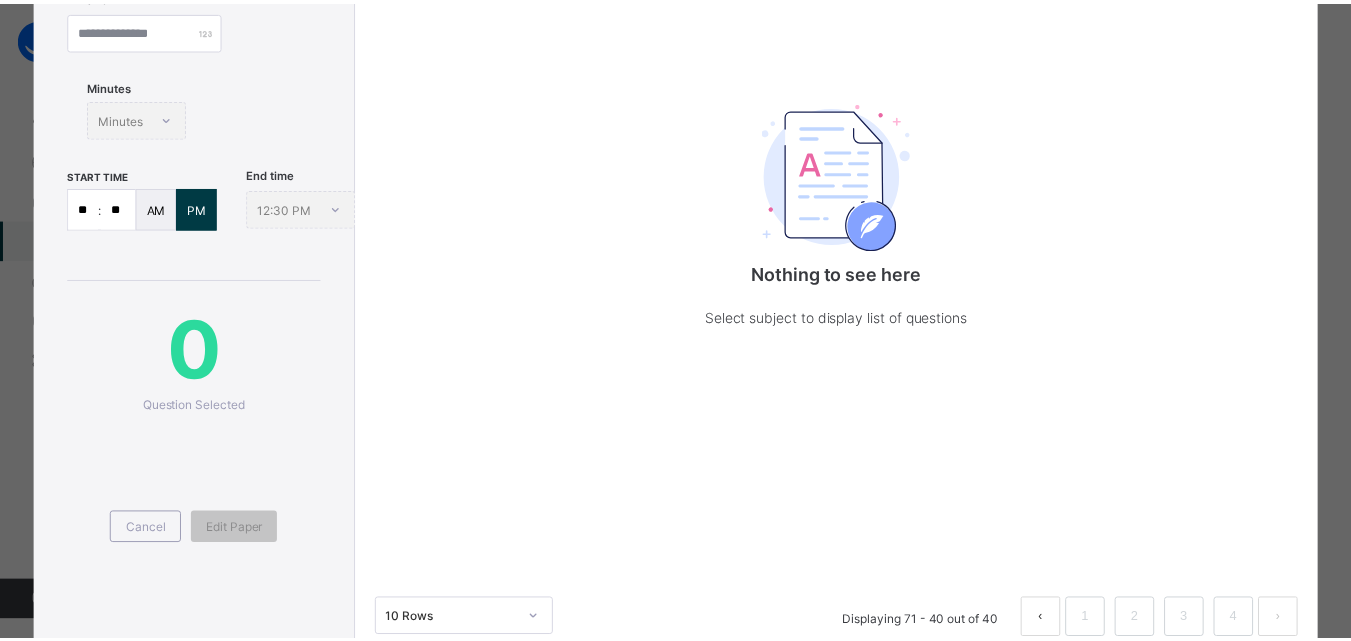 scroll, scrollTop: 371, scrollLeft: 0, axis: vertical 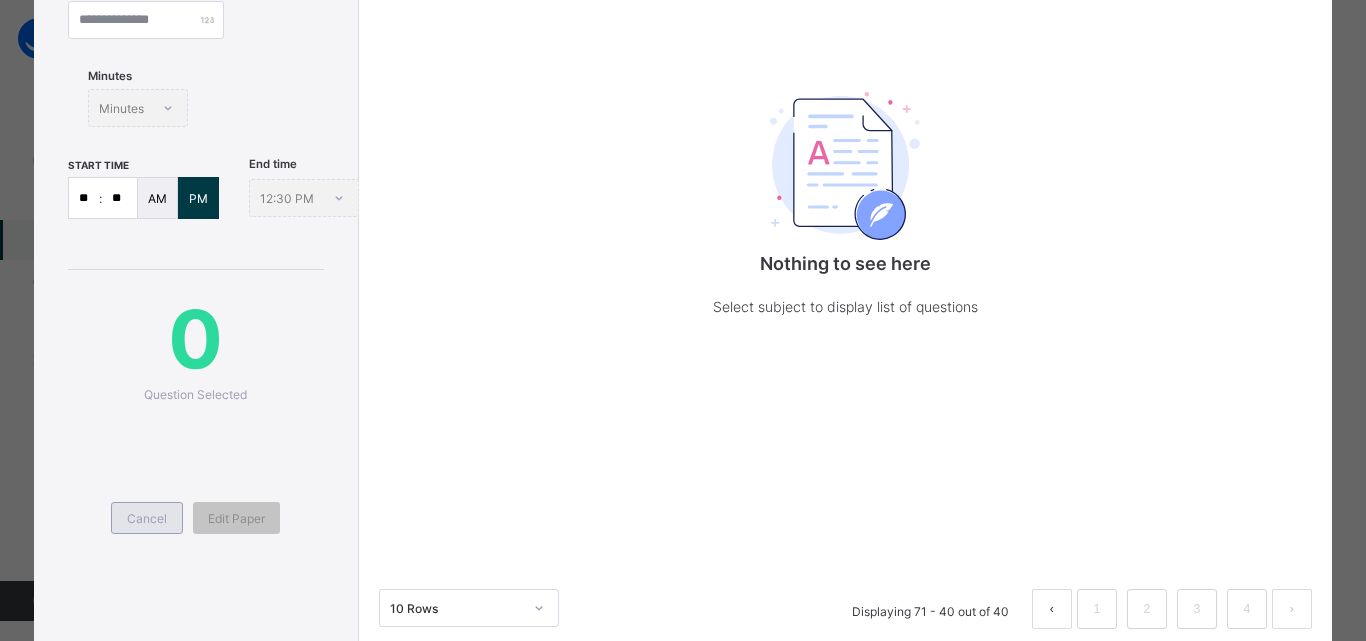 click on "Cancel" at bounding box center (147, 518) 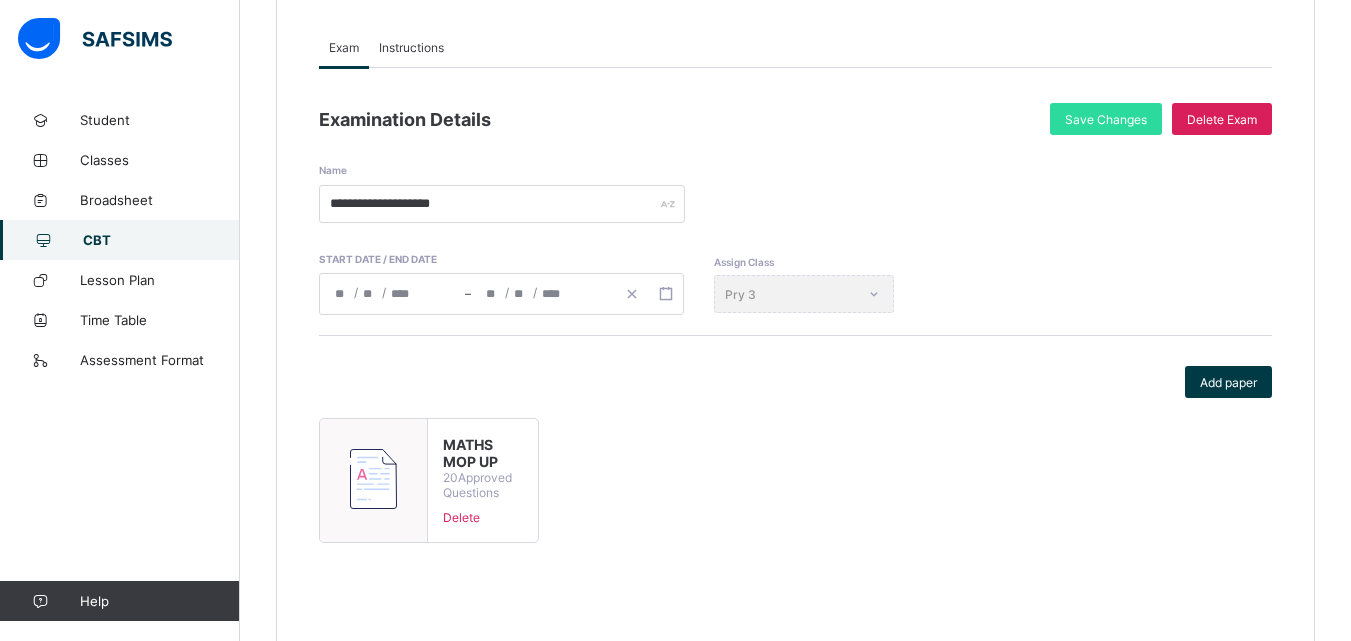 click on "CBT" at bounding box center (161, 240) 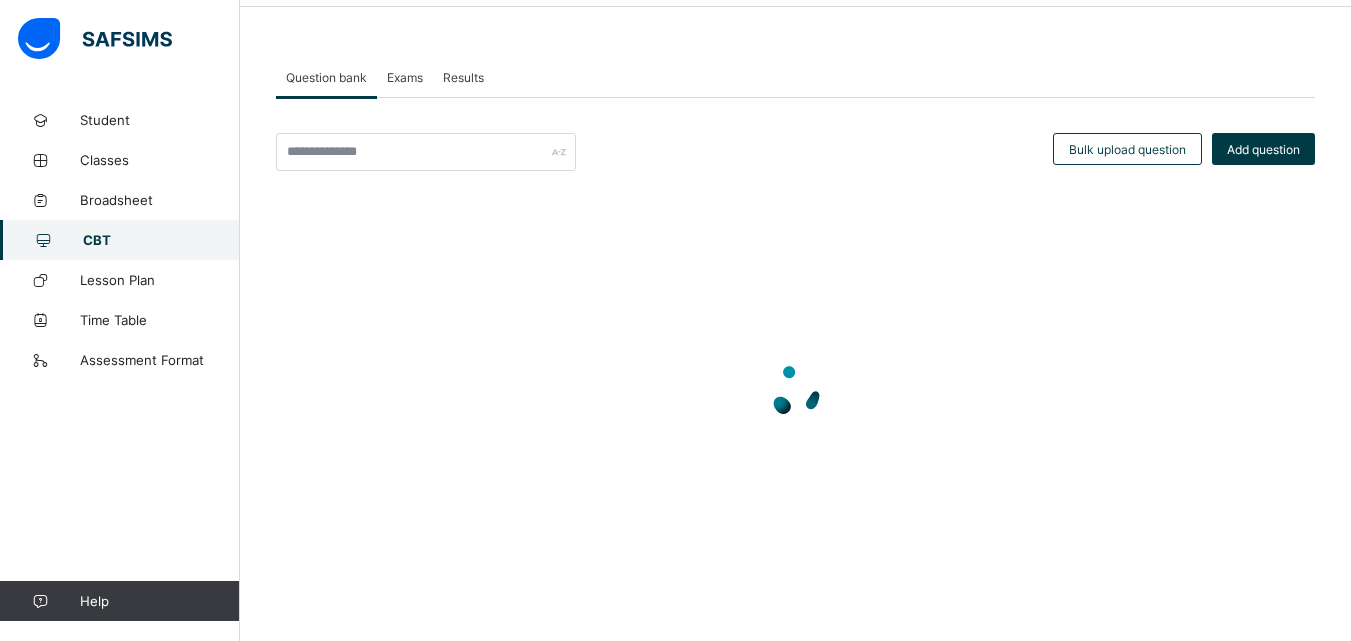 scroll, scrollTop: 211, scrollLeft: 0, axis: vertical 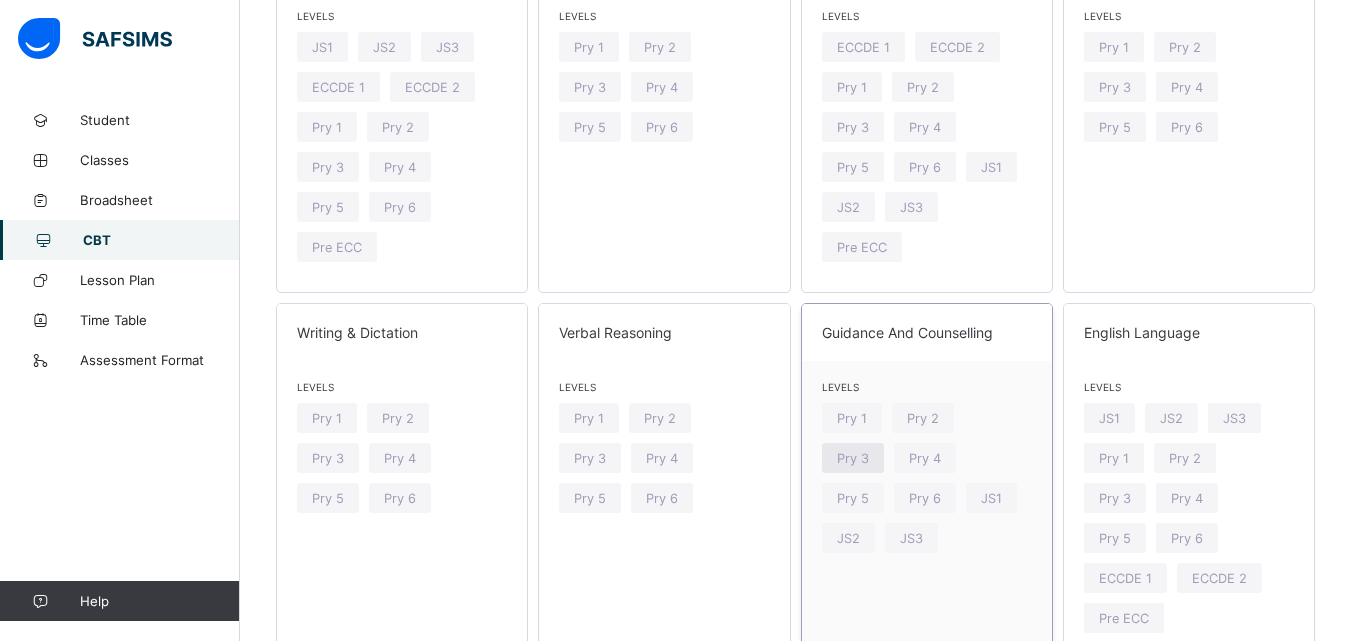 click on "Pry 3" at bounding box center (853, 458) 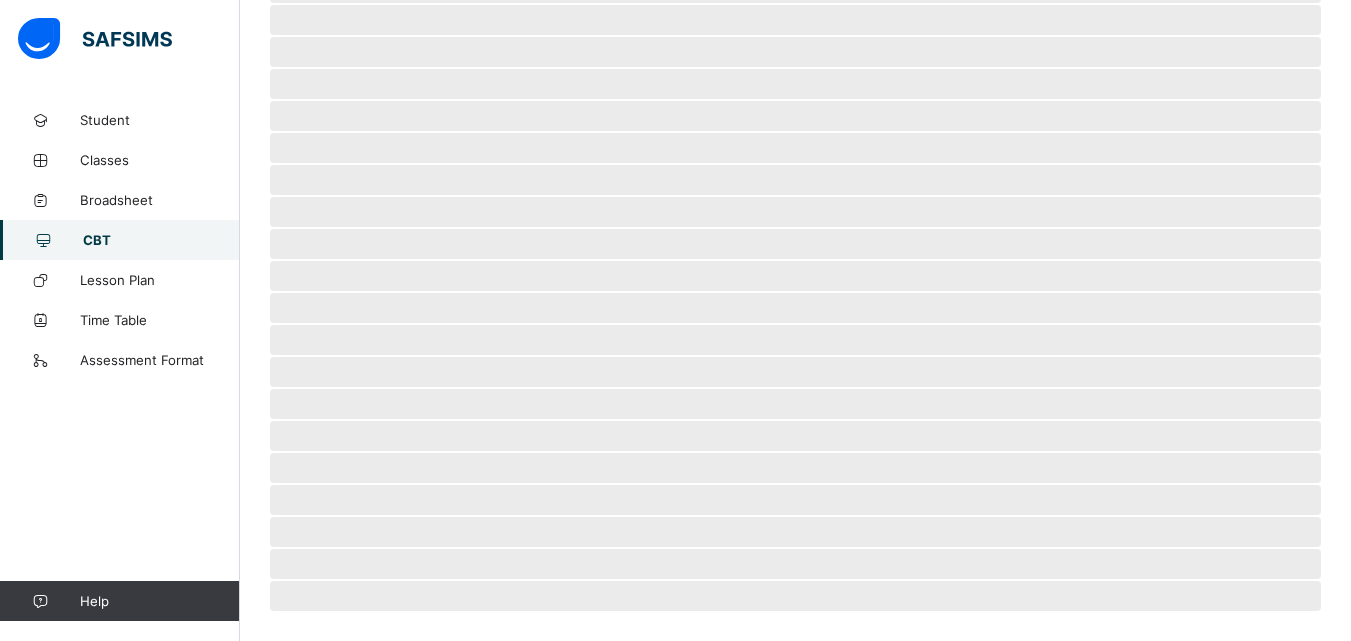 scroll, scrollTop: 0, scrollLeft: 0, axis: both 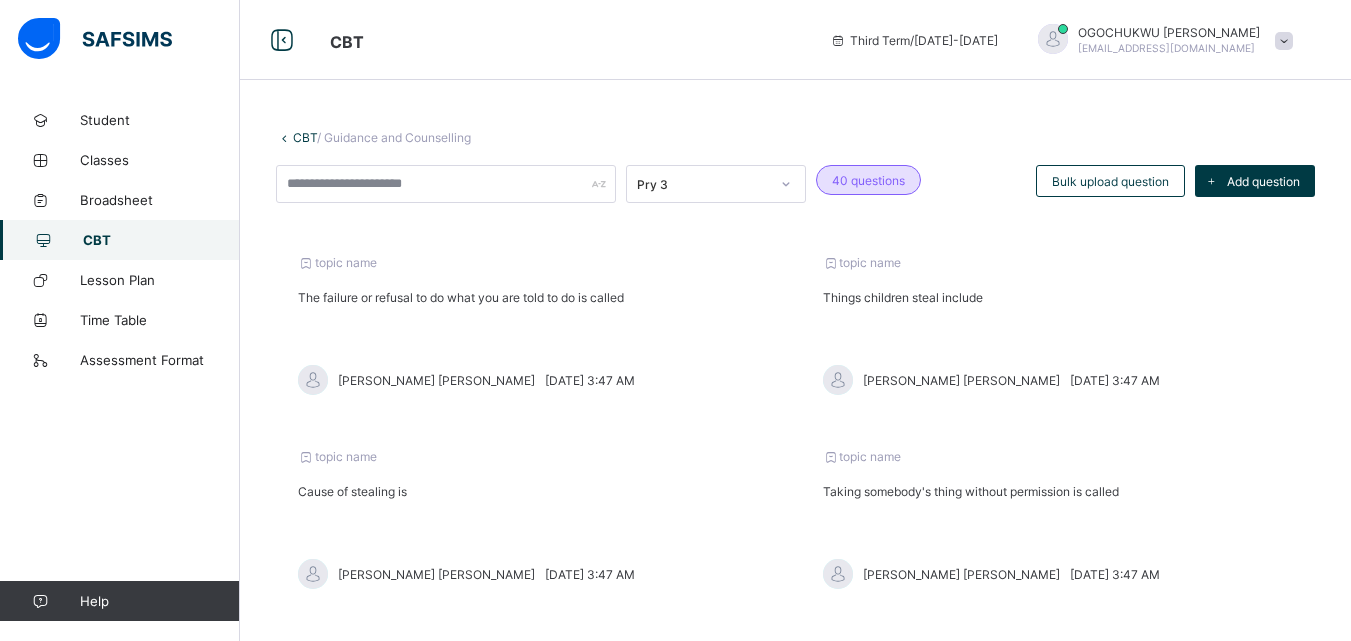 click on "CBT" at bounding box center (120, 240) 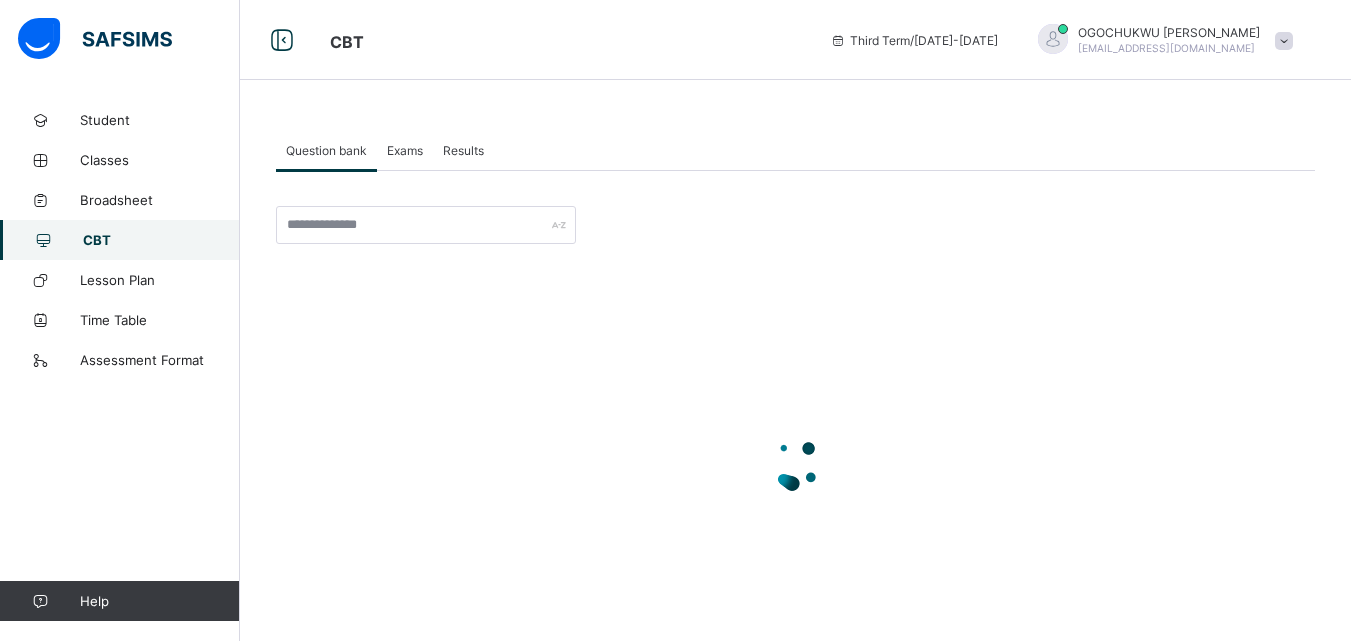 click on "Exams" at bounding box center [405, 150] 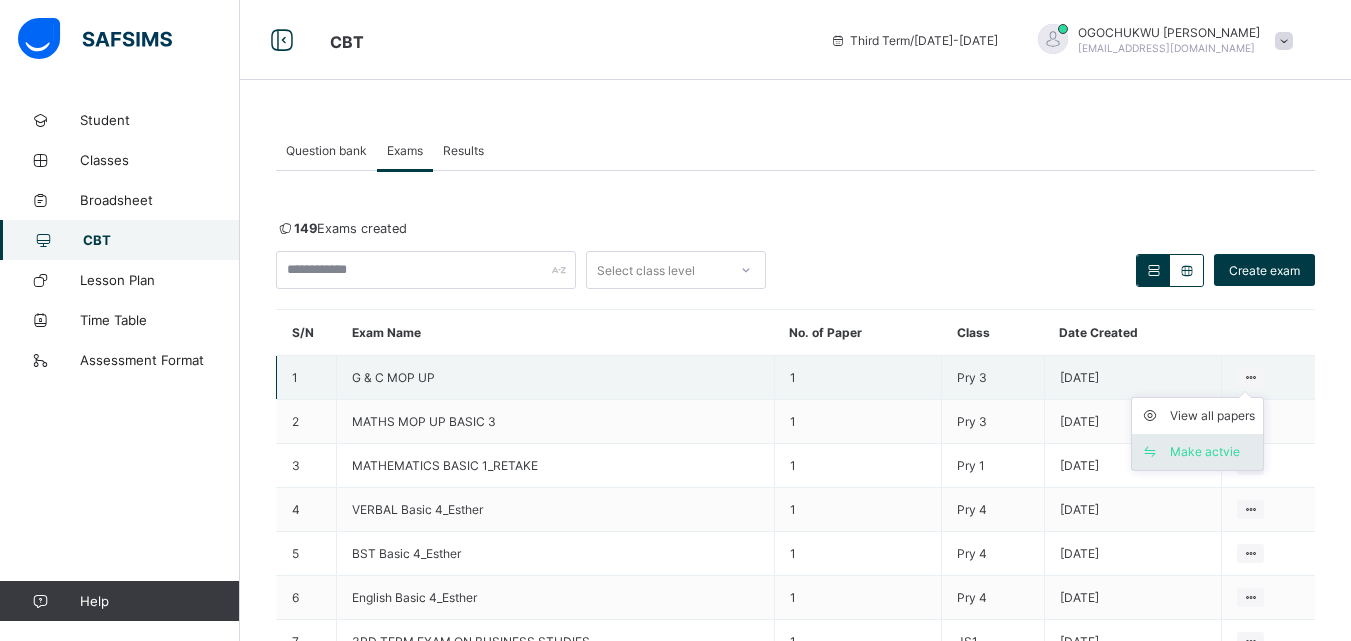 click on "Make actvie" at bounding box center [1212, 452] 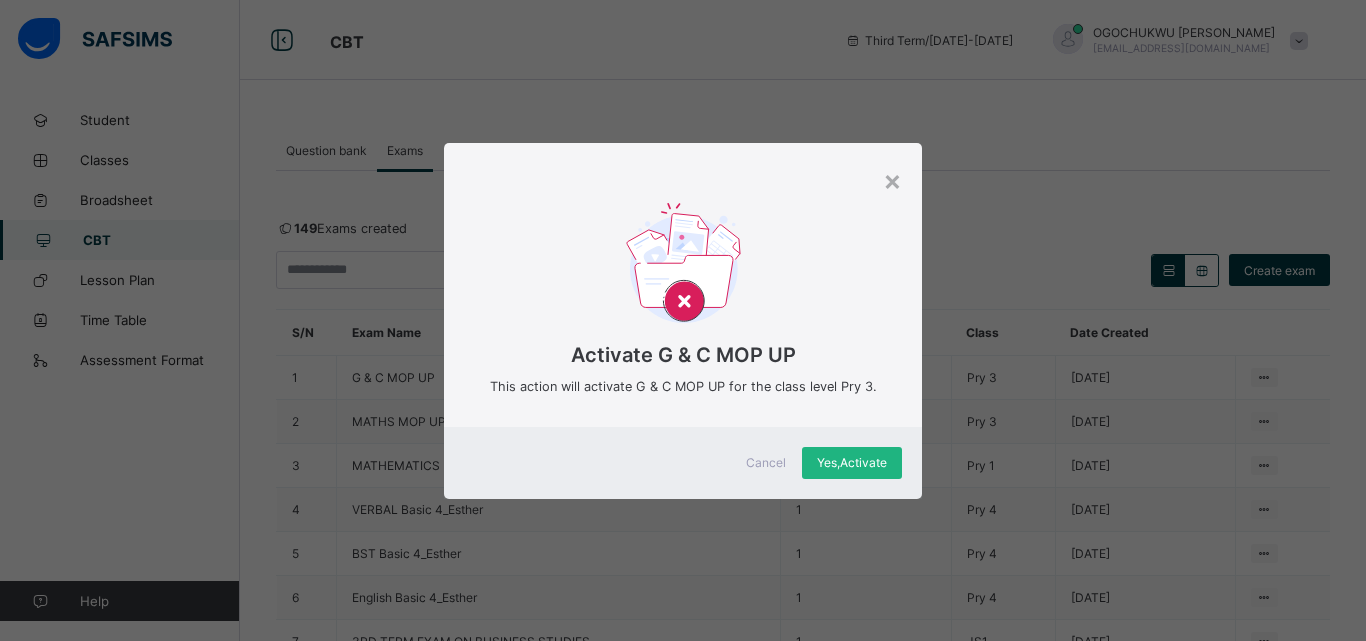 click on "Yes,  Activate" at bounding box center [852, 462] 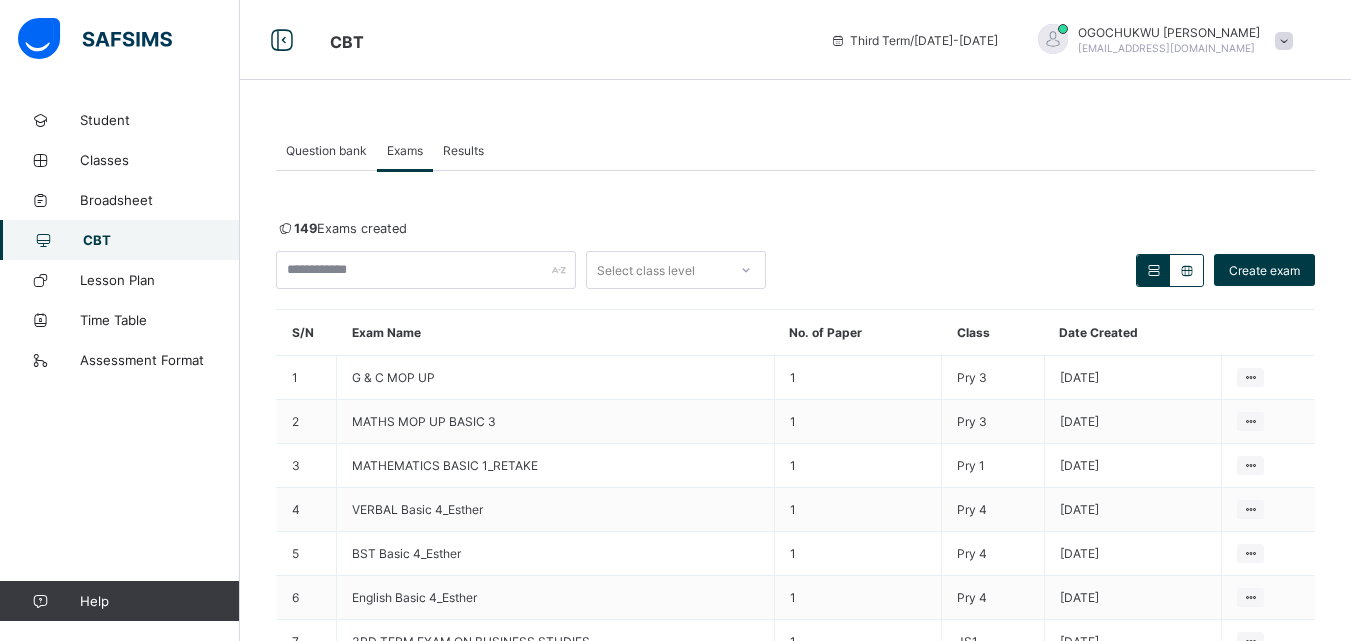 click on "Results" at bounding box center (463, 150) 